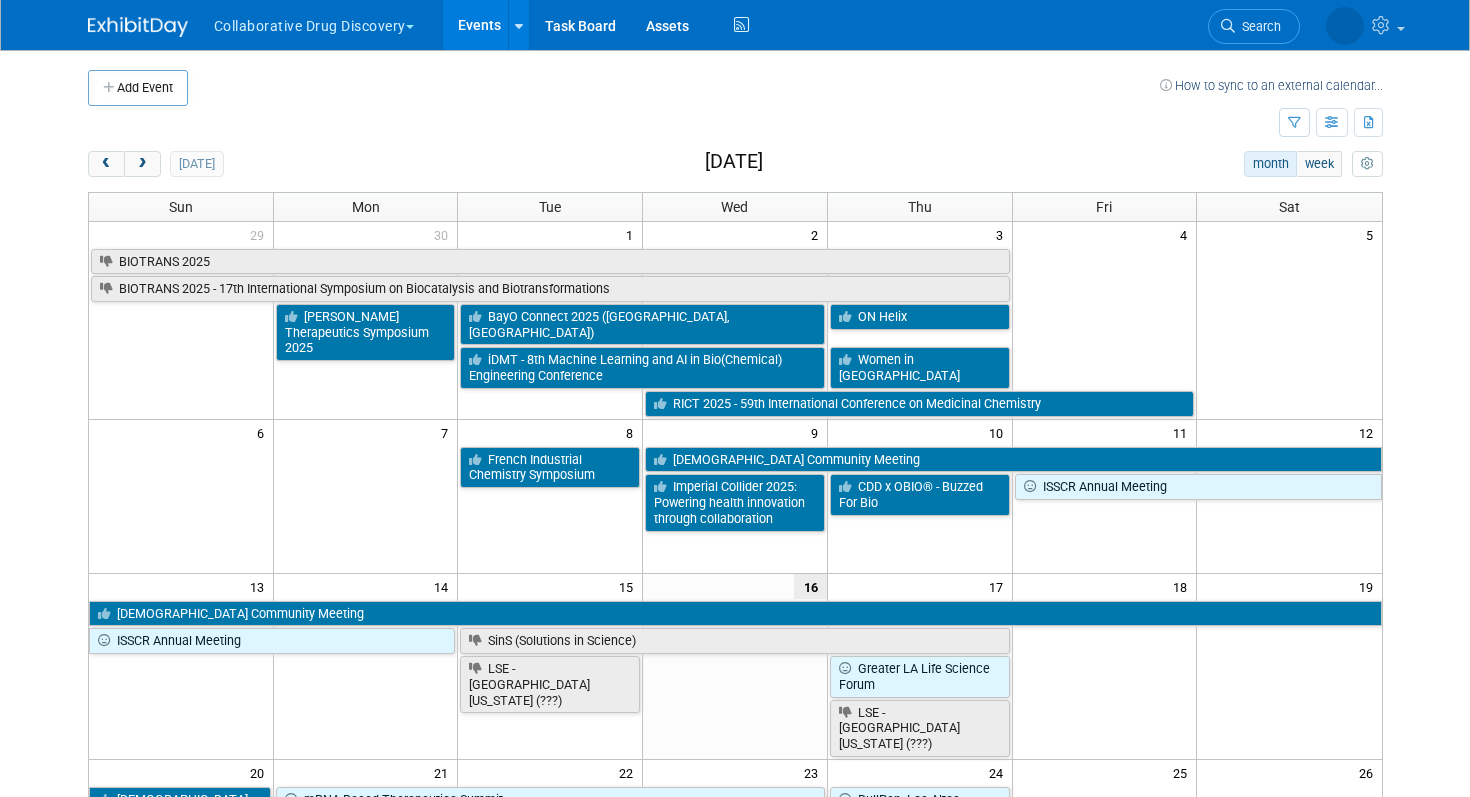 scroll, scrollTop: 0, scrollLeft: 0, axis: both 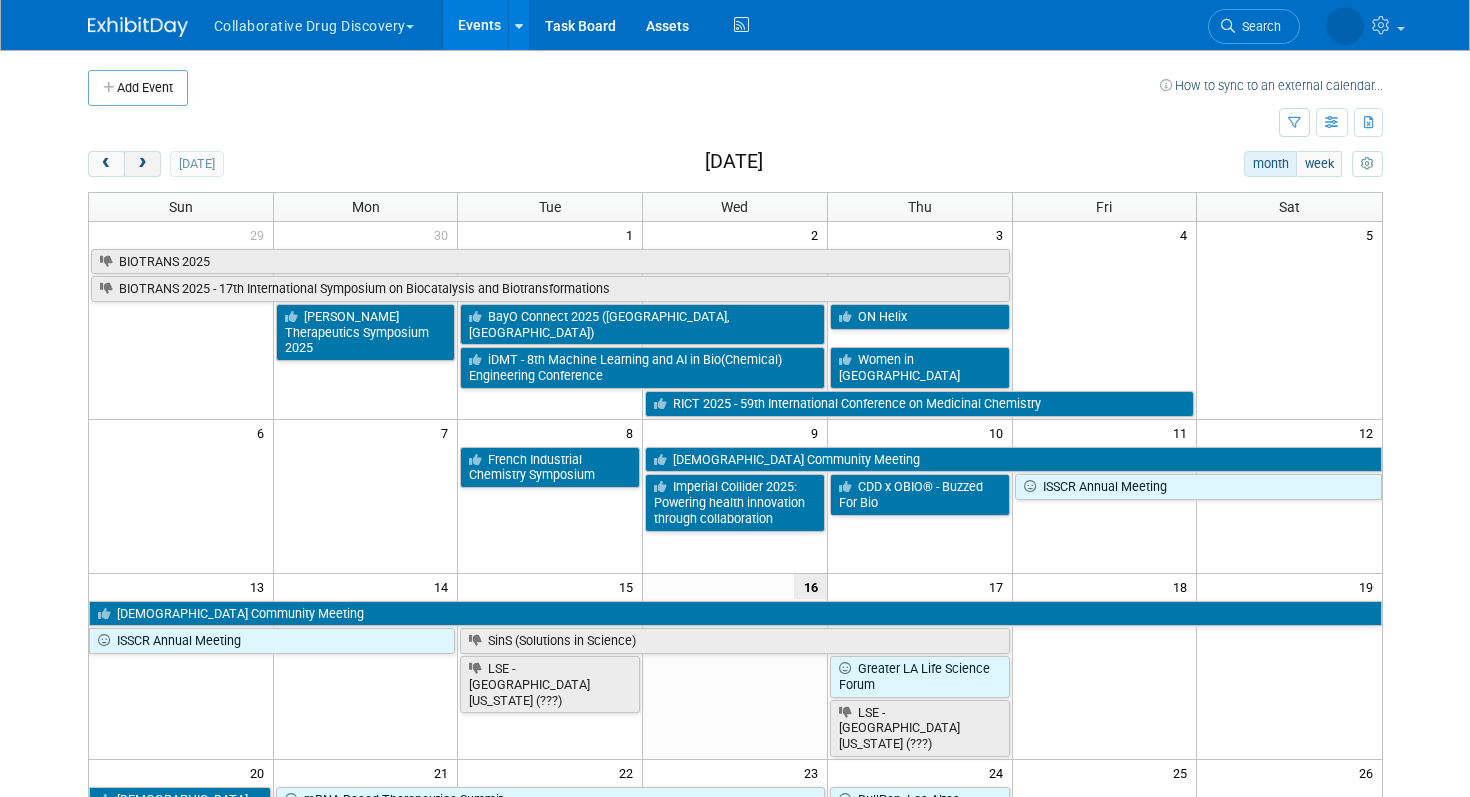 click at bounding box center [142, 164] 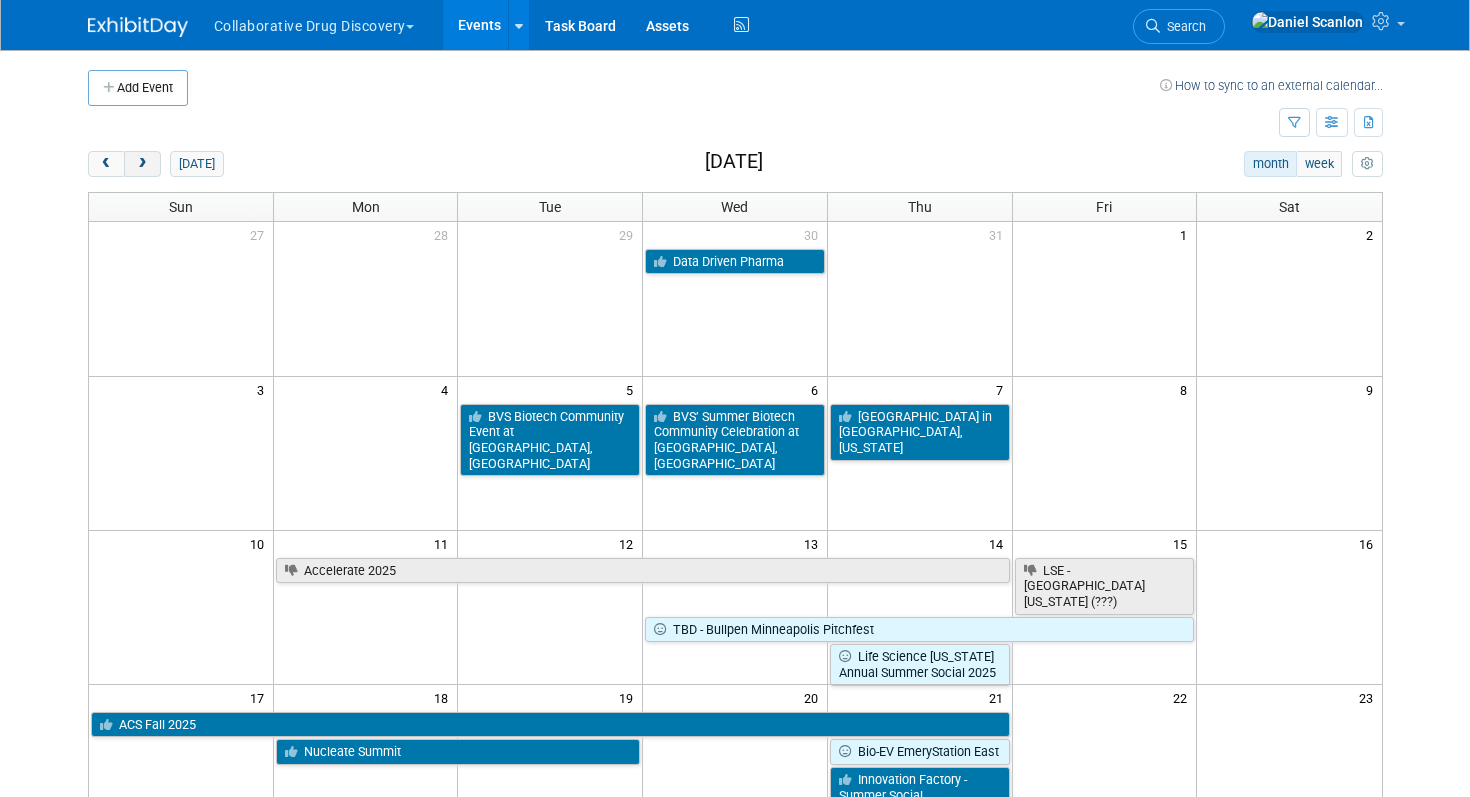 click at bounding box center (142, 164) 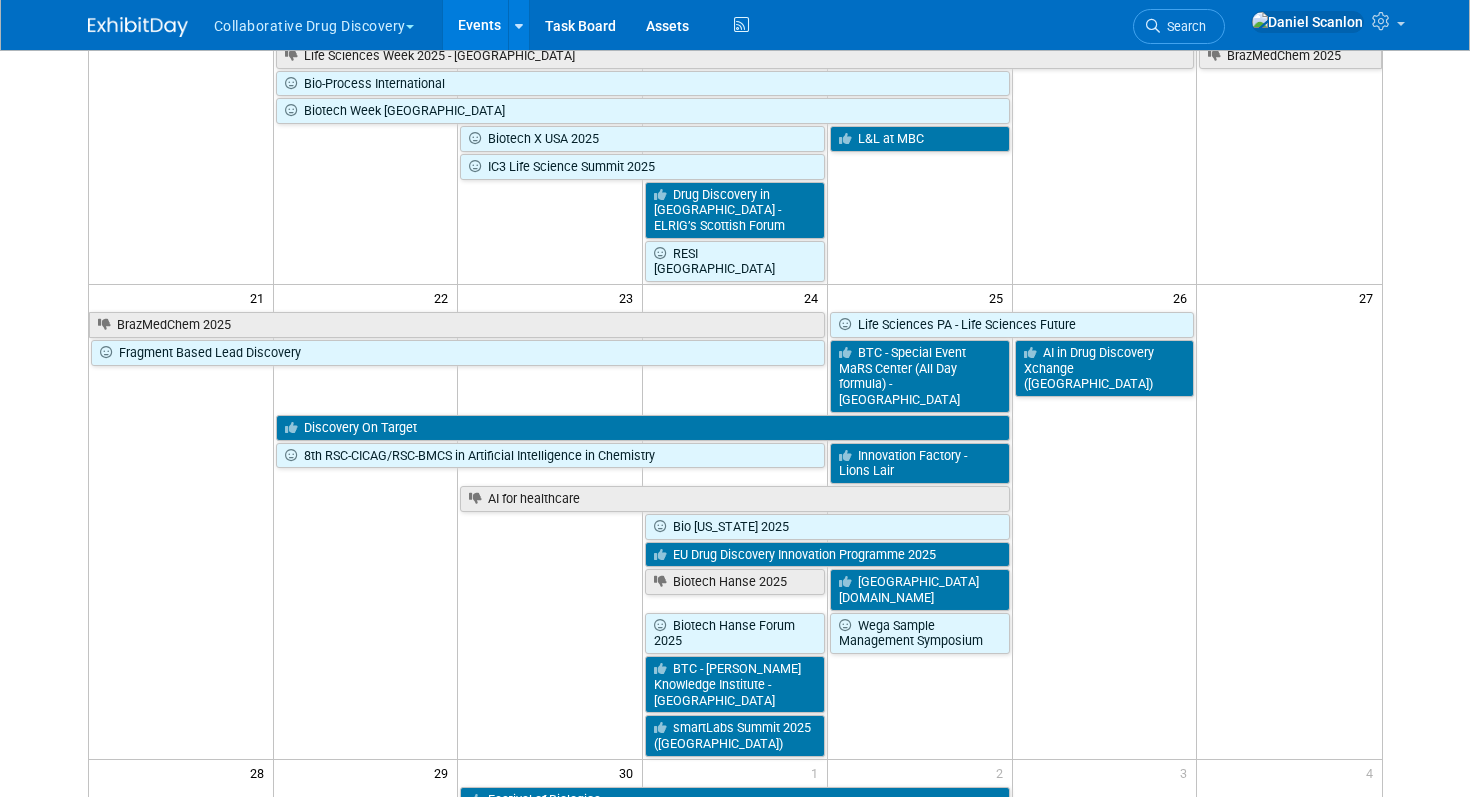scroll, scrollTop: 819, scrollLeft: 0, axis: vertical 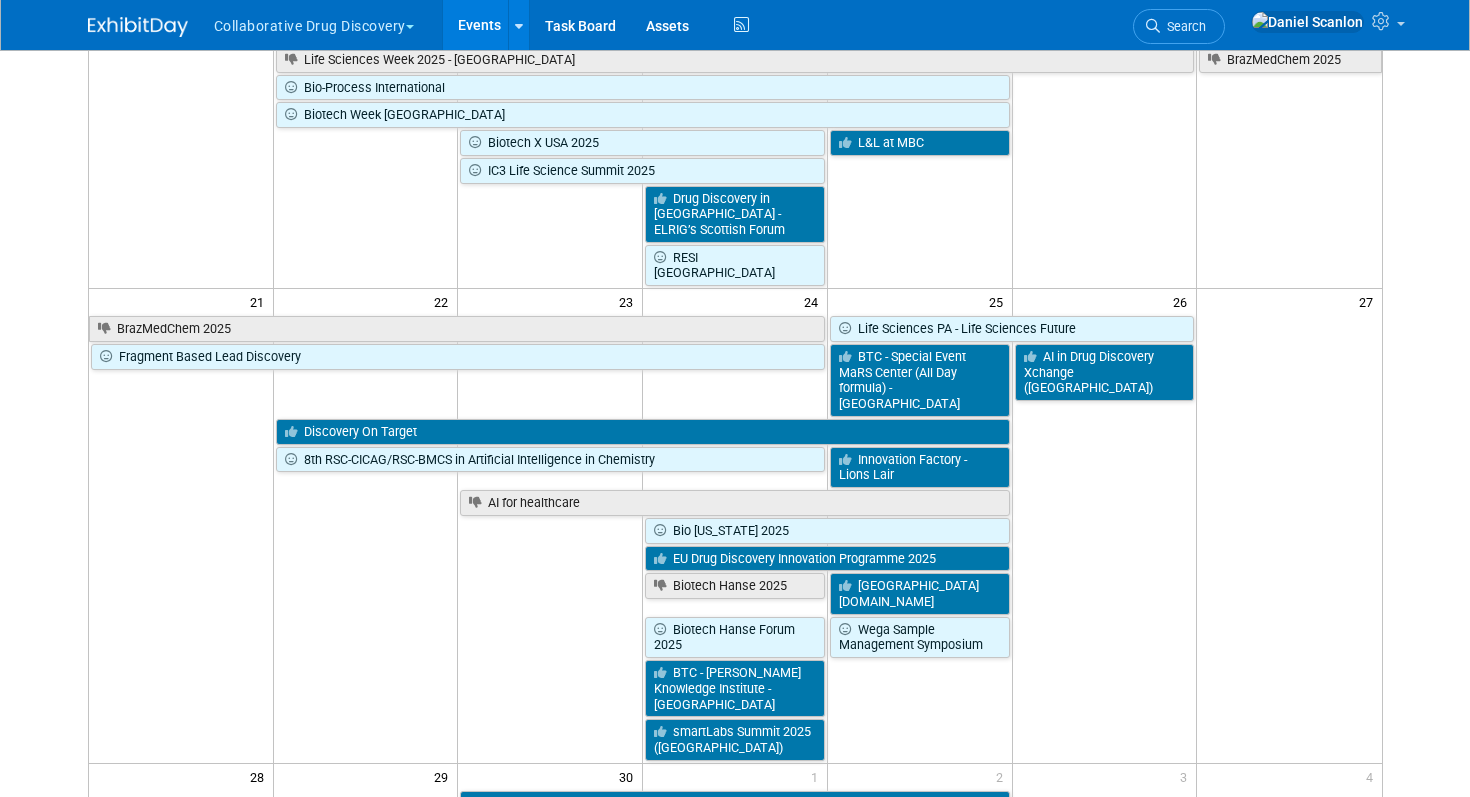 click on "Collaborative Drug Discovery
Choose Workspace:
collaborative drug discovery
Collaborative Drug Discovery
Events
Add Event
Bulk Upload Events
Shareable Event Boards
Recently Viewed Events:
BioTechX 2025
Basel, Switzerland
Oct 6, 2025  to  Oct 8, 2025
Festival of Biologics
Basel, Switzerland
Sep 30, 2025  to  Oct 2, 2025
Lab of the Future Europe
Amsterdam, Netherlands
Sep 30, 2025  to  Oct 1, 2025
Task Board
Assets
Activity Feed
My Account
My Profile & Preferences
Sync to External Calendar...
Refer & Earn
Contact us
Sign out
Search
Recently Viewed Events:
BioTechX 2025
In-Person
Basel, Switzerland" at bounding box center (735, -421) 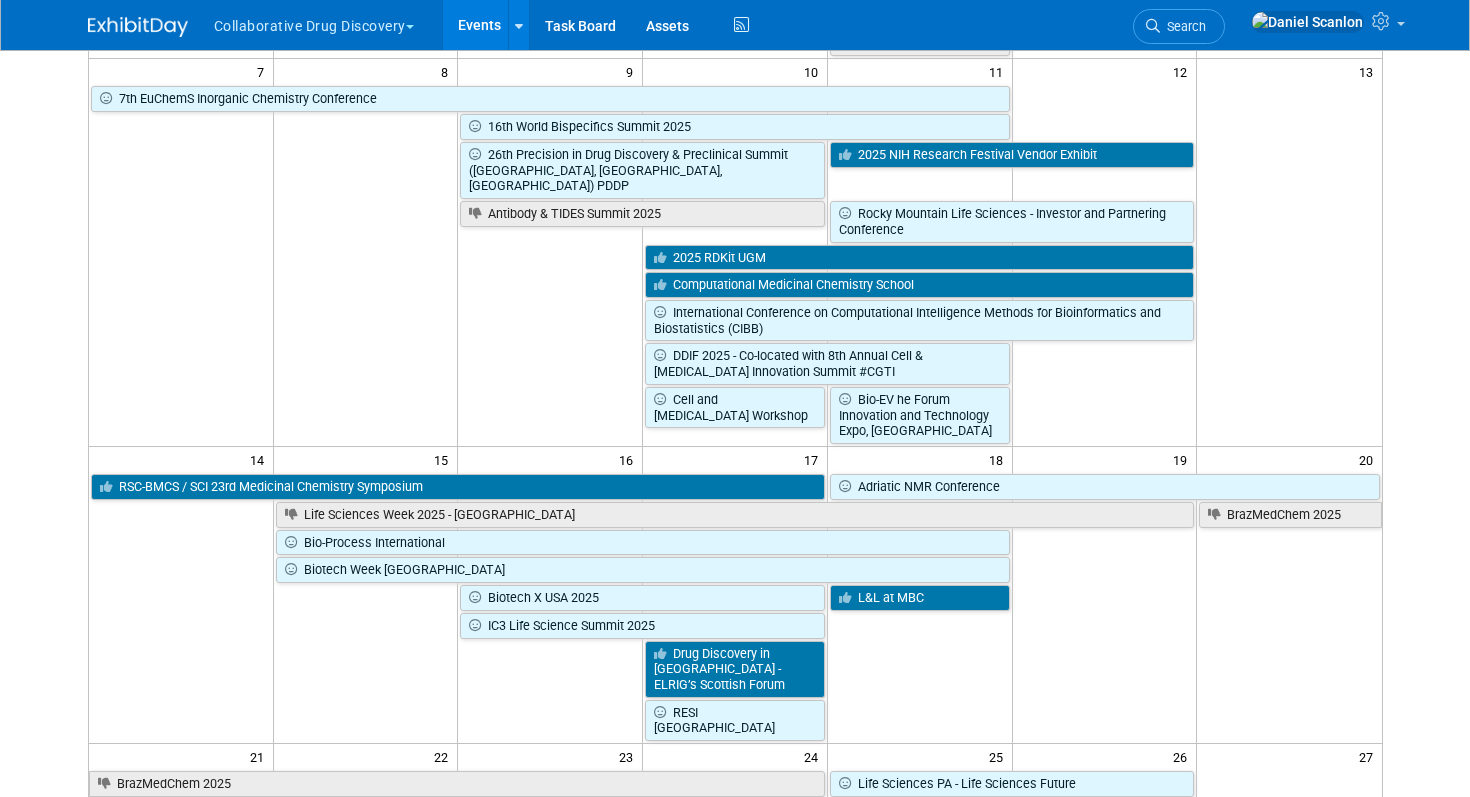scroll, scrollTop: 0, scrollLeft: 0, axis: both 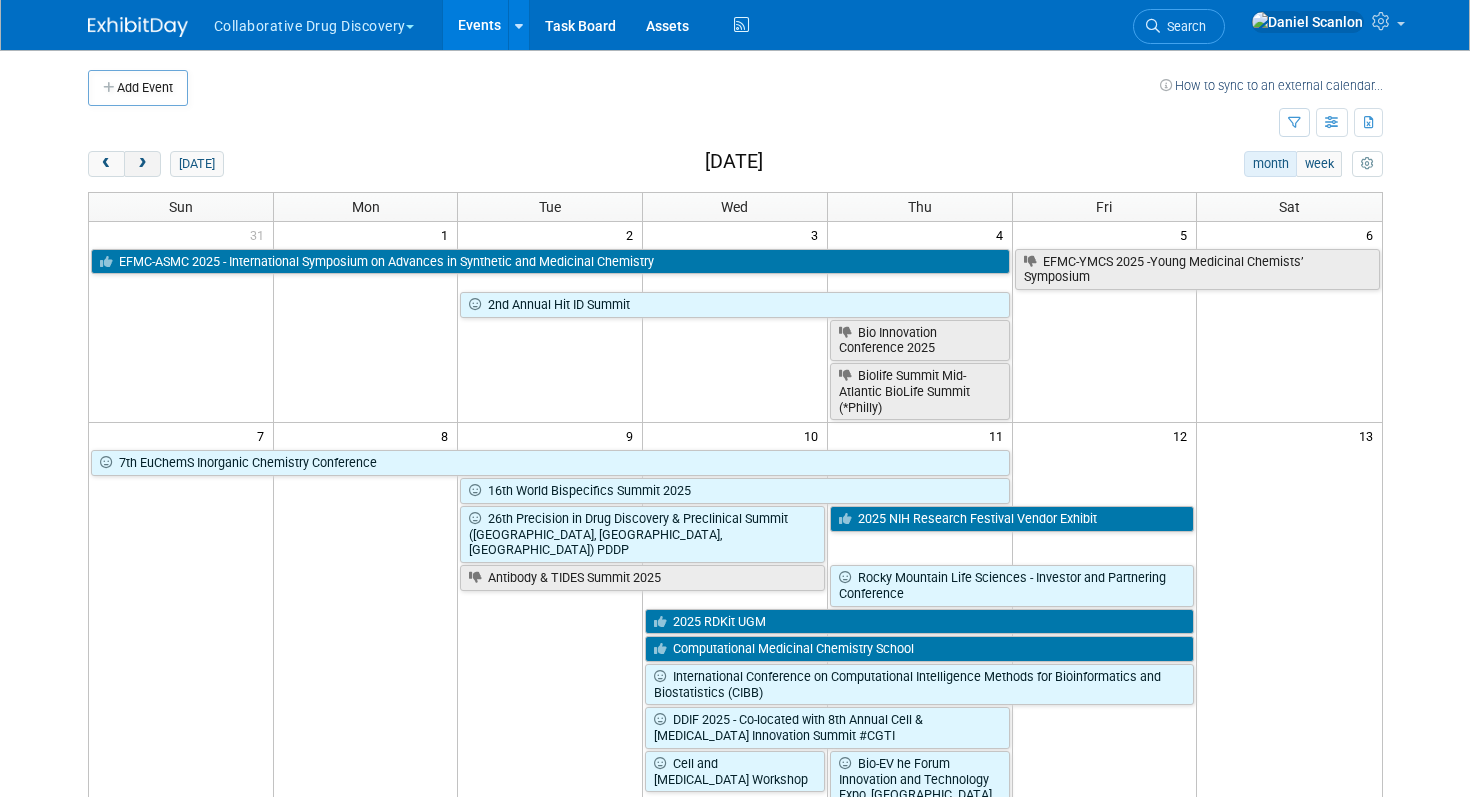 click at bounding box center [142, 164] 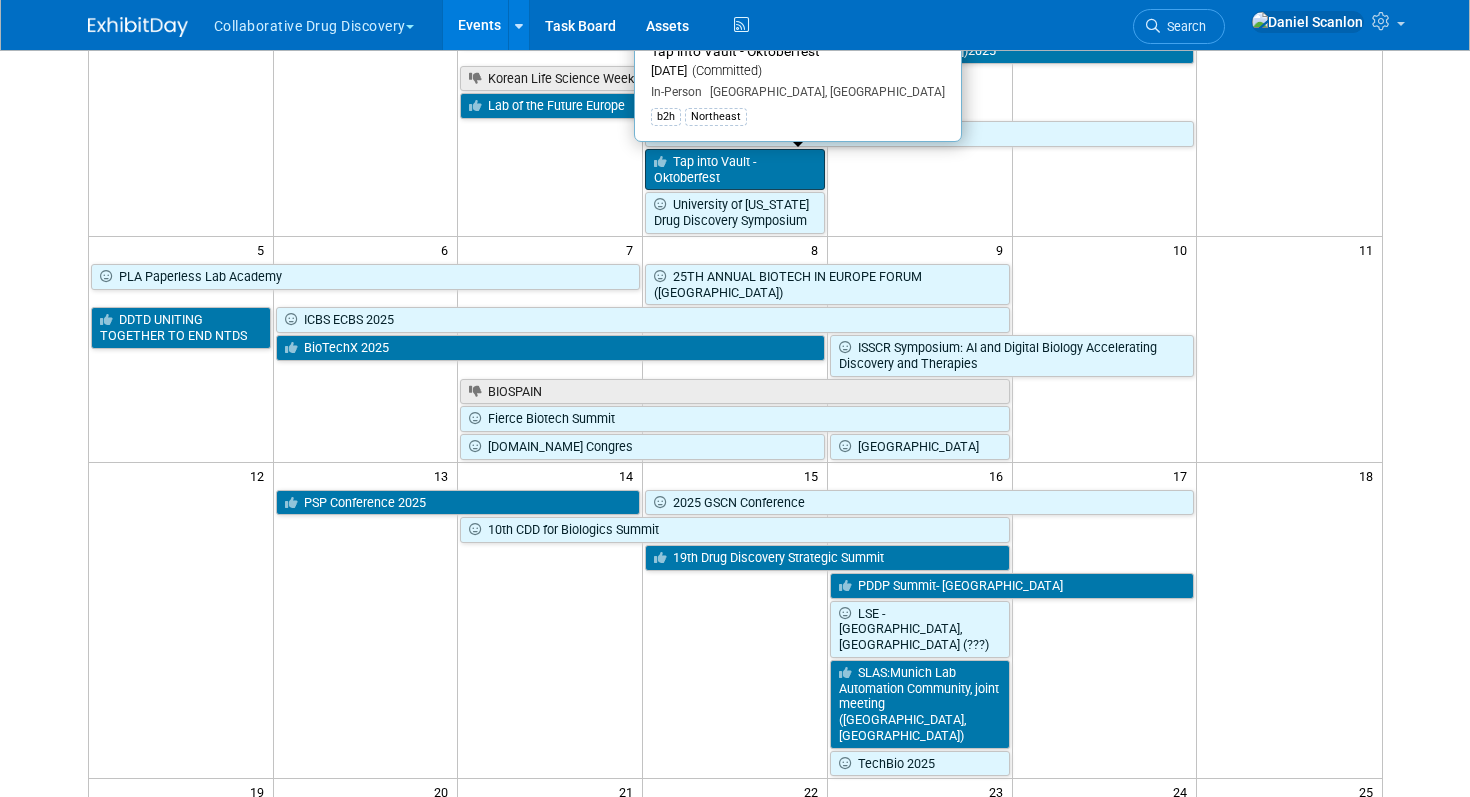 scroll, scrollTop: 256, scrollLeft: 0, axis: vertical 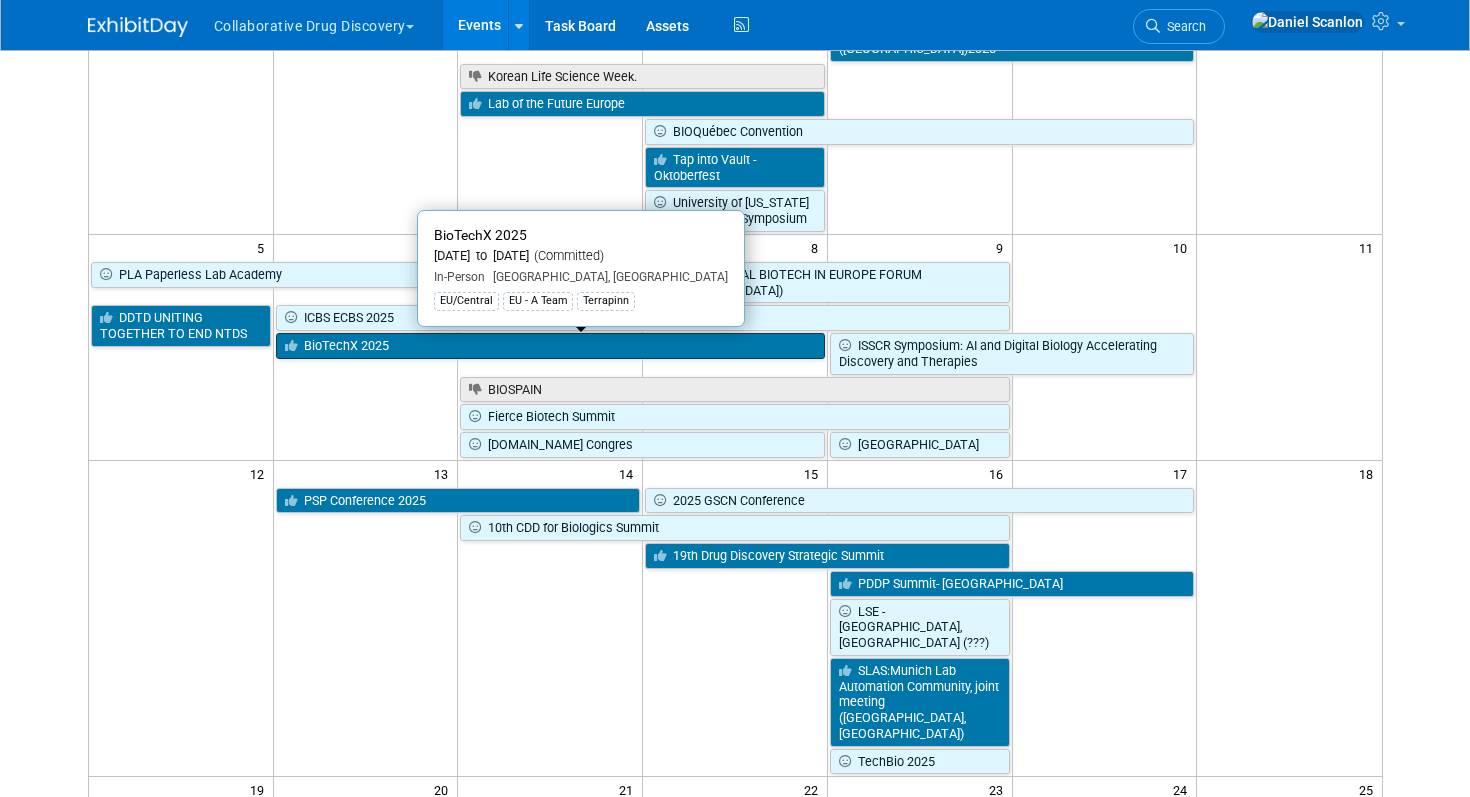 click on "BioTechX 2025" at bounding box center (550, 346) 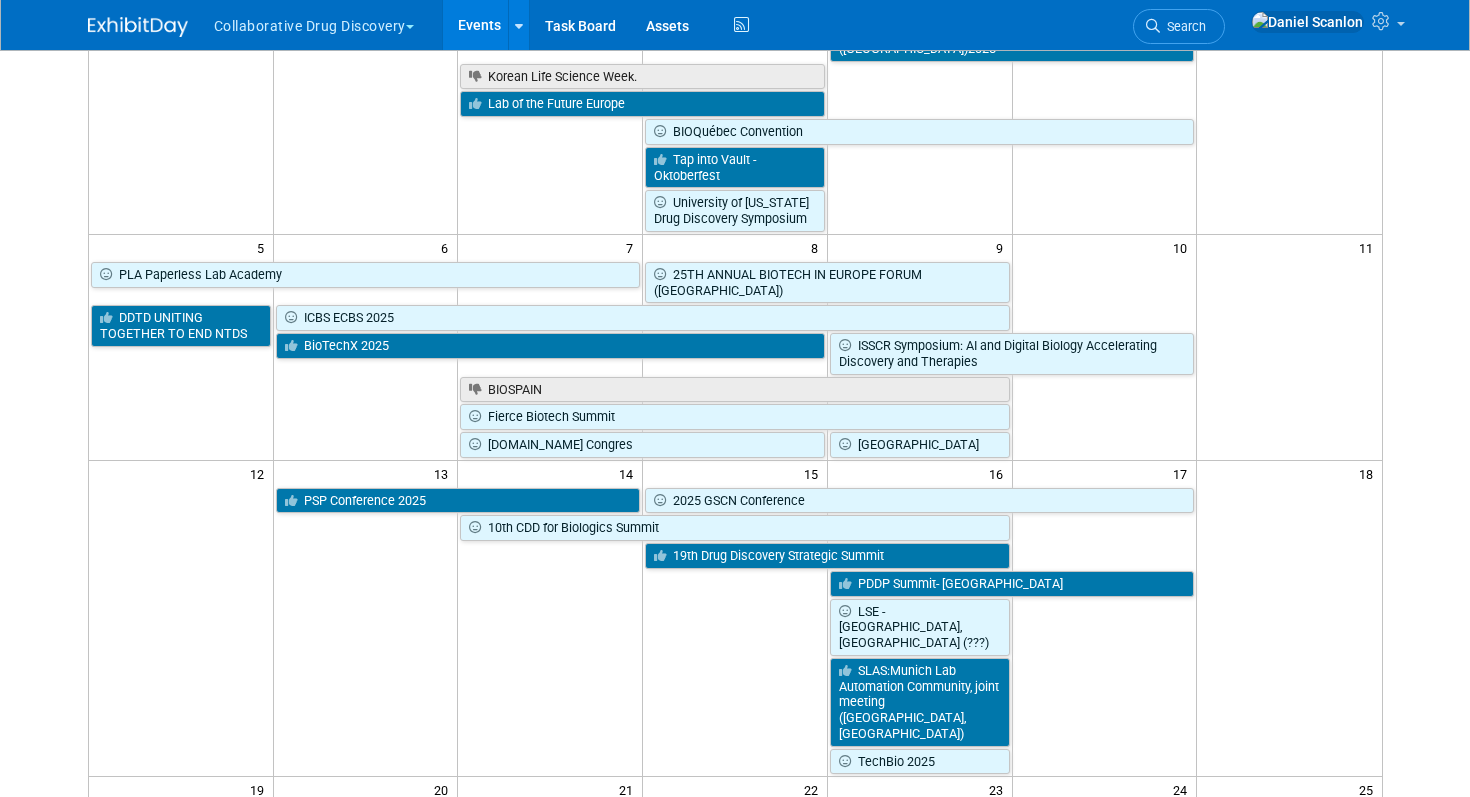 scroll, scrollTop: 0, scrollLeft: 0, axis: both 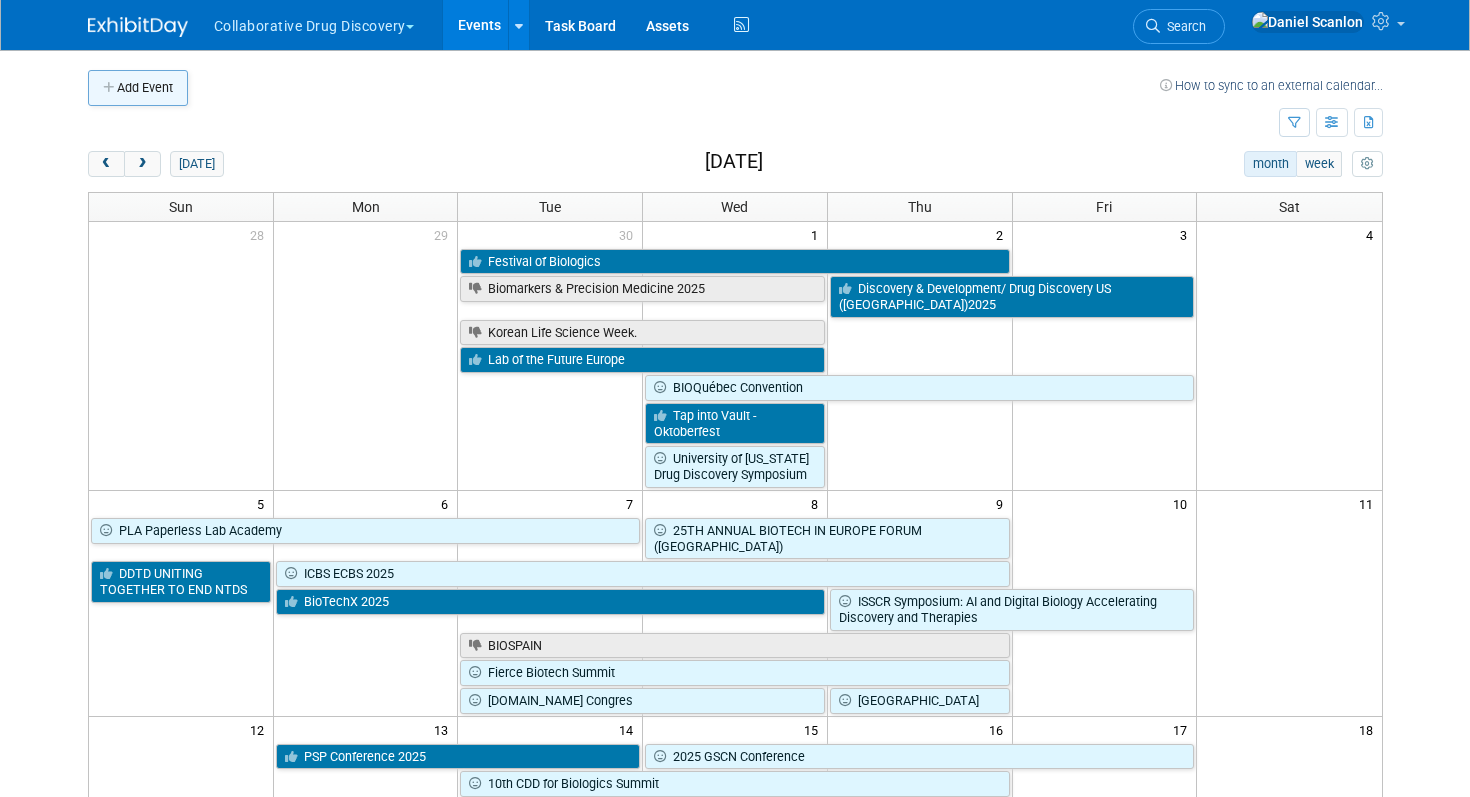 click on "Add Event" at bounding box center (138, 88) 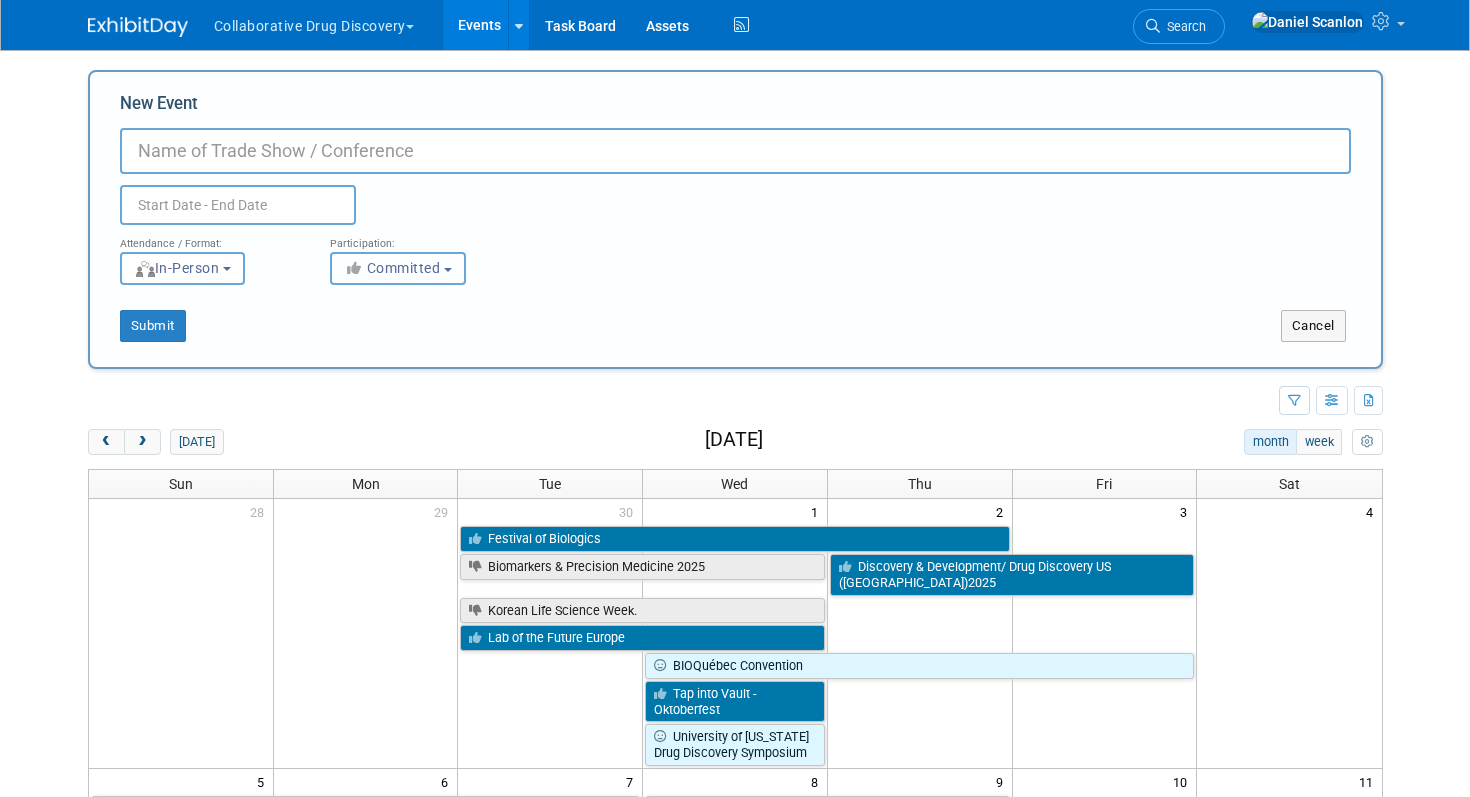 click on "Committed" at bounding box center (398, 268) 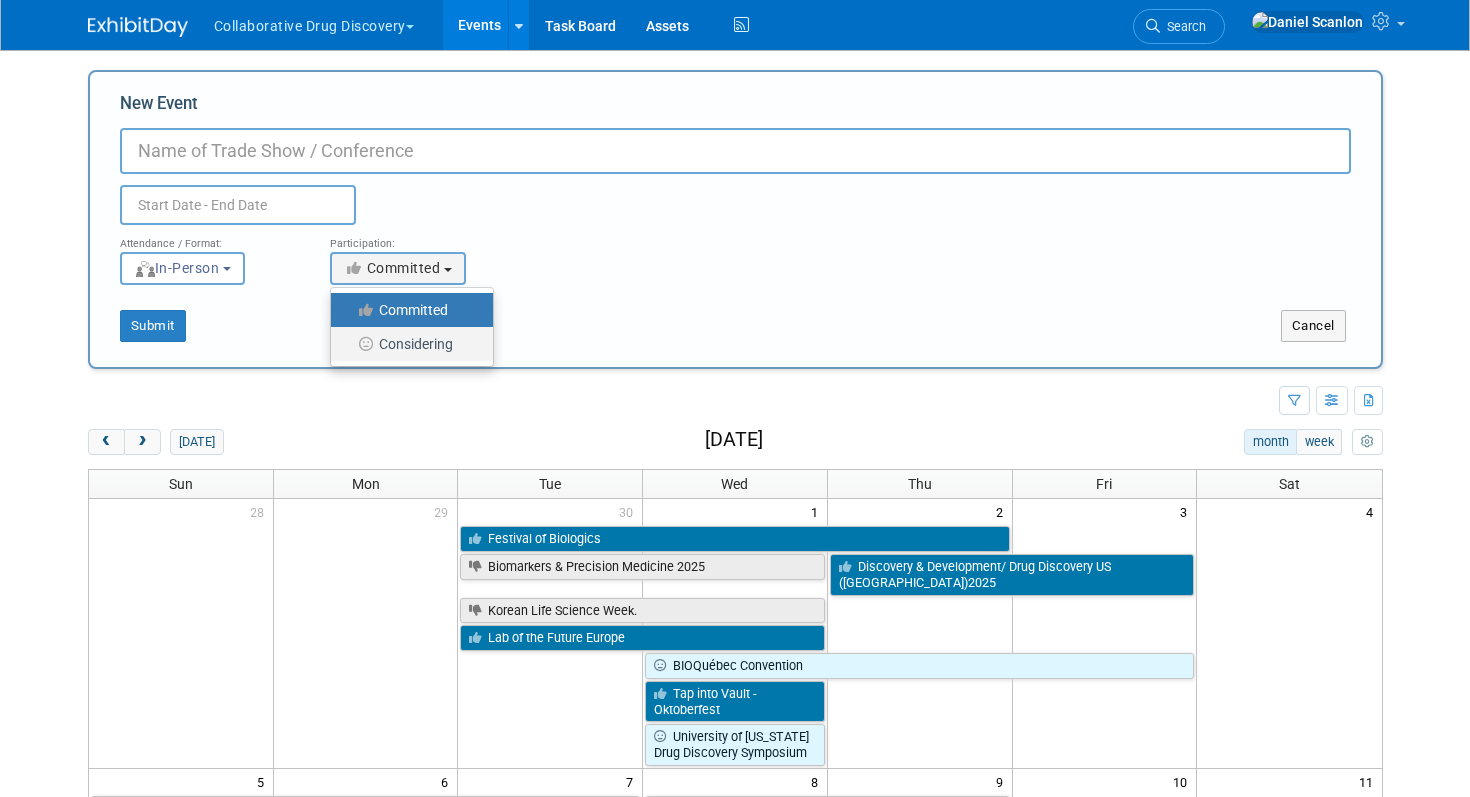click on "Considering" at bounding box center [407, 344] 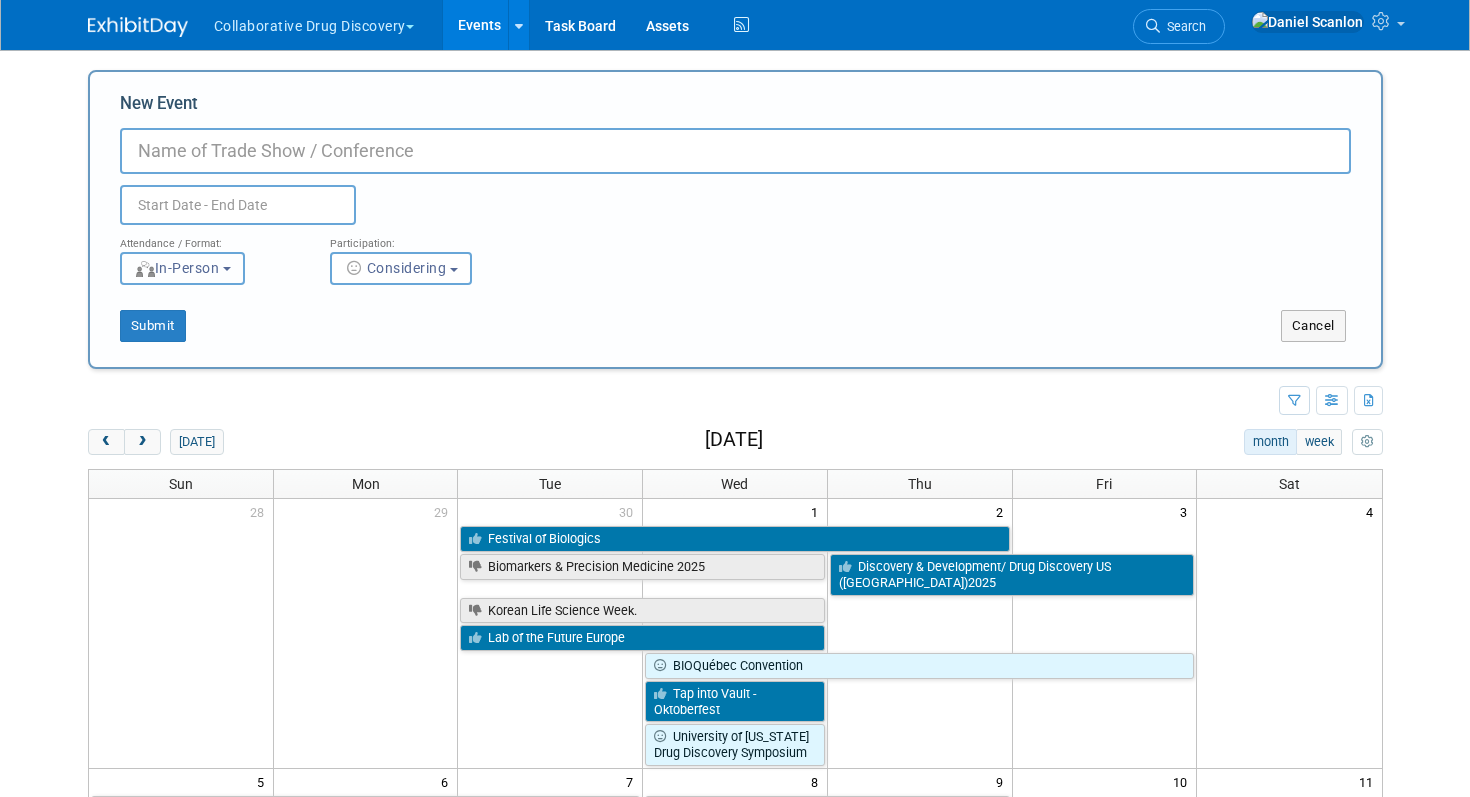 click on "In-Person" at bounding box center (177, 268) 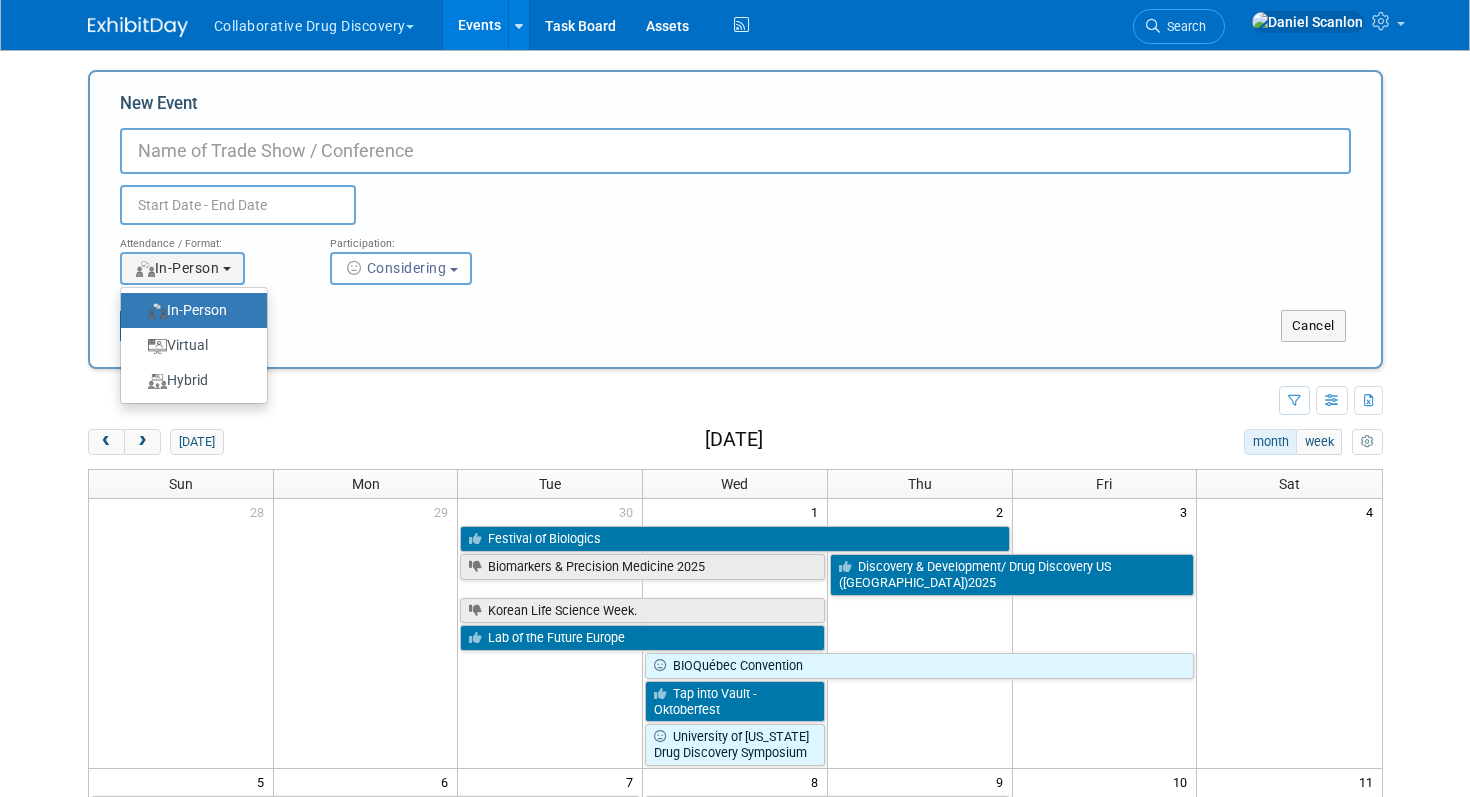 click on "New Event" at bounding box center [735, 151] 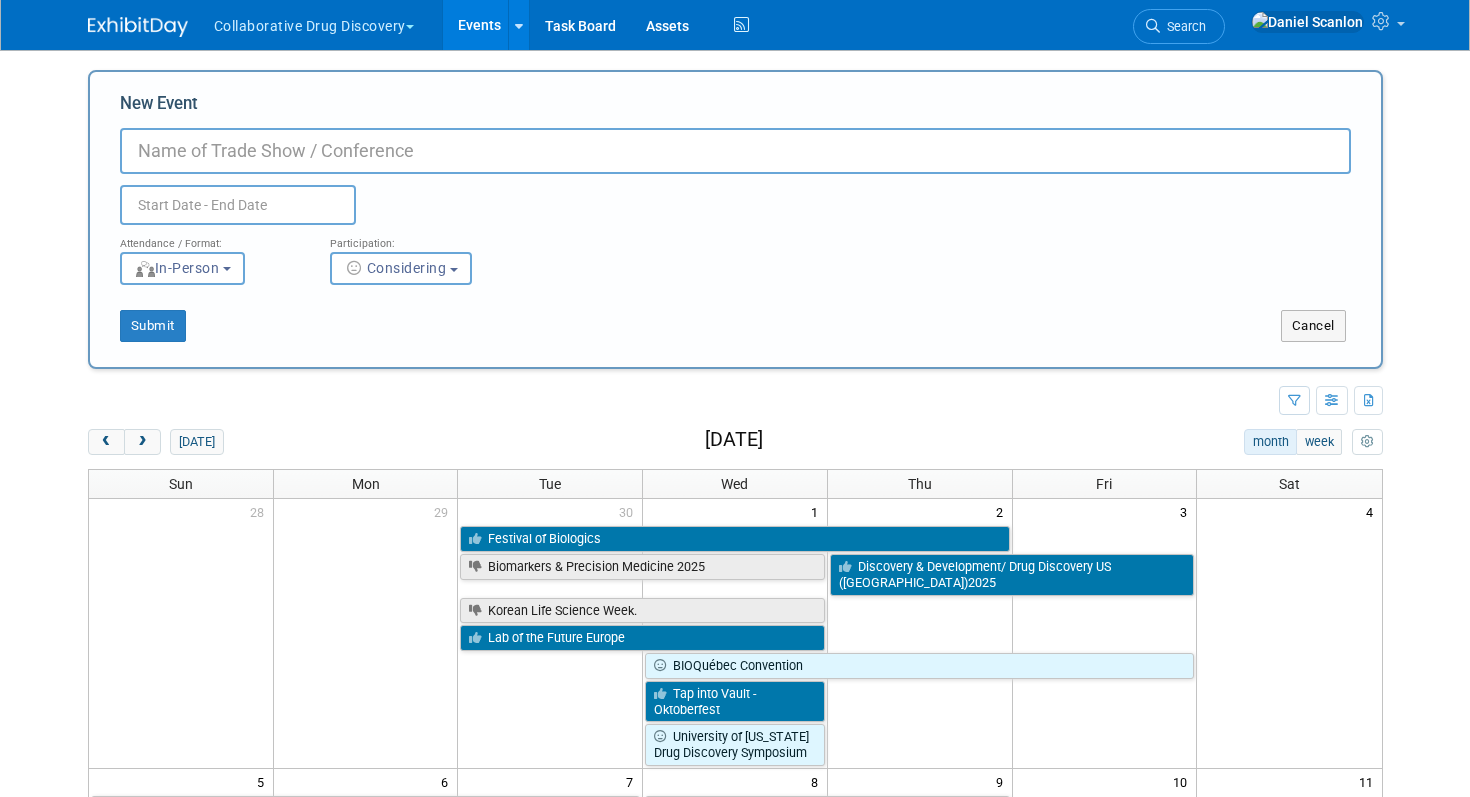 paste on "Dutch Medicines Days" 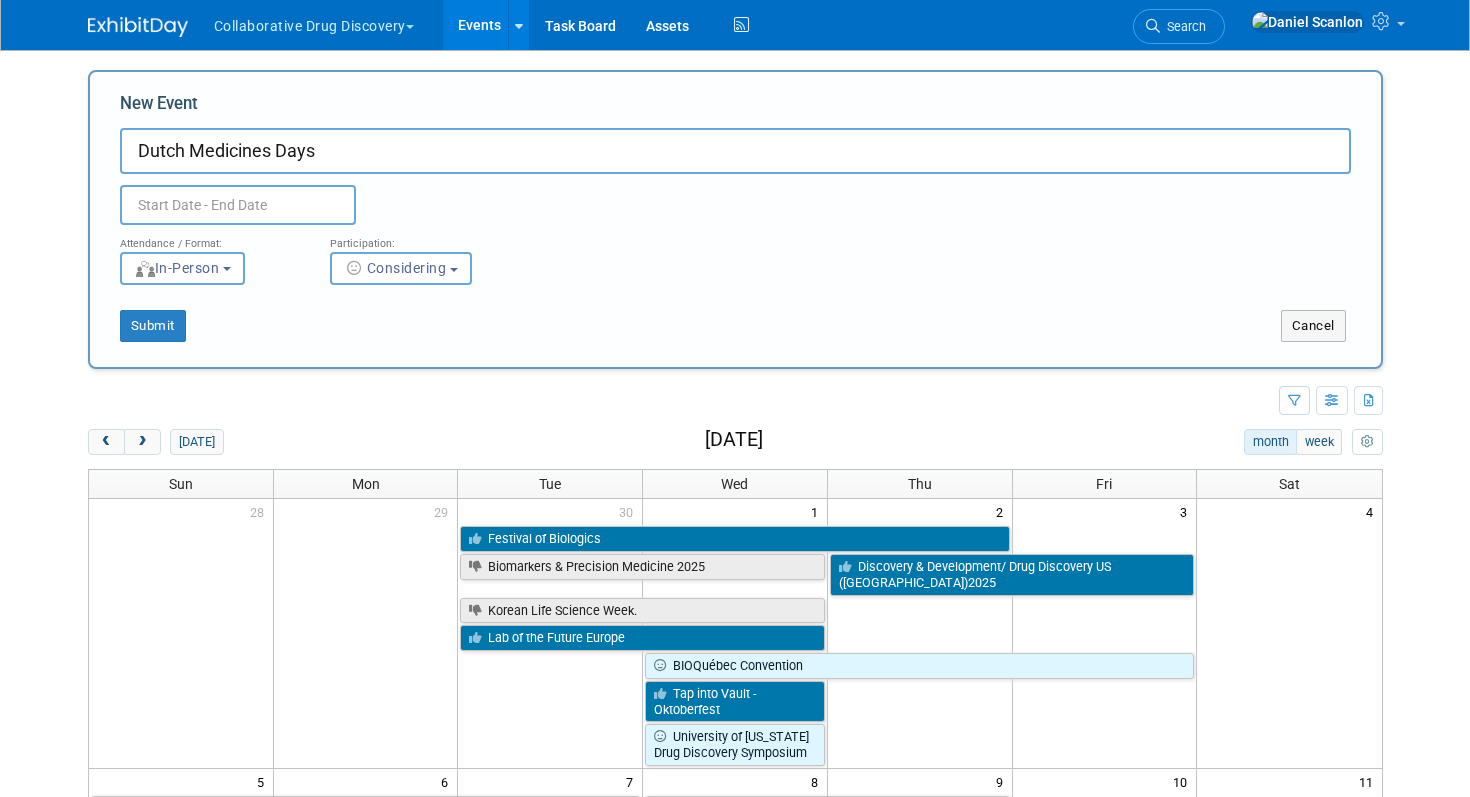 type on "Dutch Medicines Days" 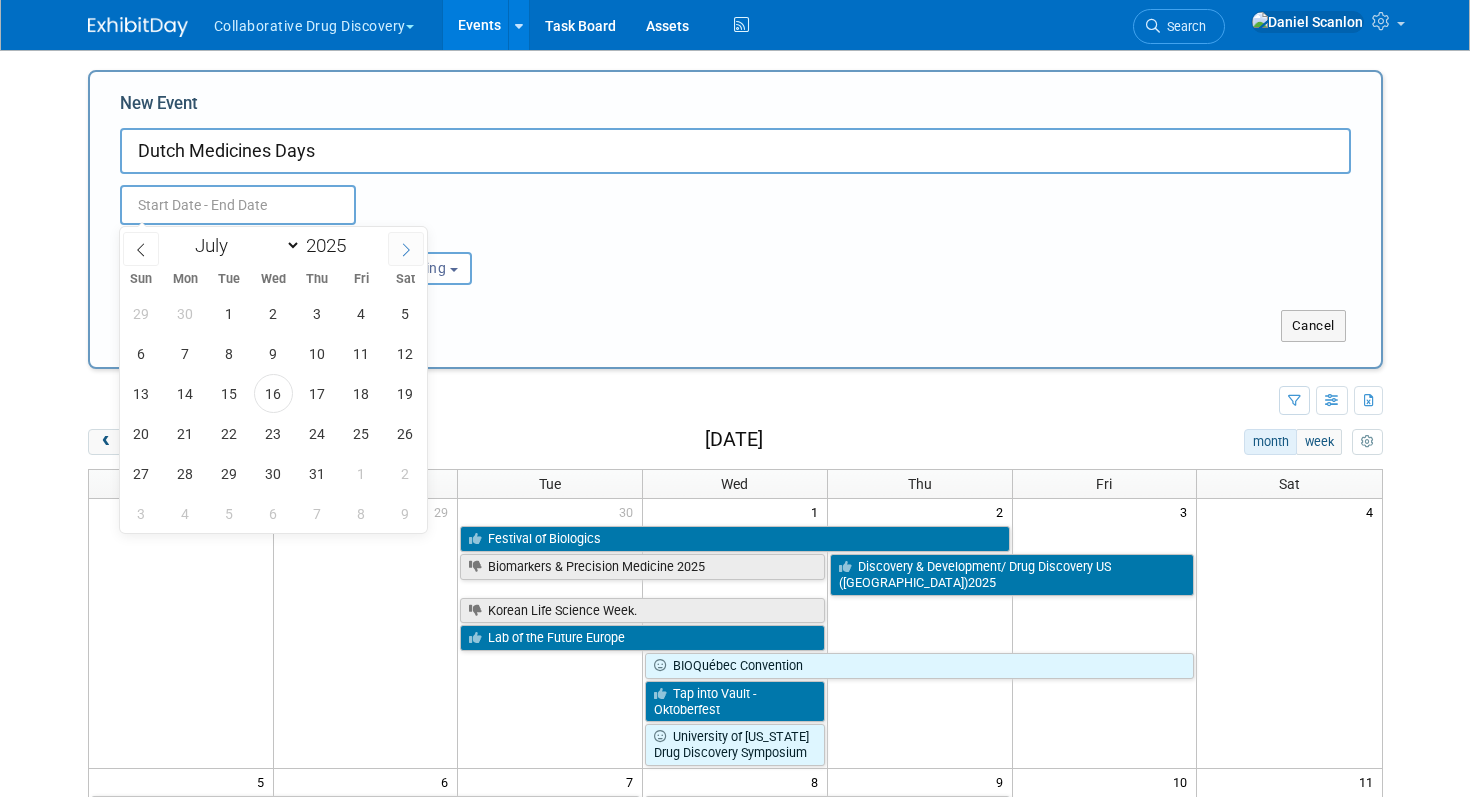 click 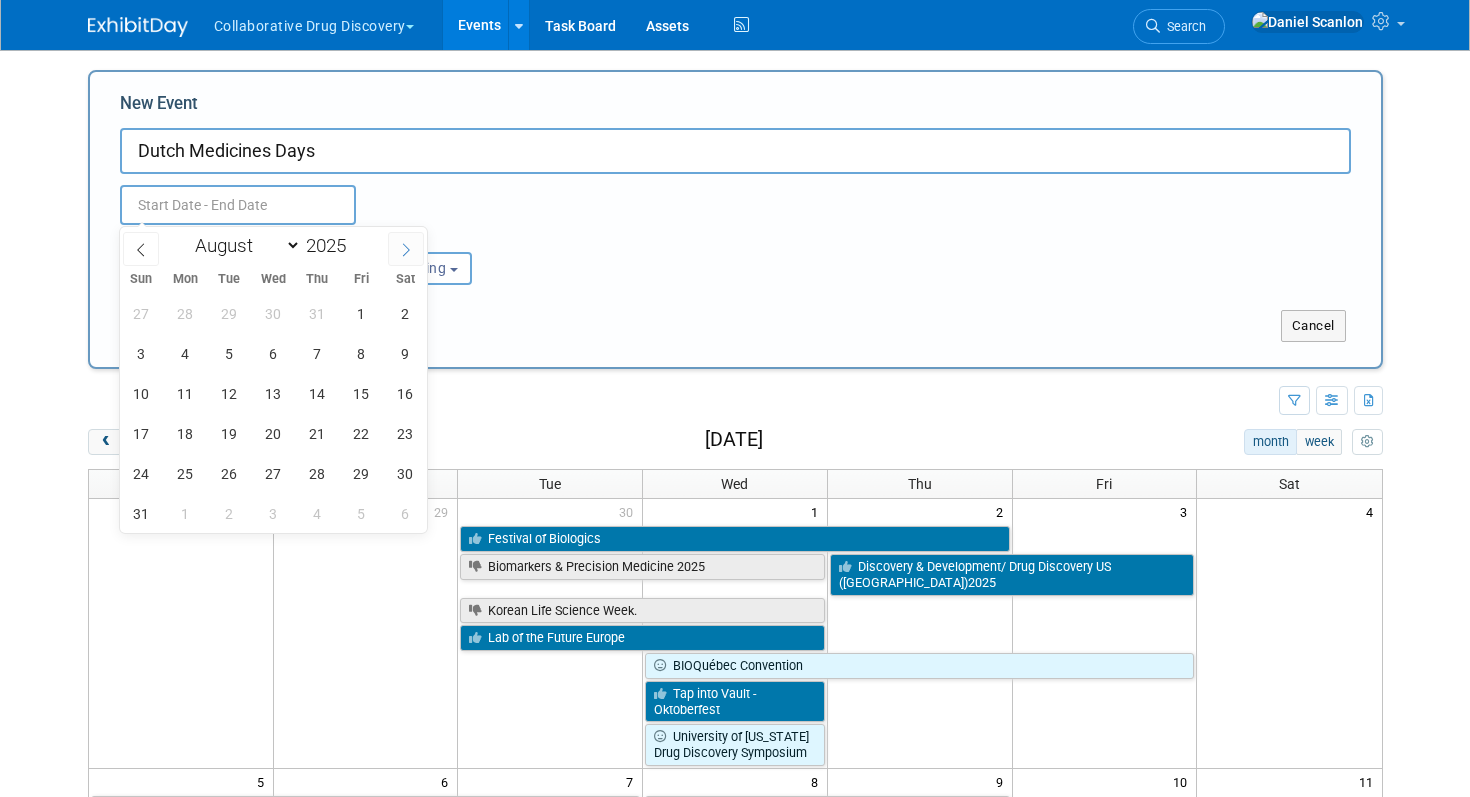 click 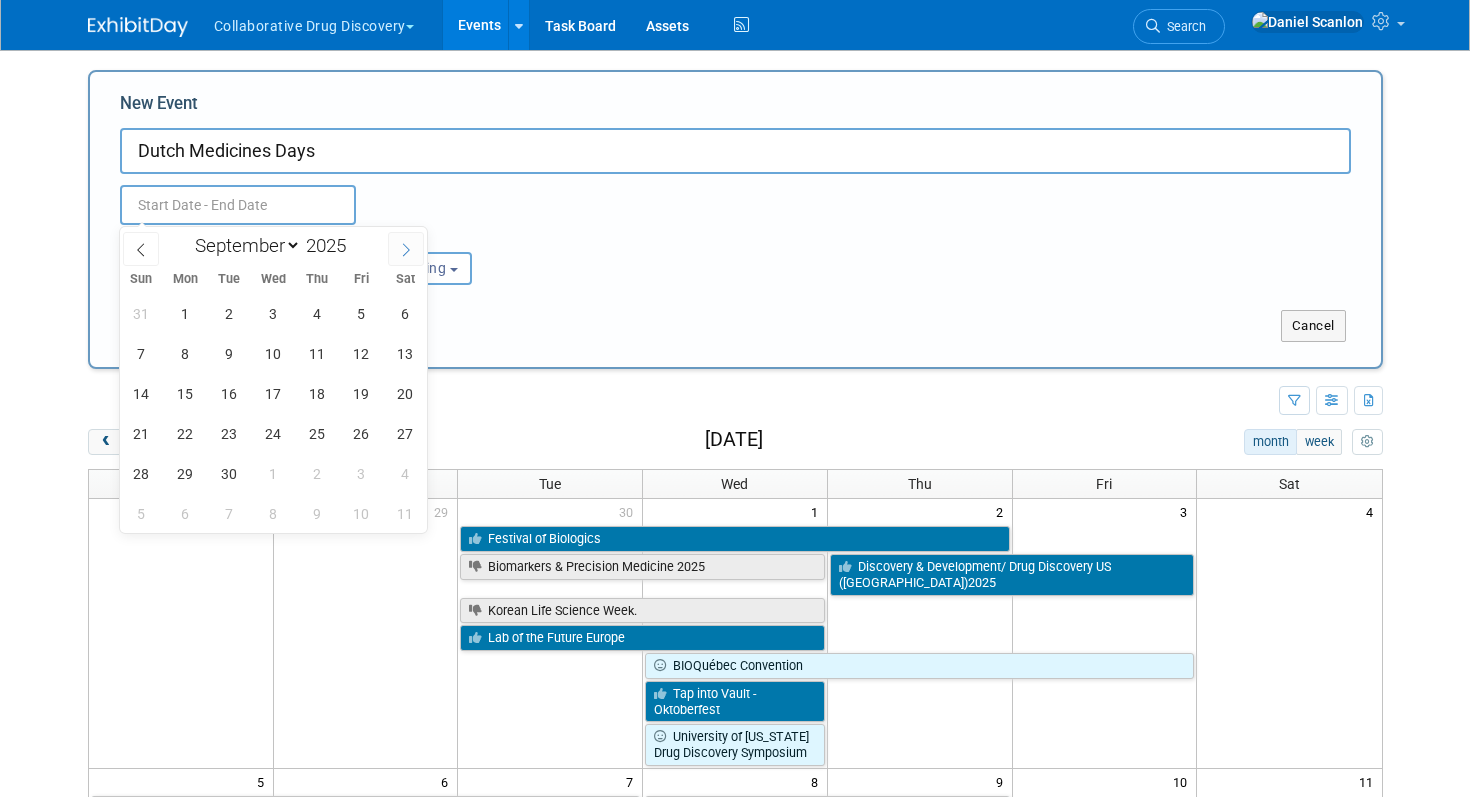 click 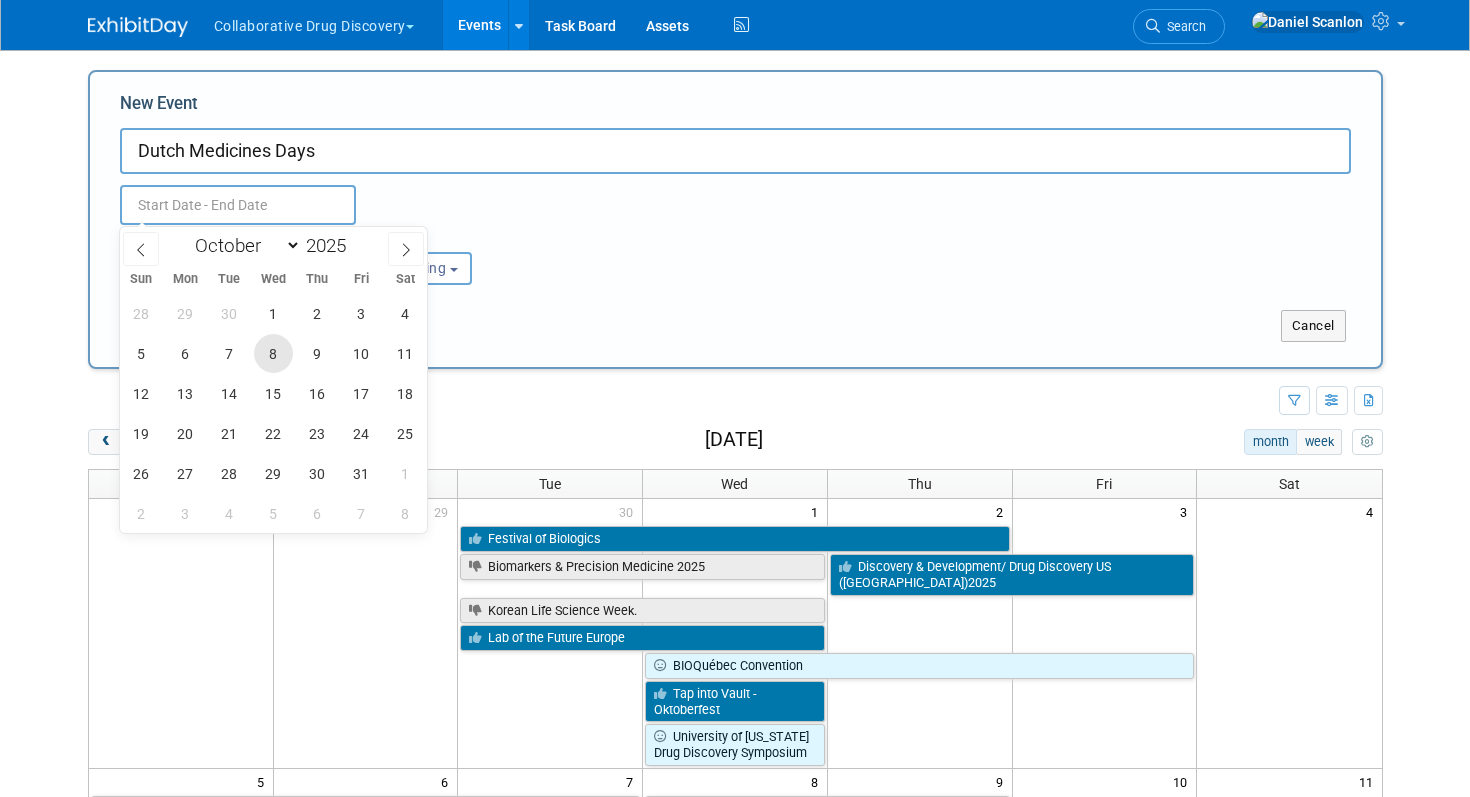 click on "8" at bounding box center (273, 353) 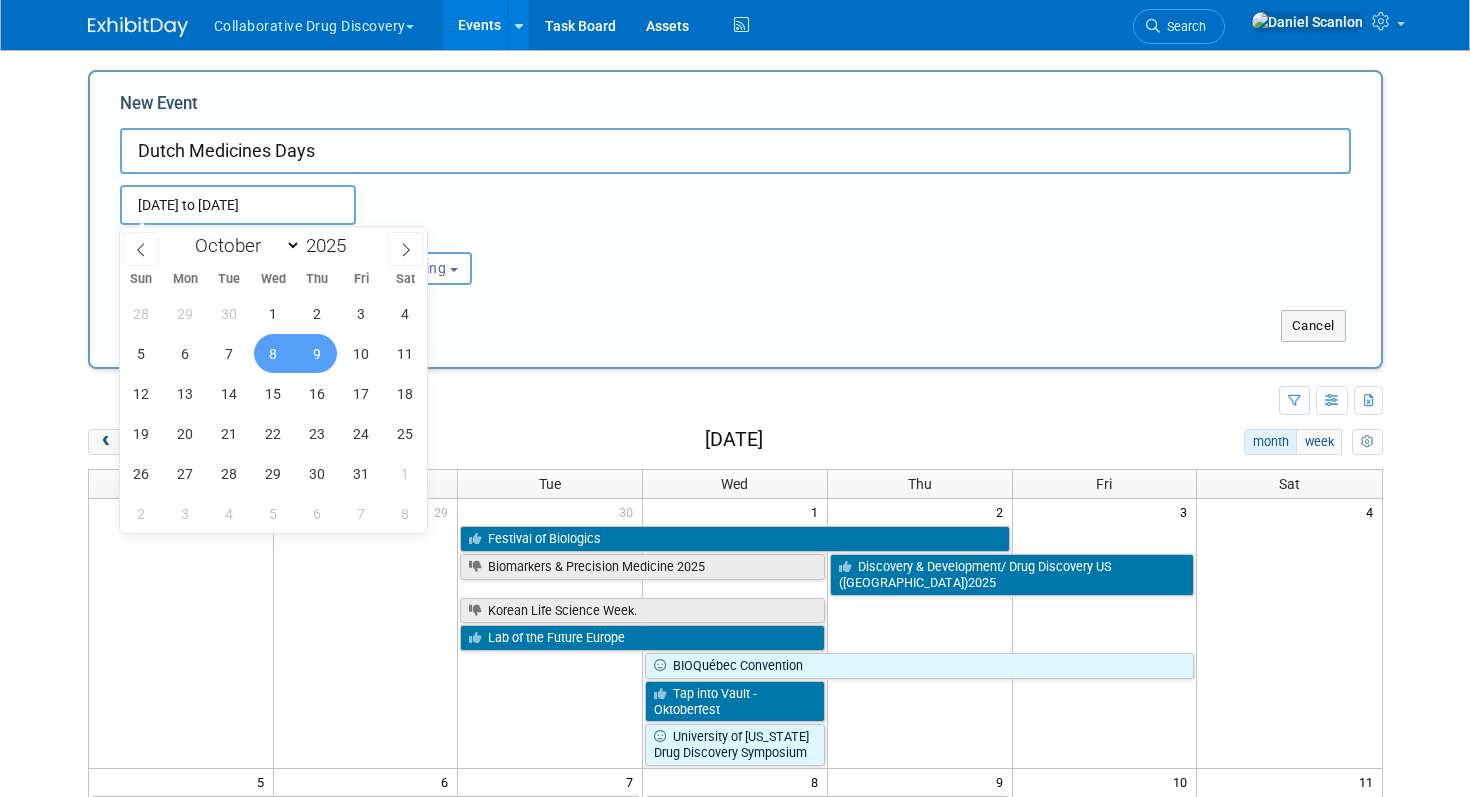 click on "9" at bounding box center [317, 353] 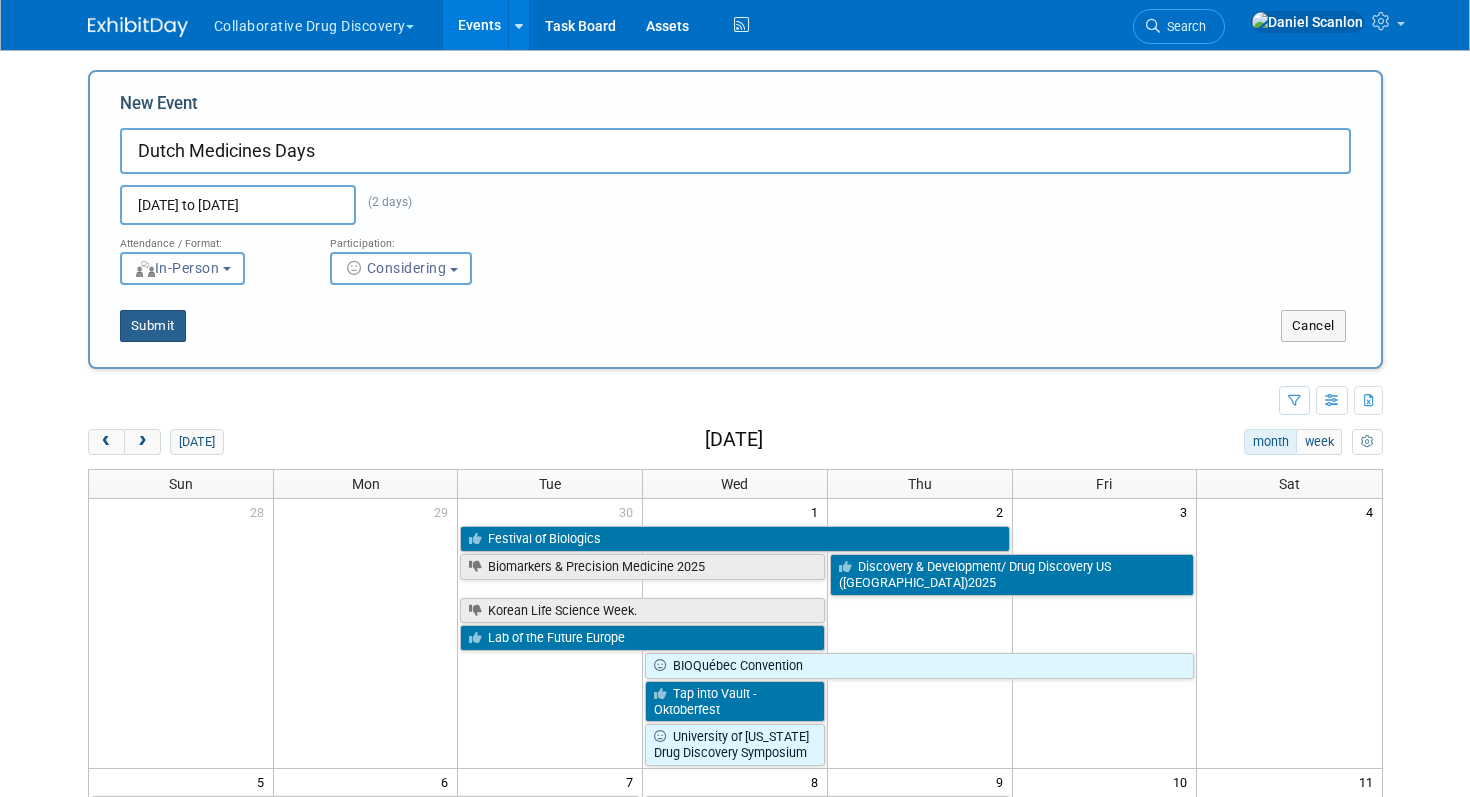 click on "Submit" at bounding box center [153, 326] 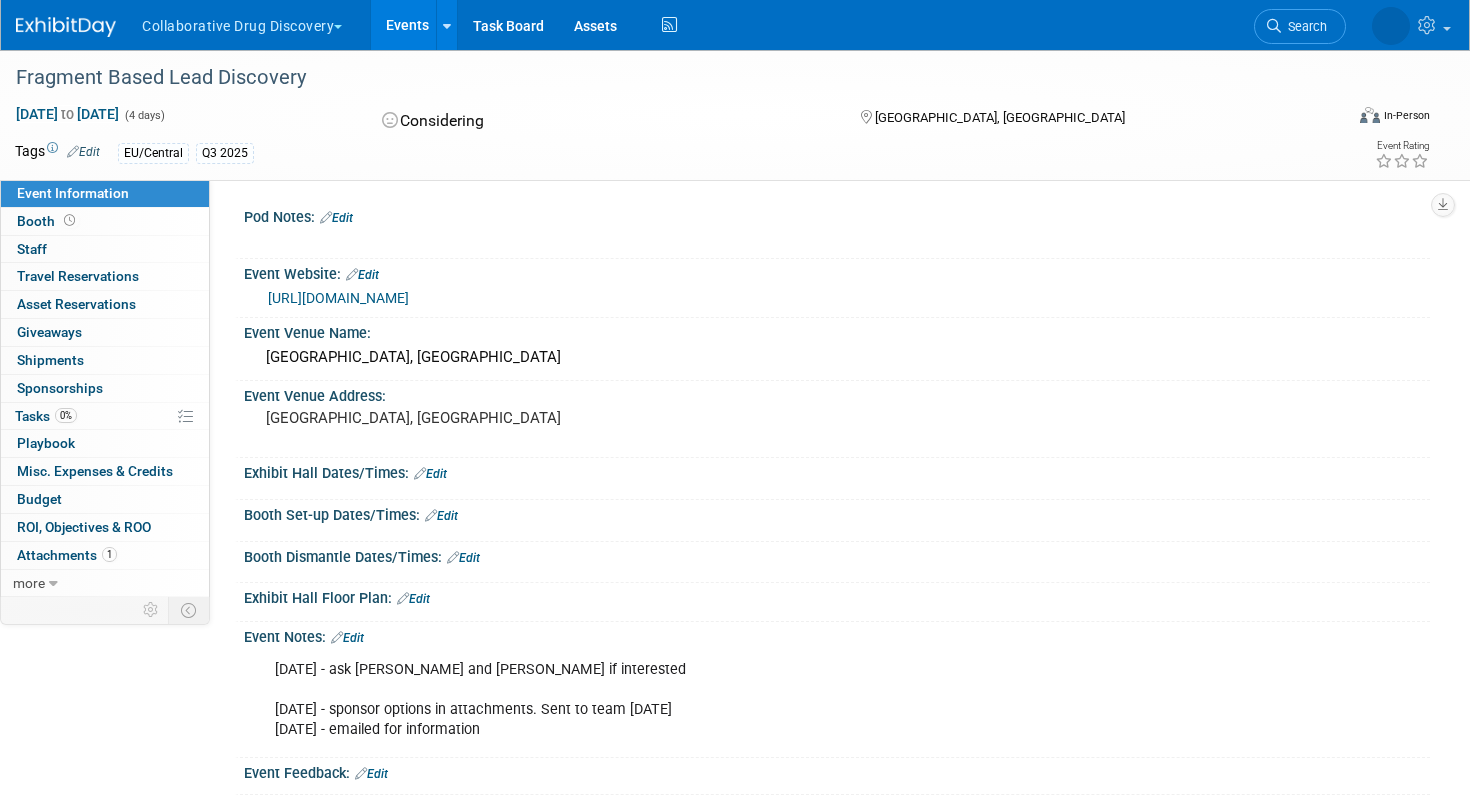 scroll, scrollTop: 0, scrollLeft: 0, axis: both 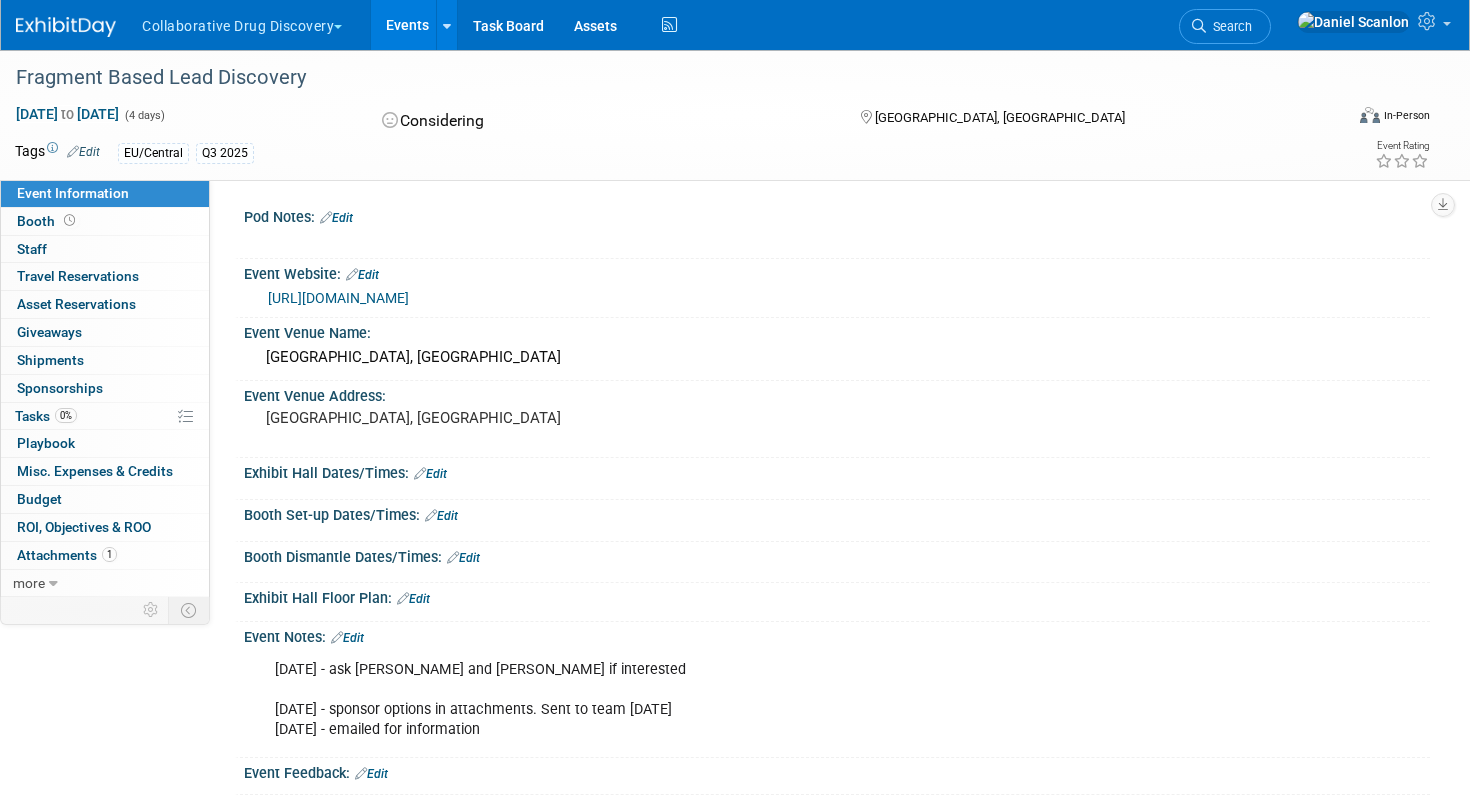 click on "https://fbldconference.org/" at bounding box center [338, 298] 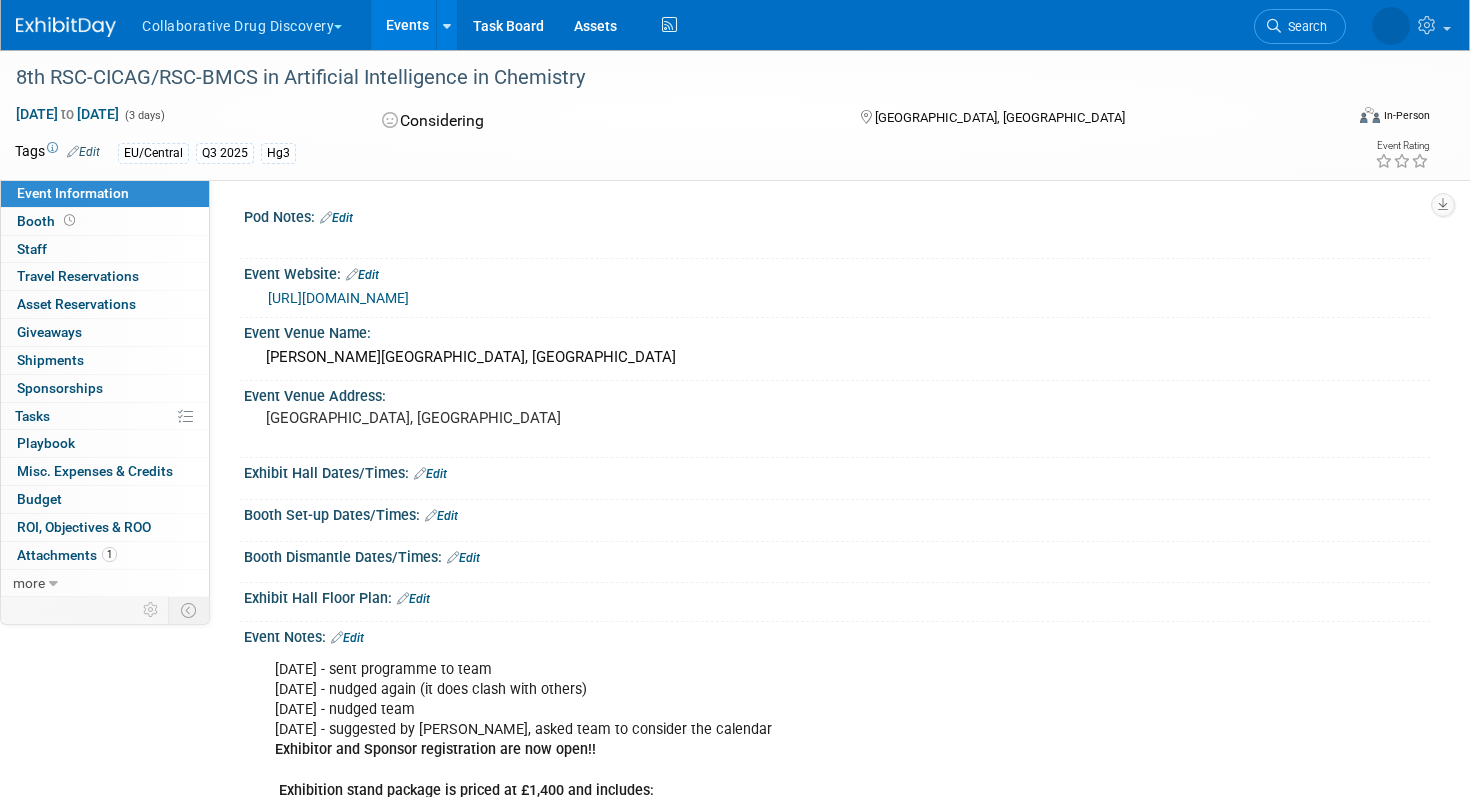 scroll, scrollTop: 0, scrollLeft: 0, axis: both 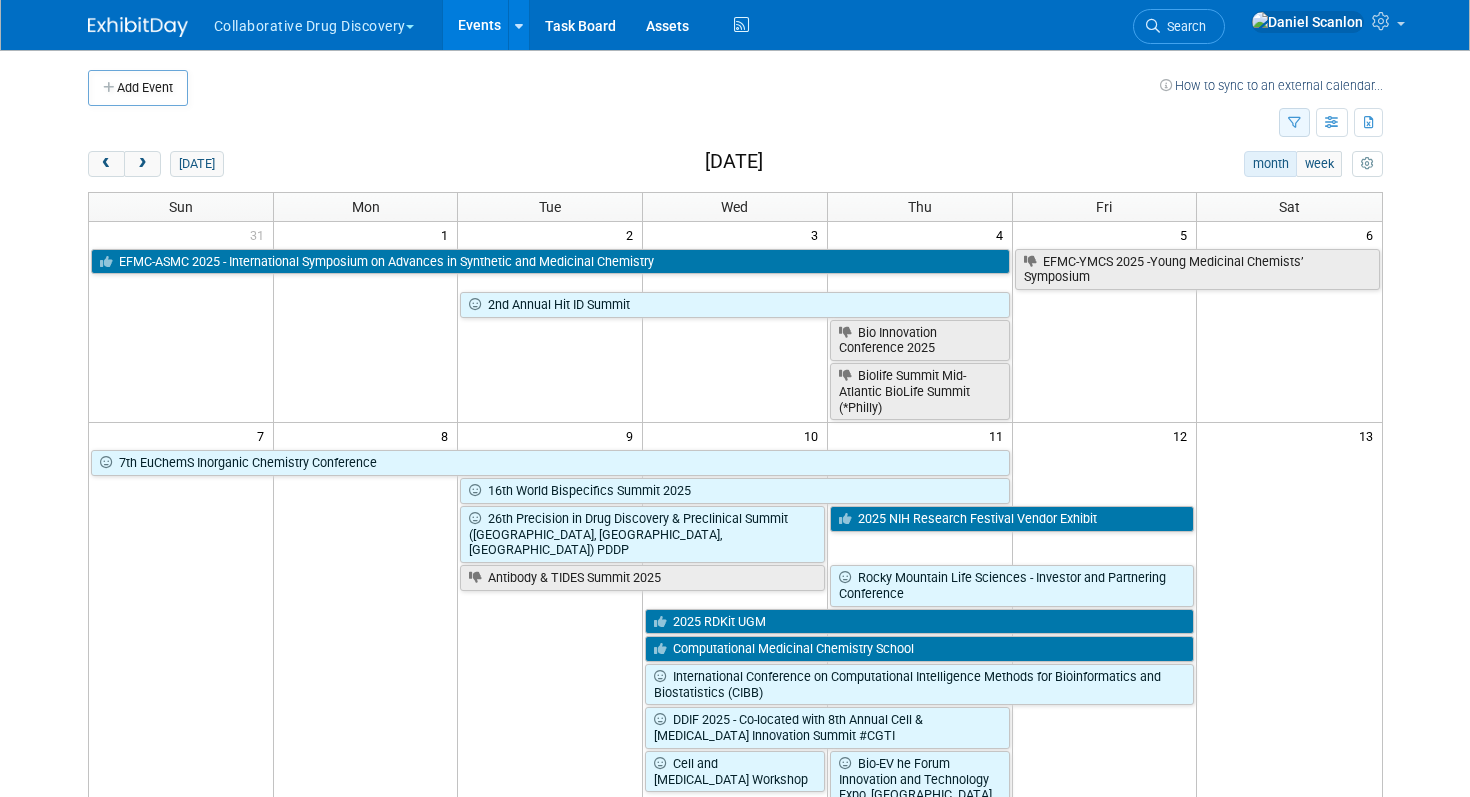 click at bounding box center [1294, 123] 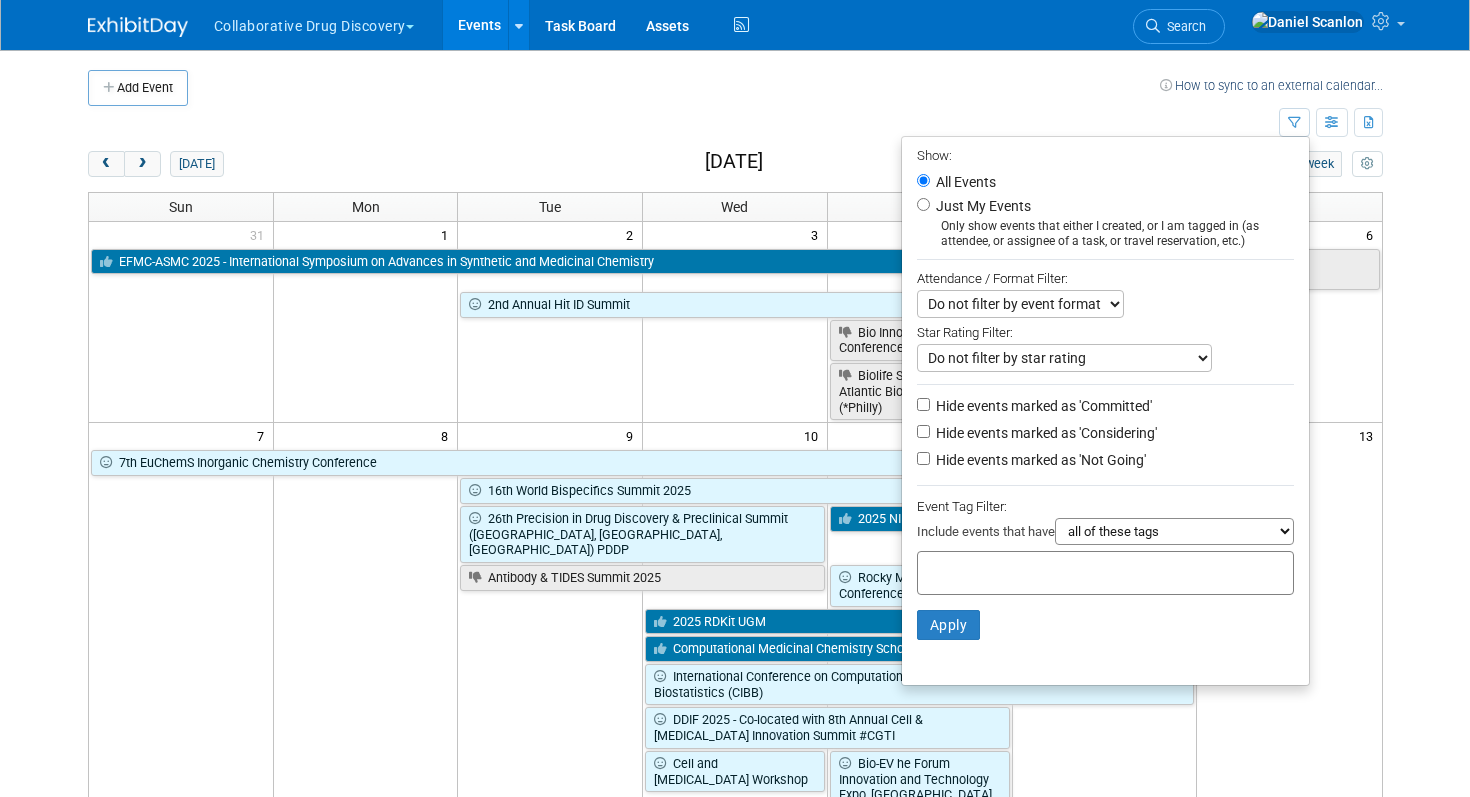 click at bounding box center (1006, 570) 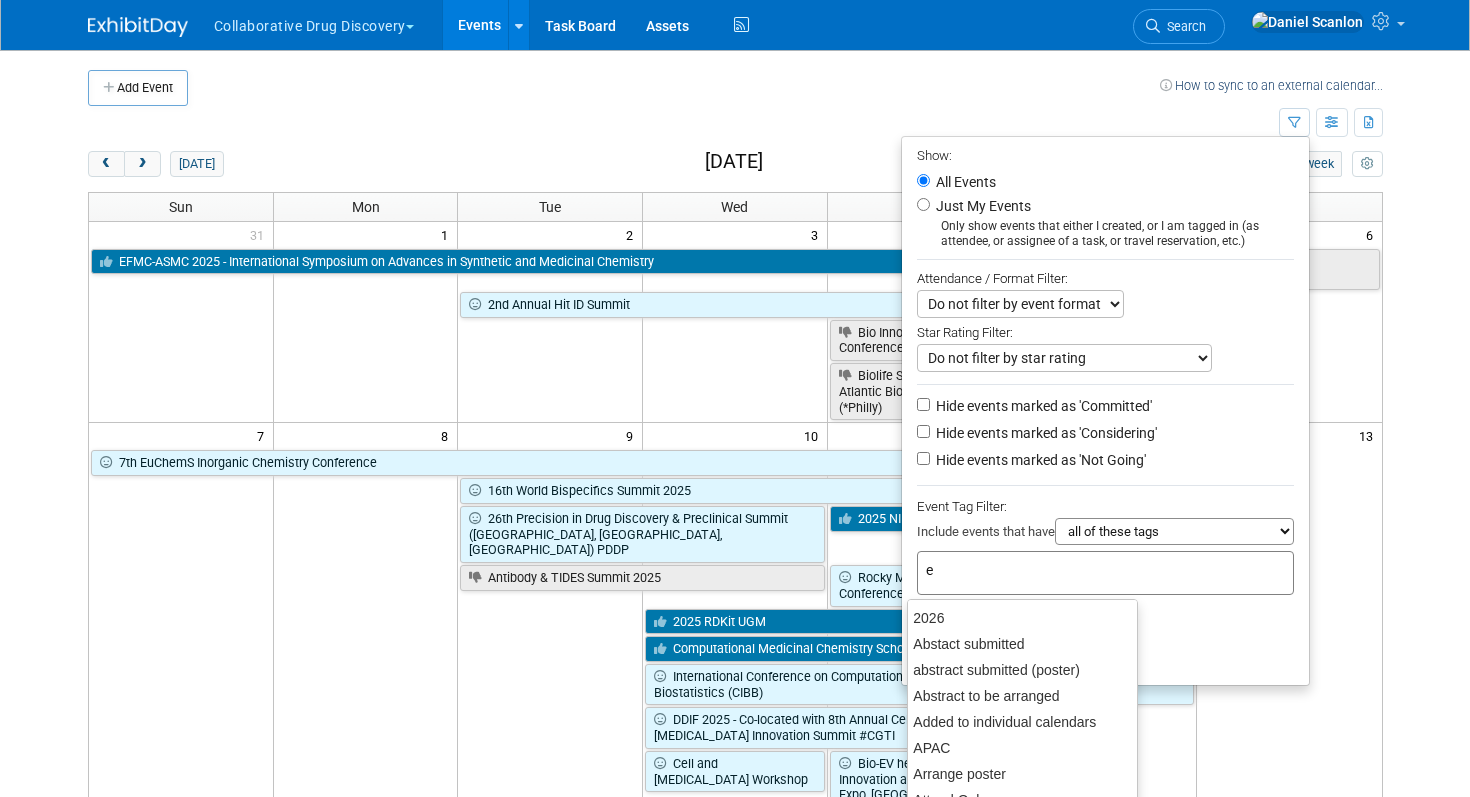 type on "eu" 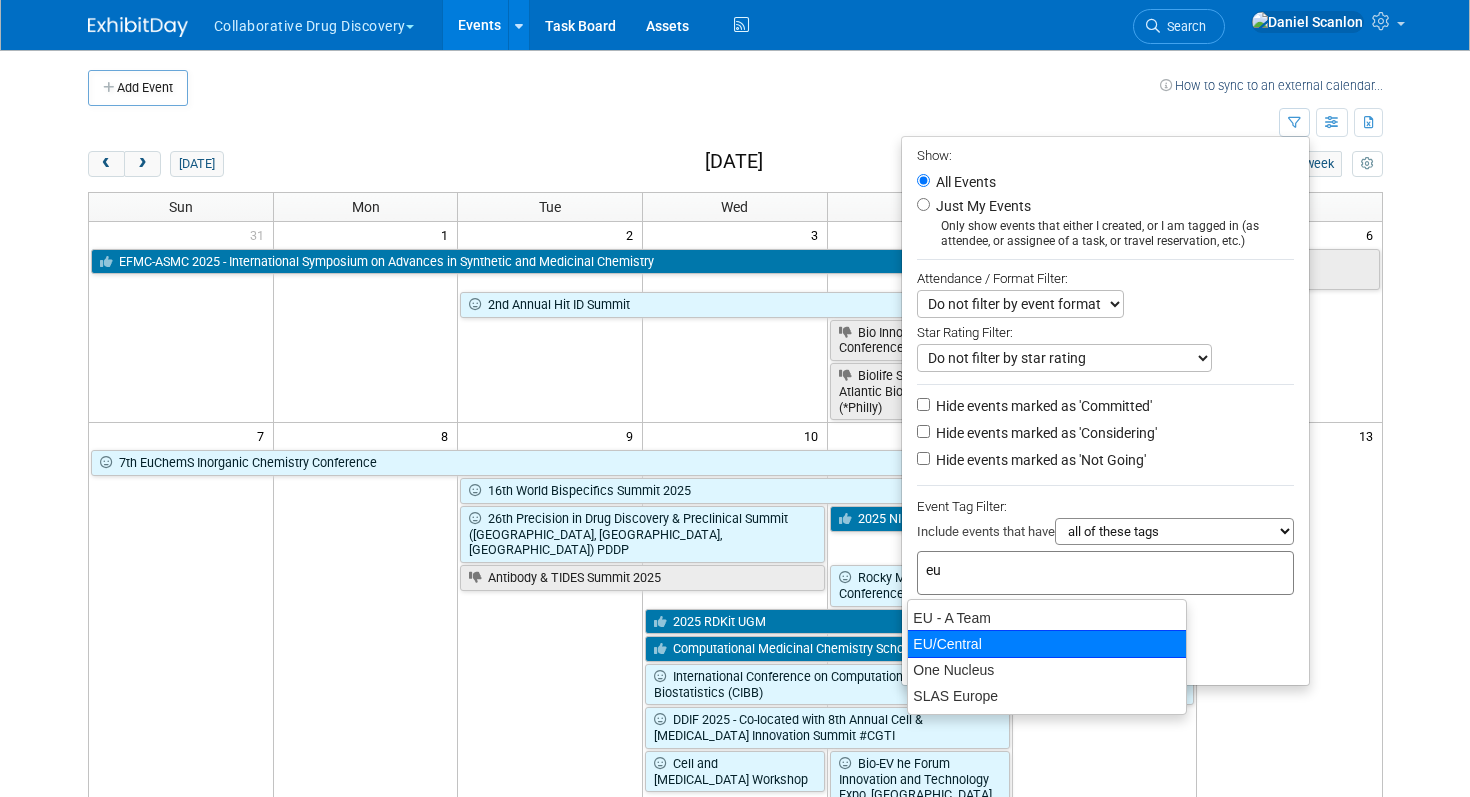 click on "EU/Central" at bounding box center (1047, 644) 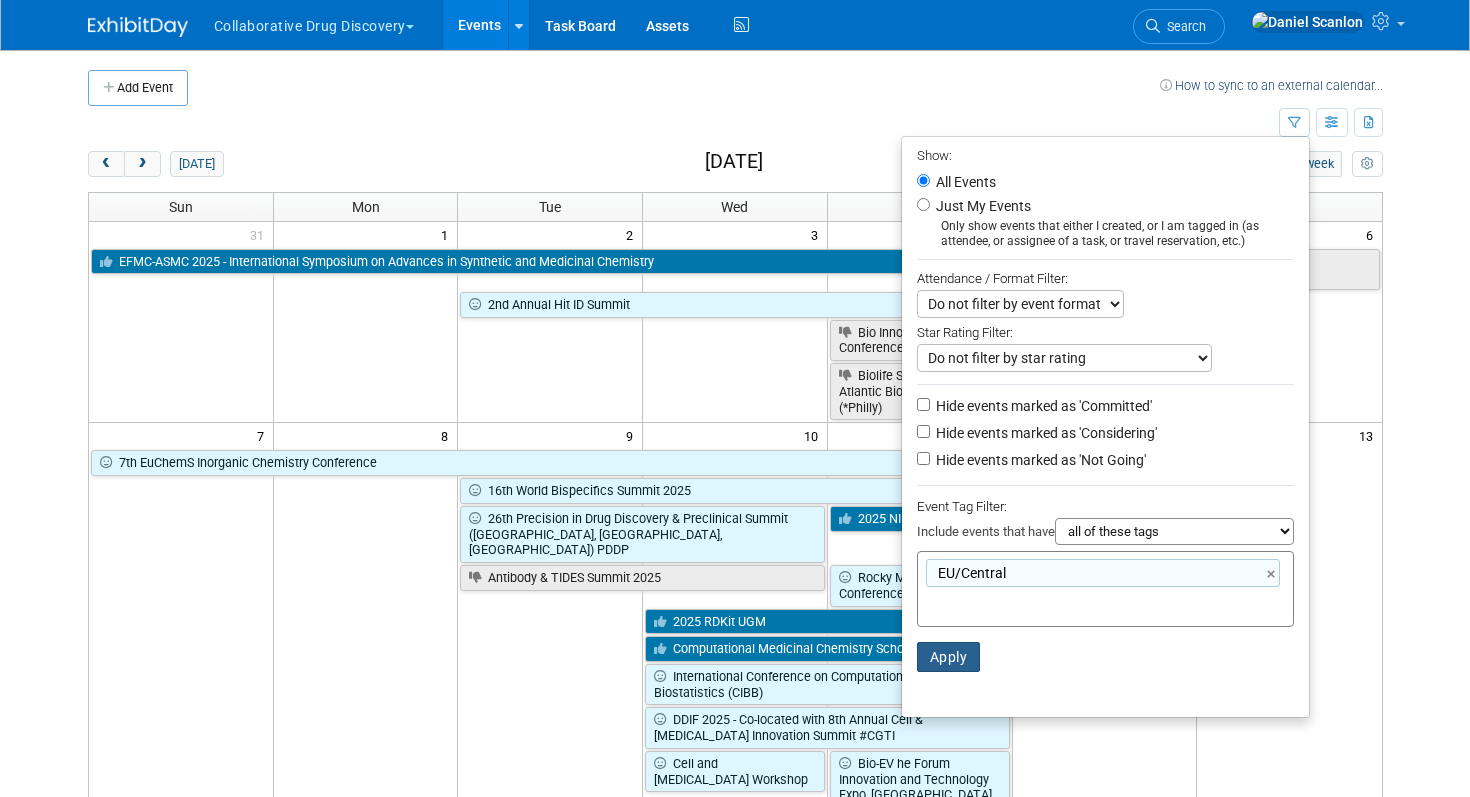 click on "Apply" at bounding box center [949, 657] 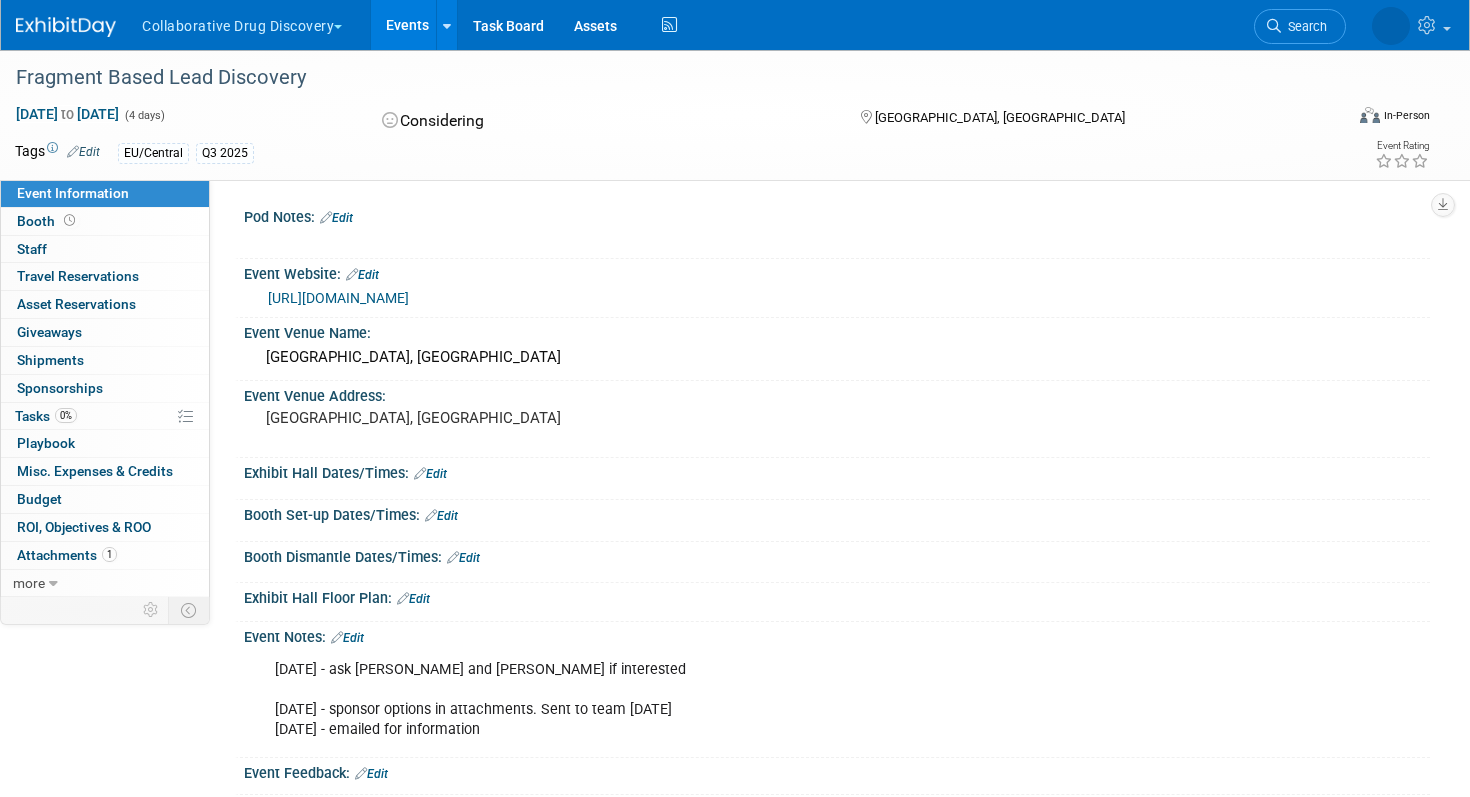 scroll, scrollTop: 0, scrollLeft: 0, axis: both 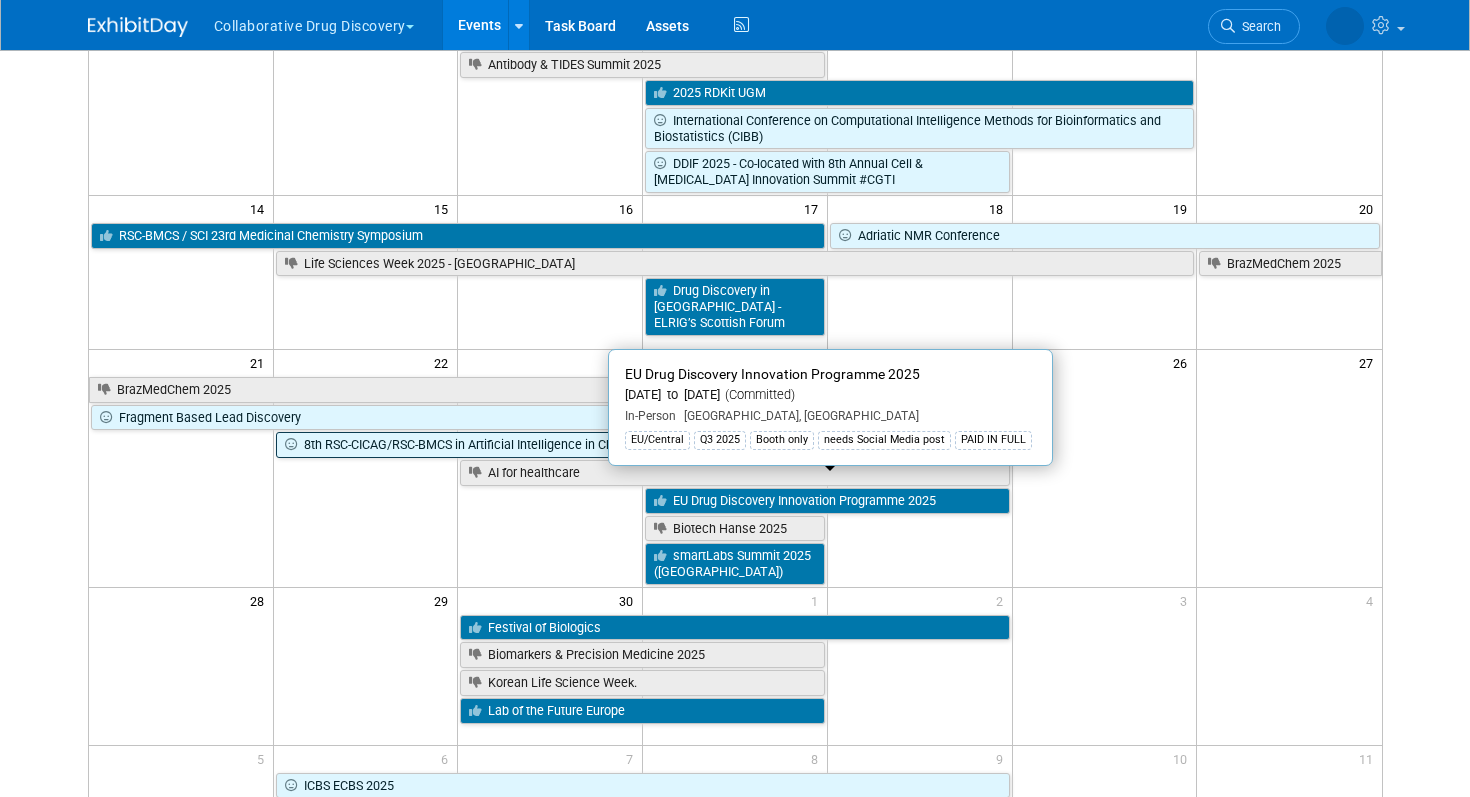 click on "8th RSC-CICAG/RSC-BMCS in Artificial Intelligence in Chemistry" at bounding box center [550, 445] 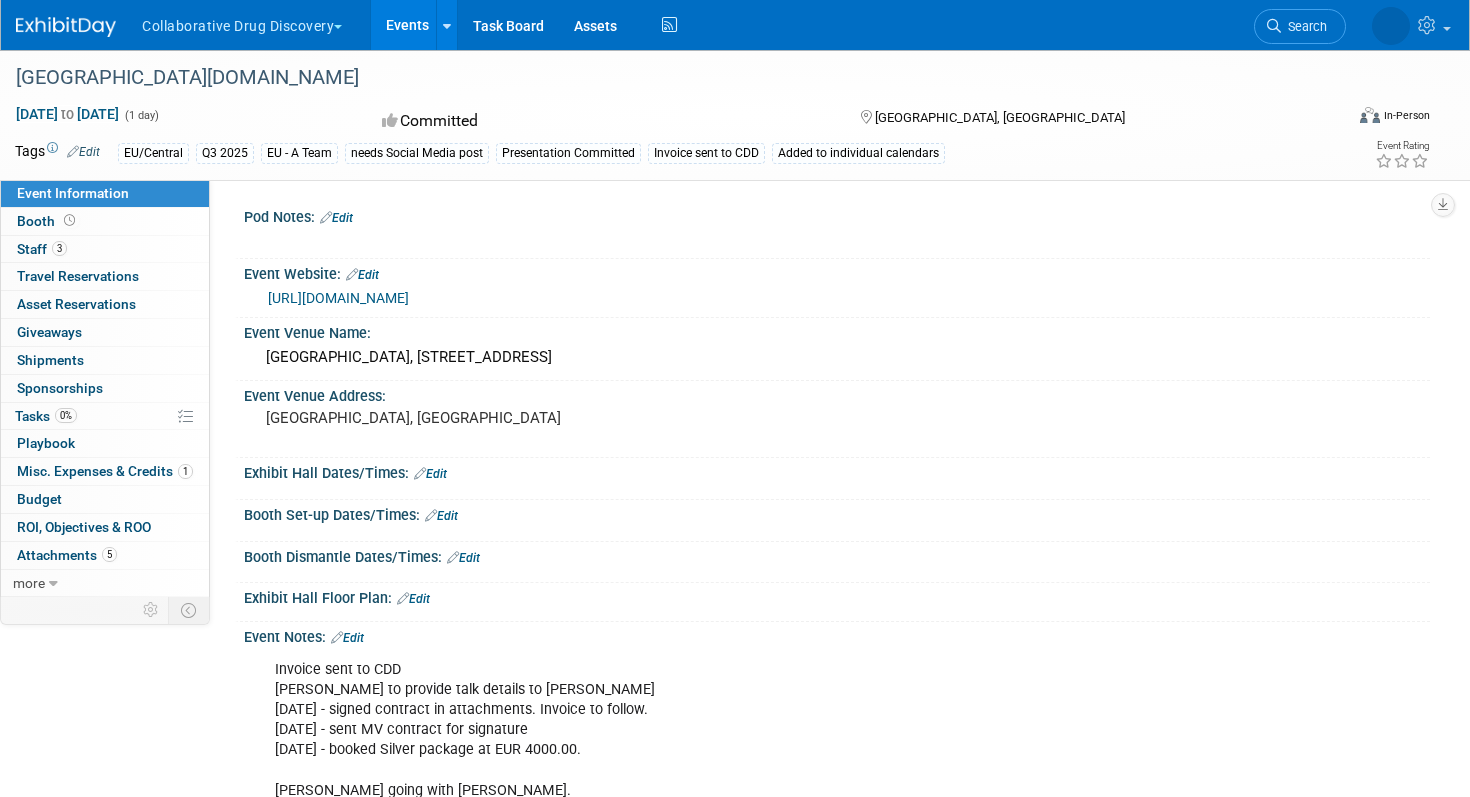 scroll, scrollTop: 0, scrollLeft: 0, axis: both 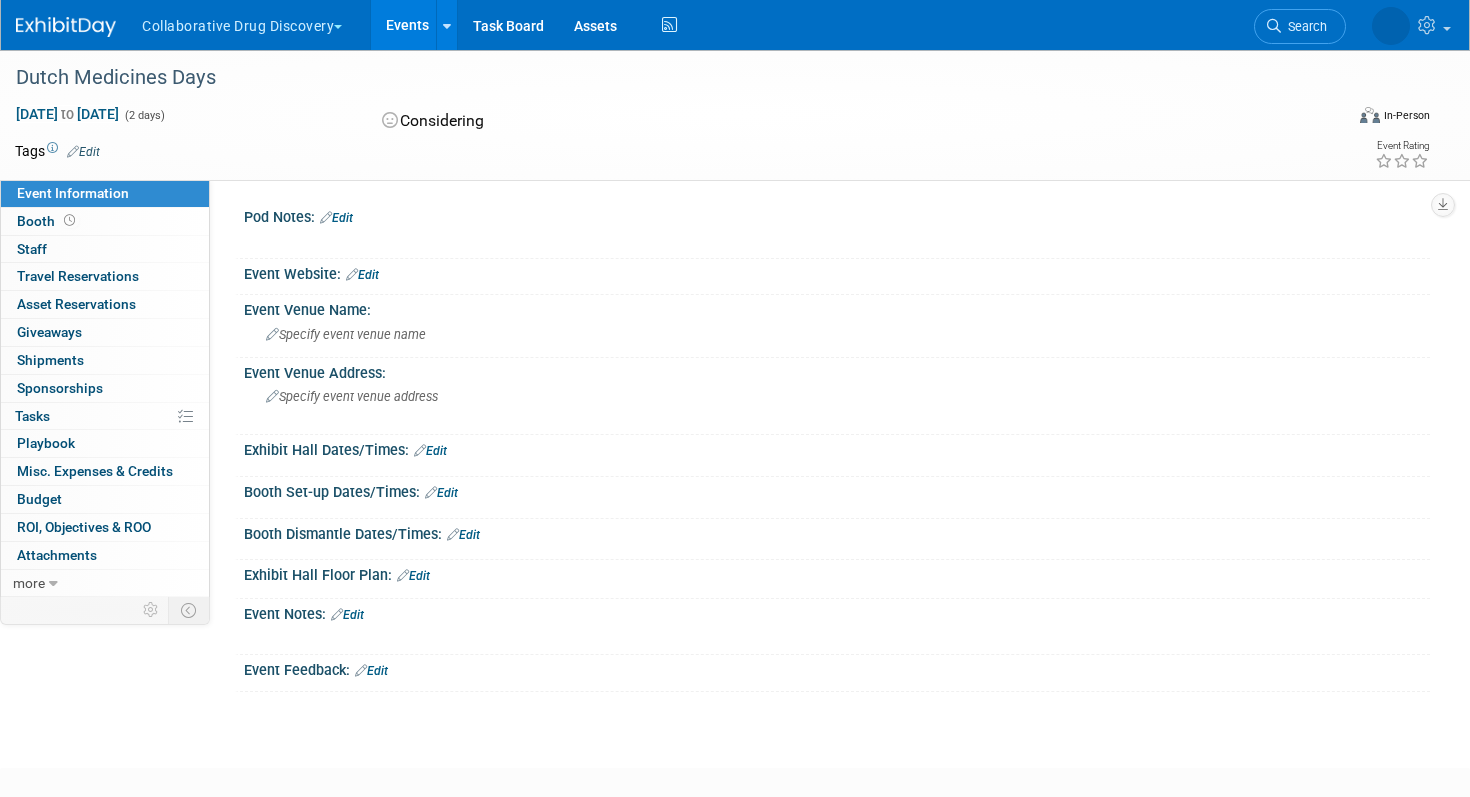 click on "Edit" at bounding box center [336, 218] 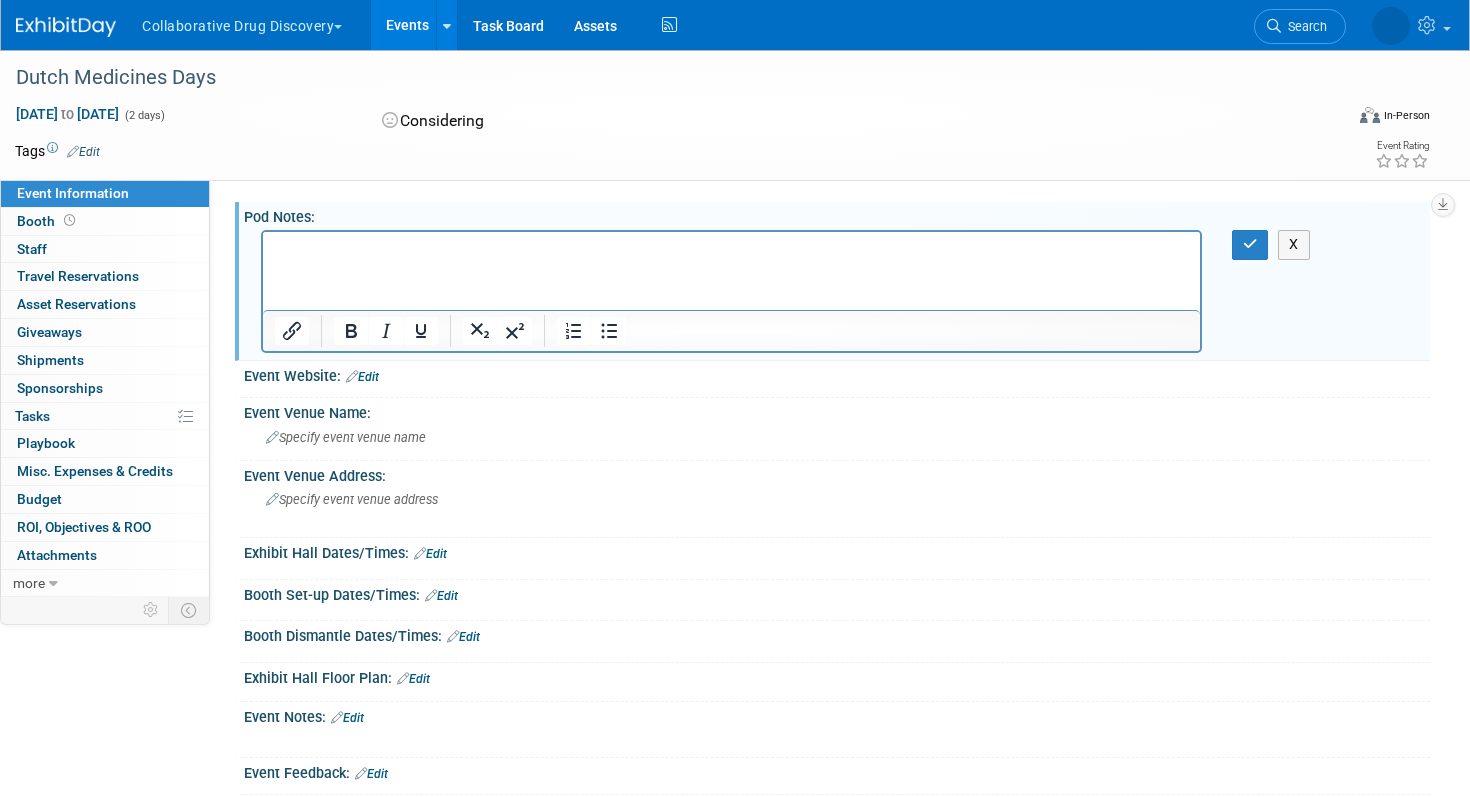 scroll, scrollTop: 0, scrollLeft: 0, axis: both 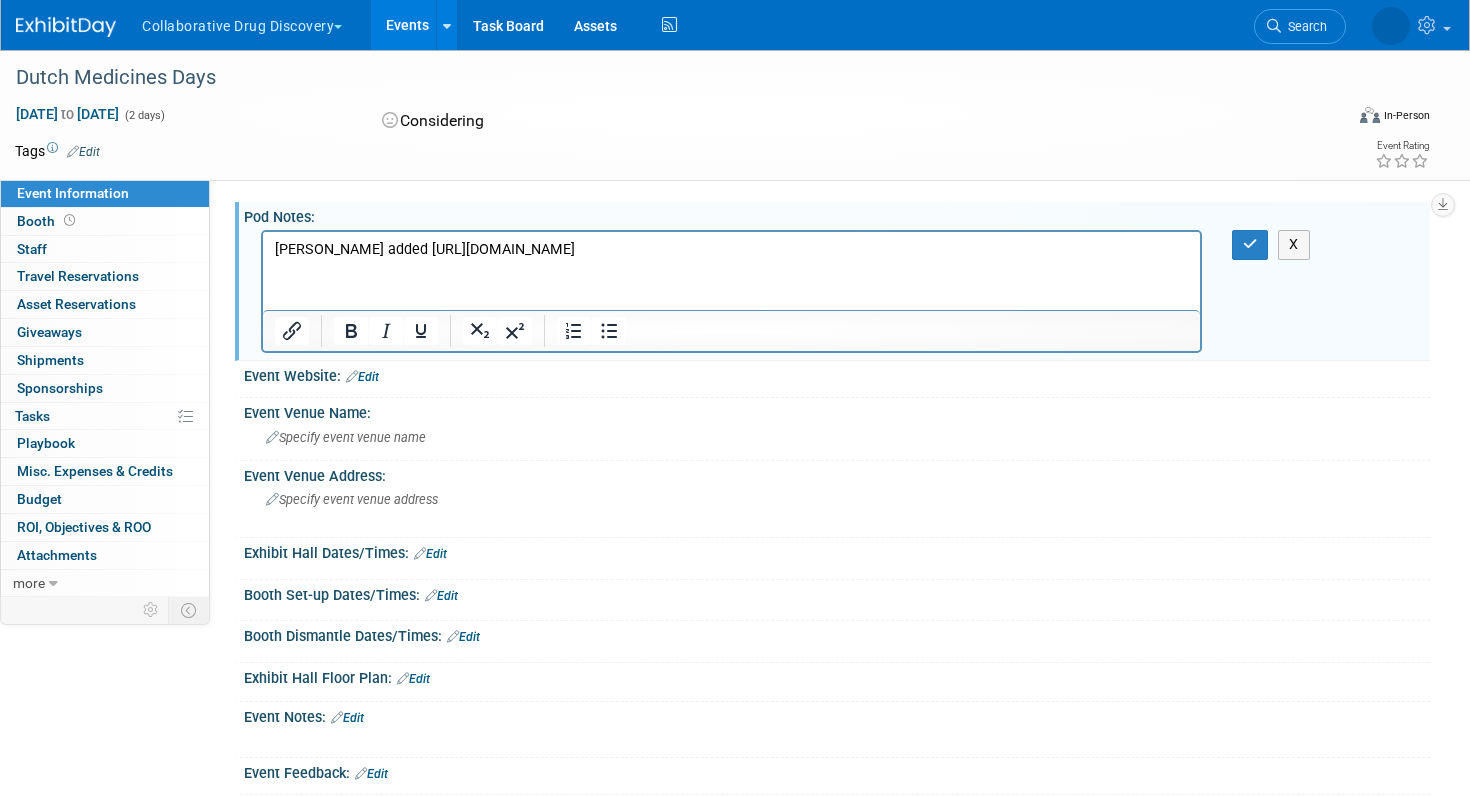 click on "Daniel added https://www.hyphenprojects.nl/figon-dmd/" at bounding box center [732, 250] 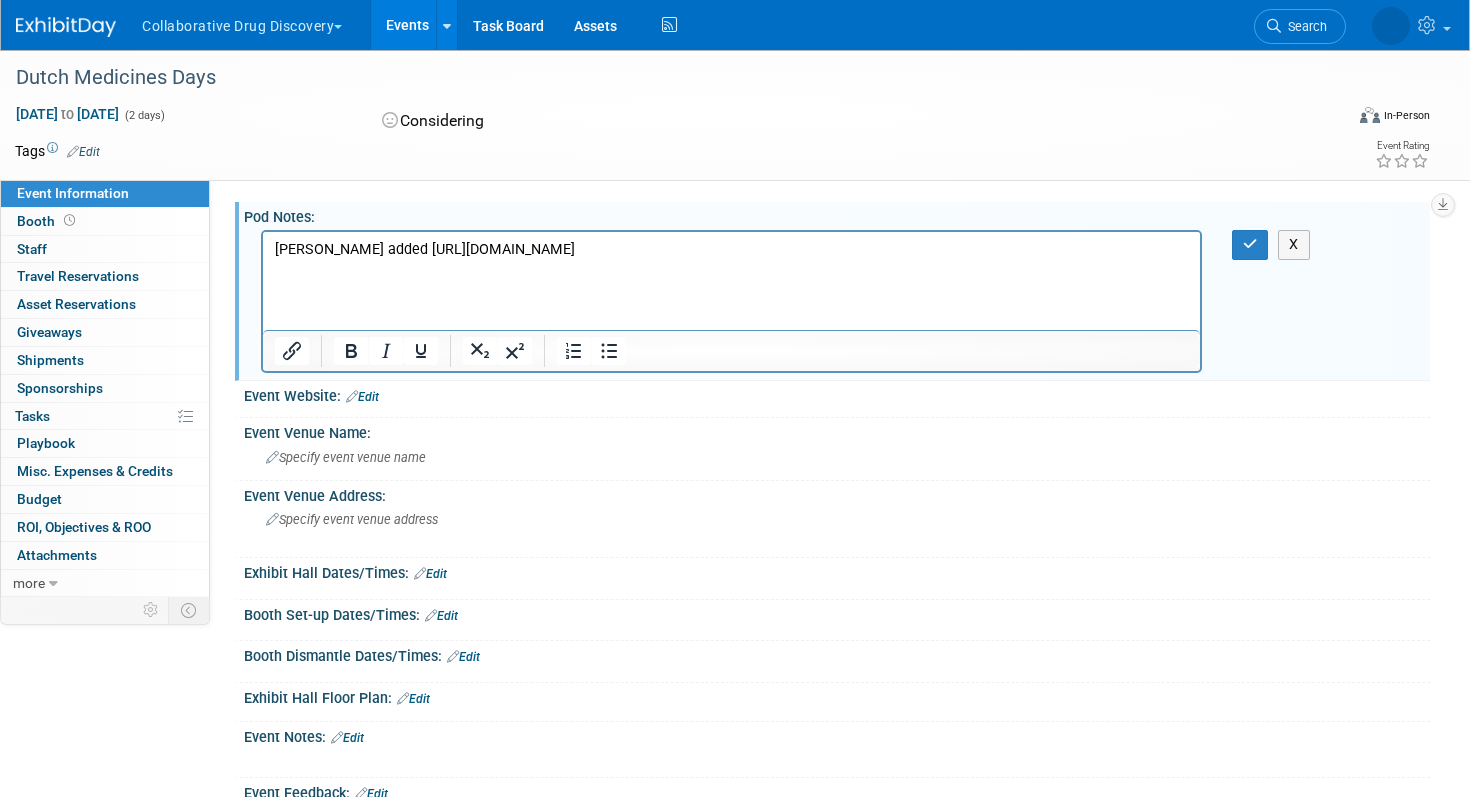 click on "Daniel added https://www.hyphenprojects.nl/figon-dmd/" at bounding box center (732, 260) 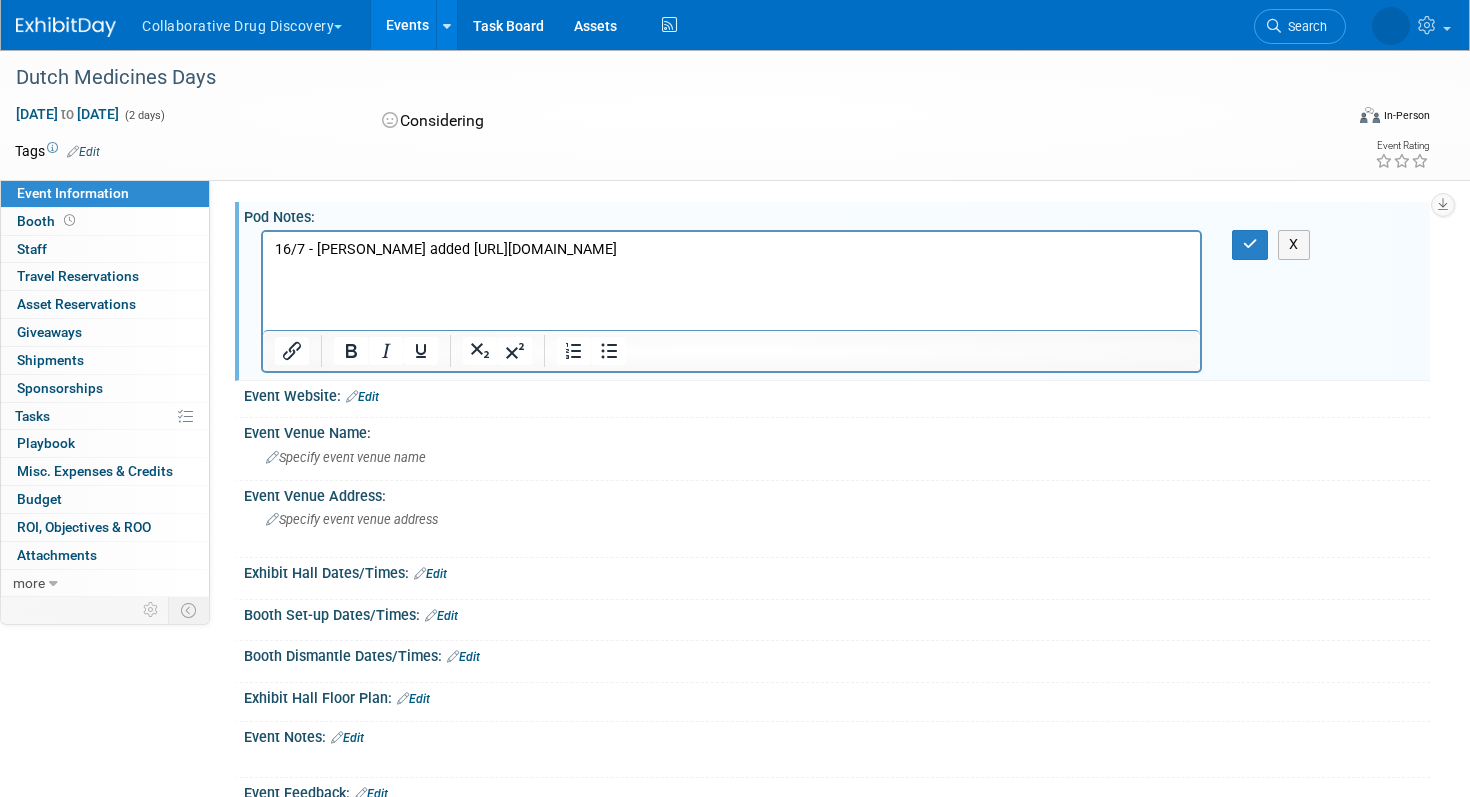 click on "16/7 - Daniel added https://www.hyphenprojects.nl/figon-dmd/" at bounding box center [732, 260] 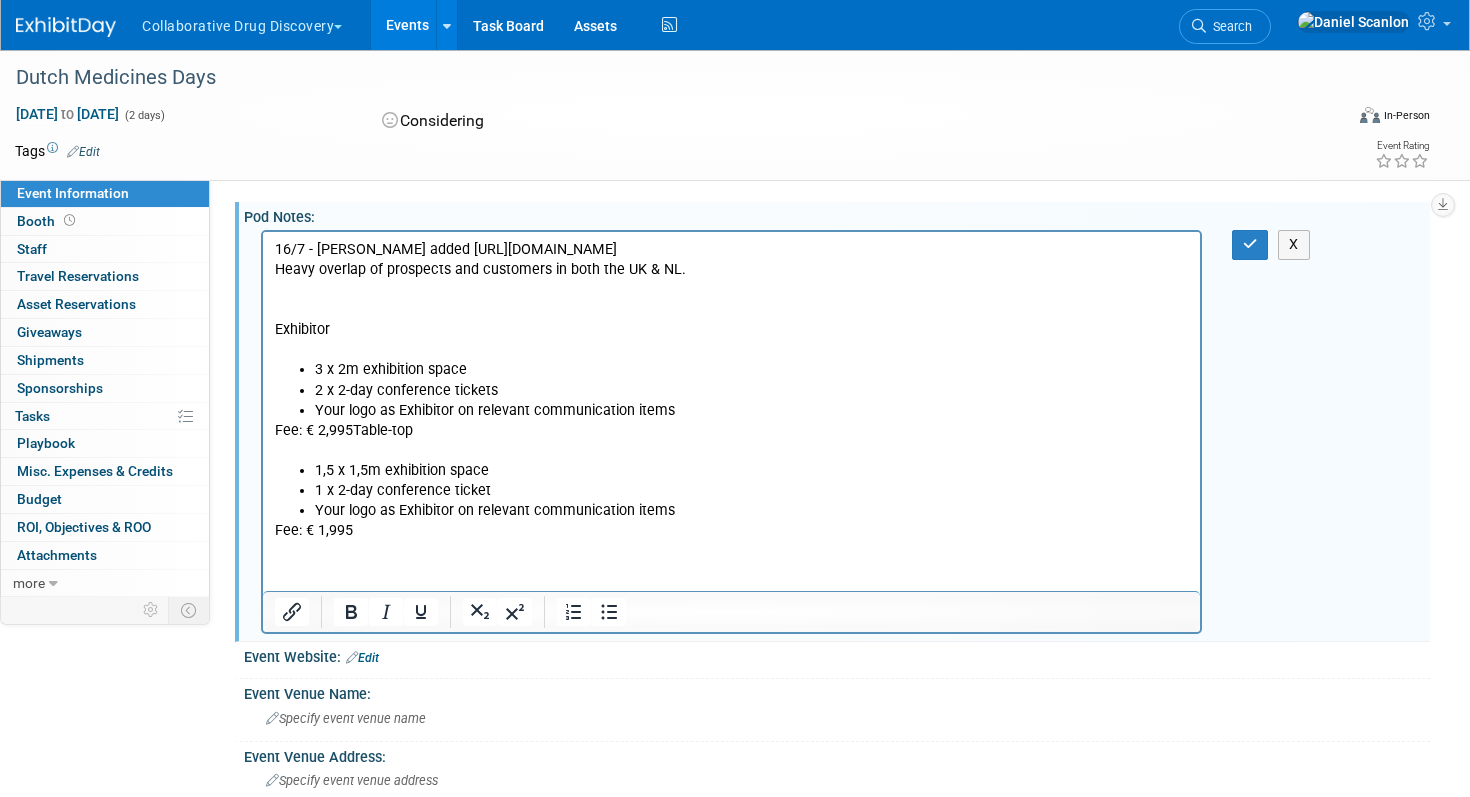 click at bounding box center (732, 310) 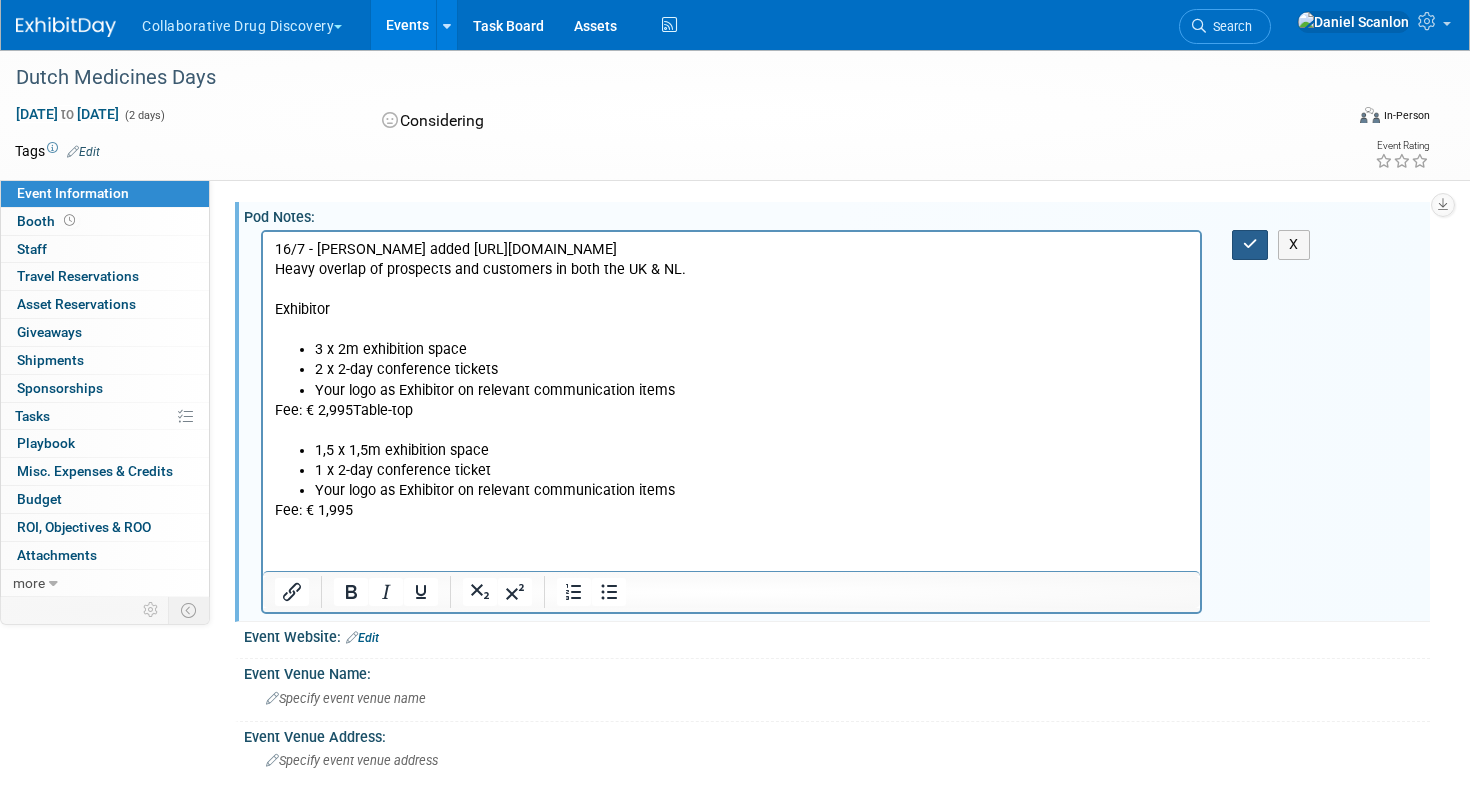 click at bounding box center [1250, 244] 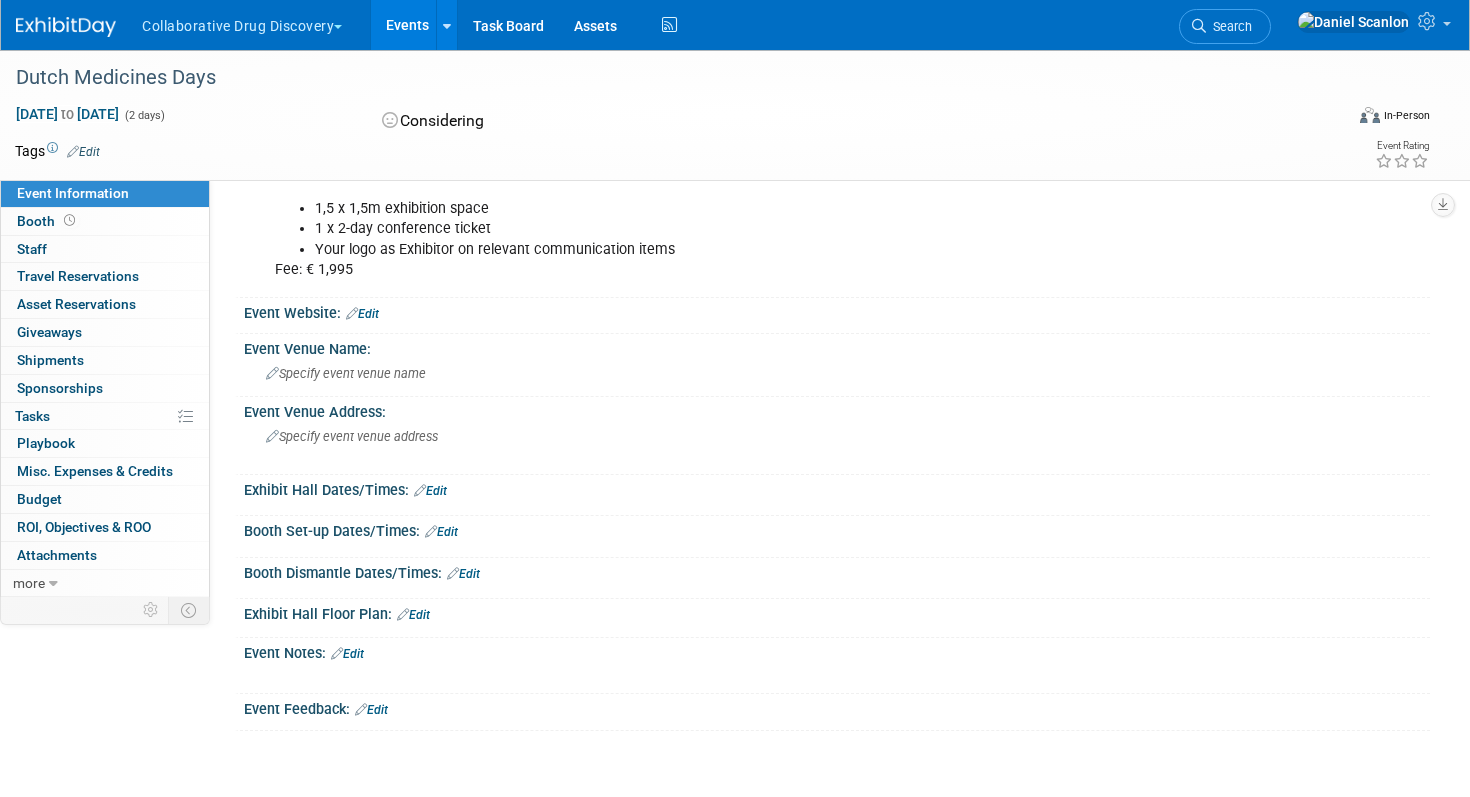 scroll, scrollTop: 300, scrollLeft: 0, axis: vertical 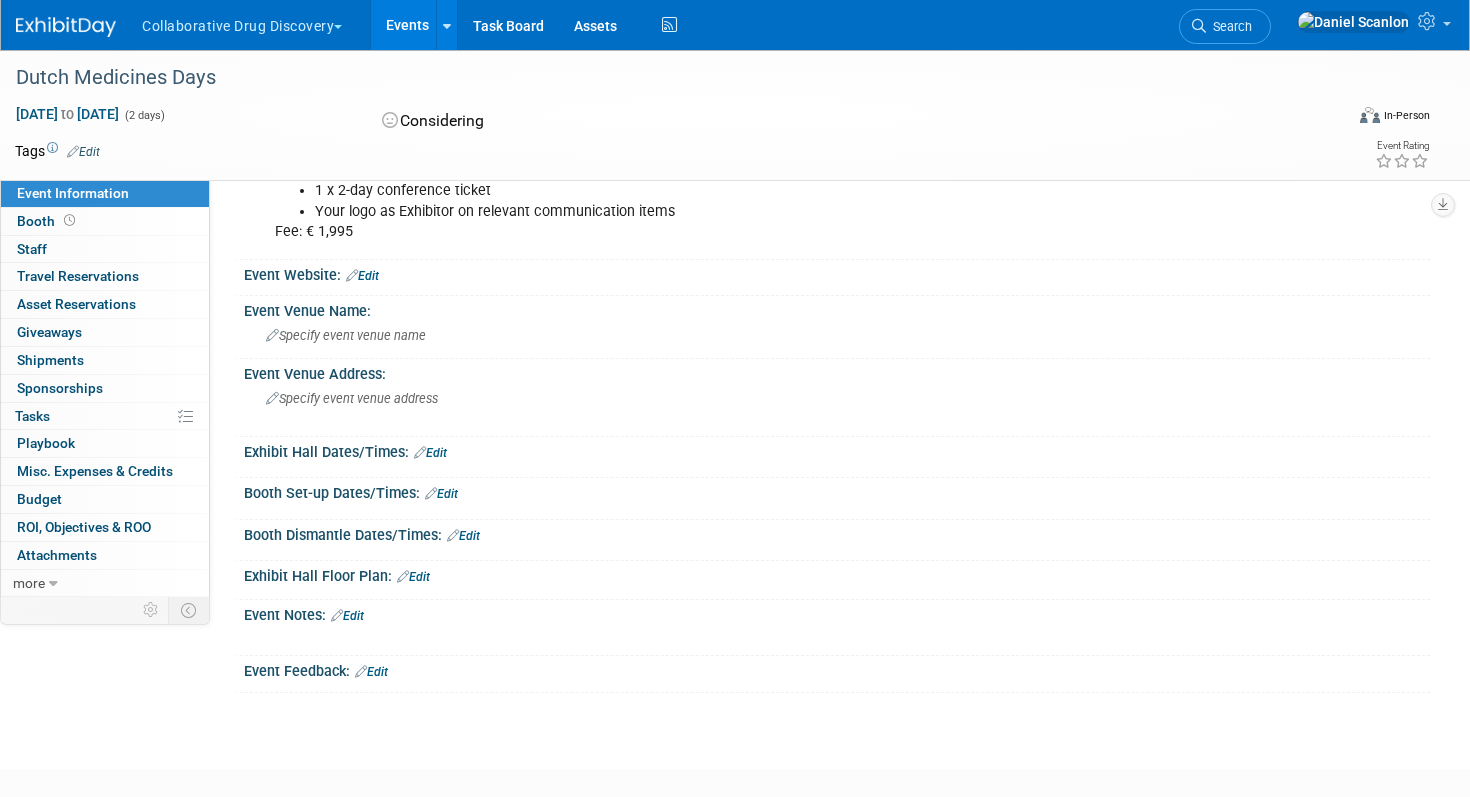 click on "Edit" at bounding box center (362, 276) 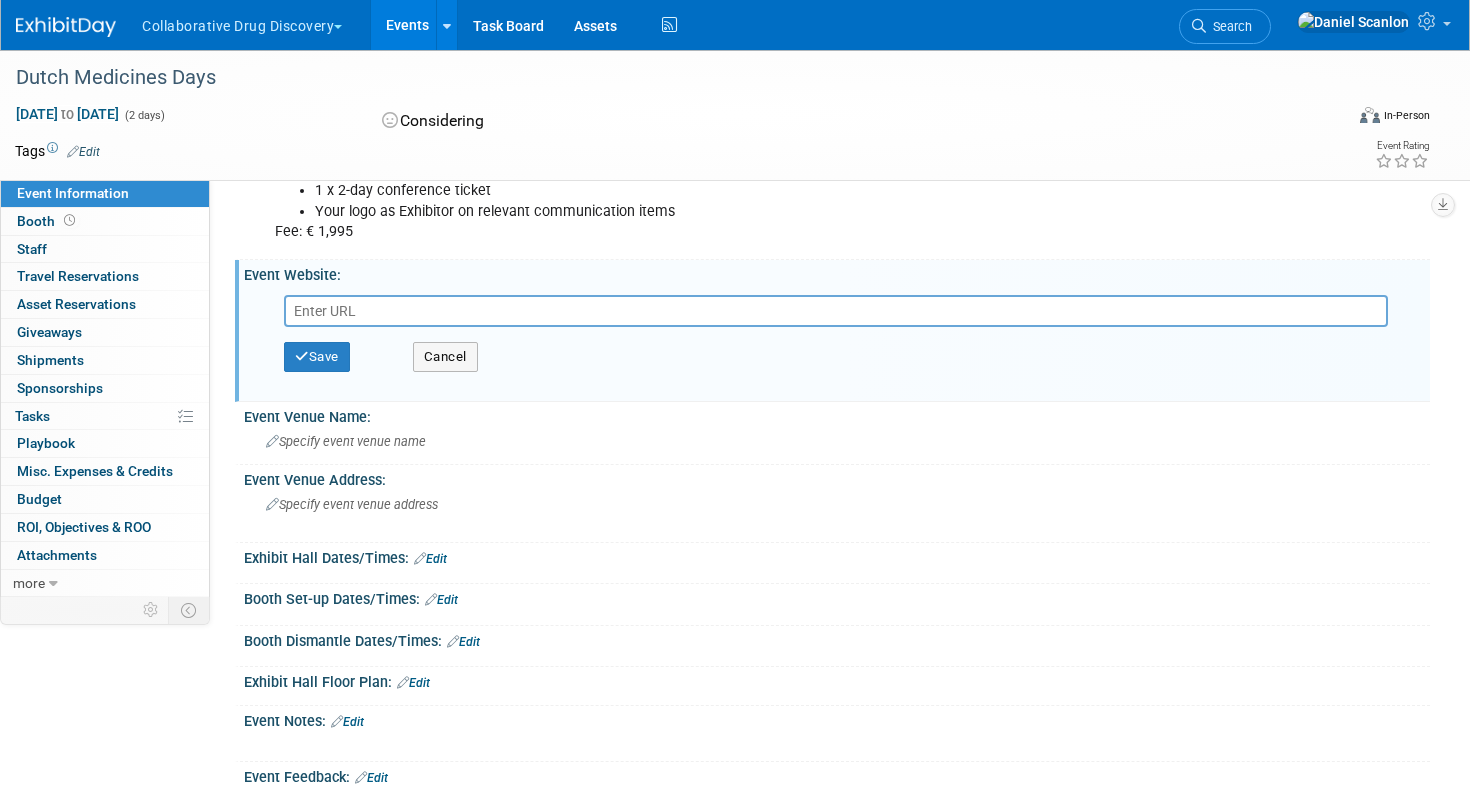 paste on "https://www.hyphenprojects.nl/figon-dmd/" 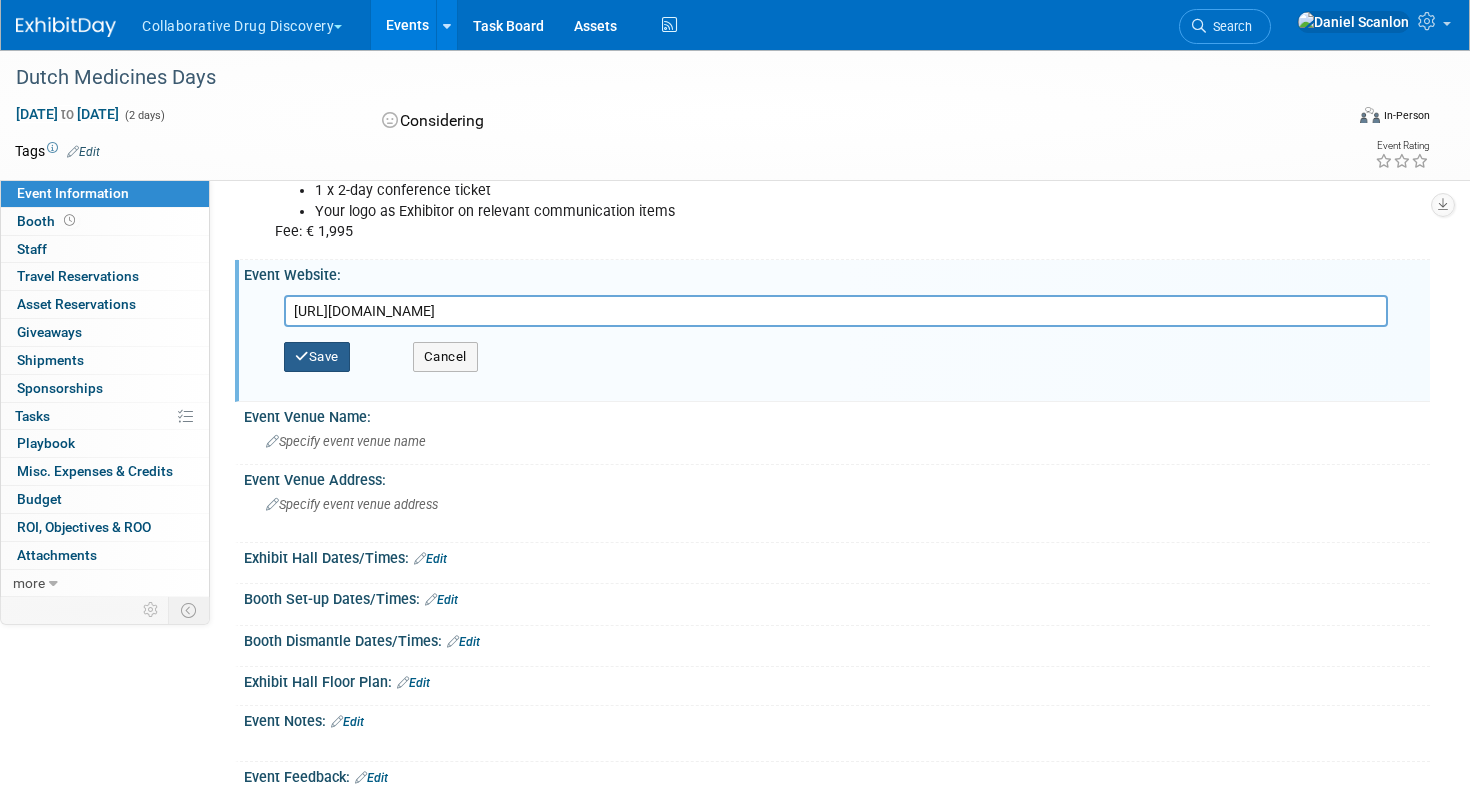type on "https://www.hyphenprojects.nl/figon-dmd/" 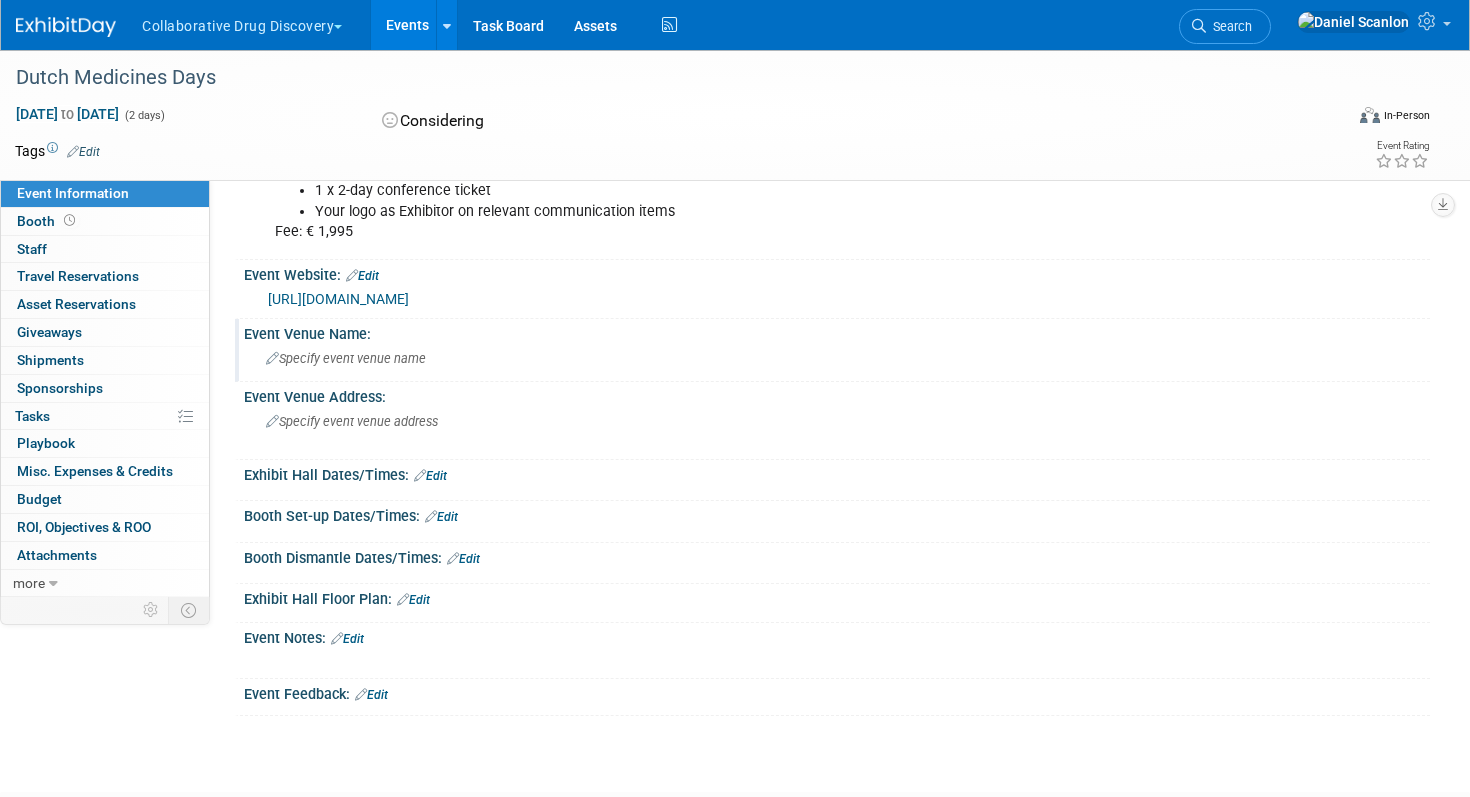 click on "Specify event venue name" at bounding box center (346, 358) 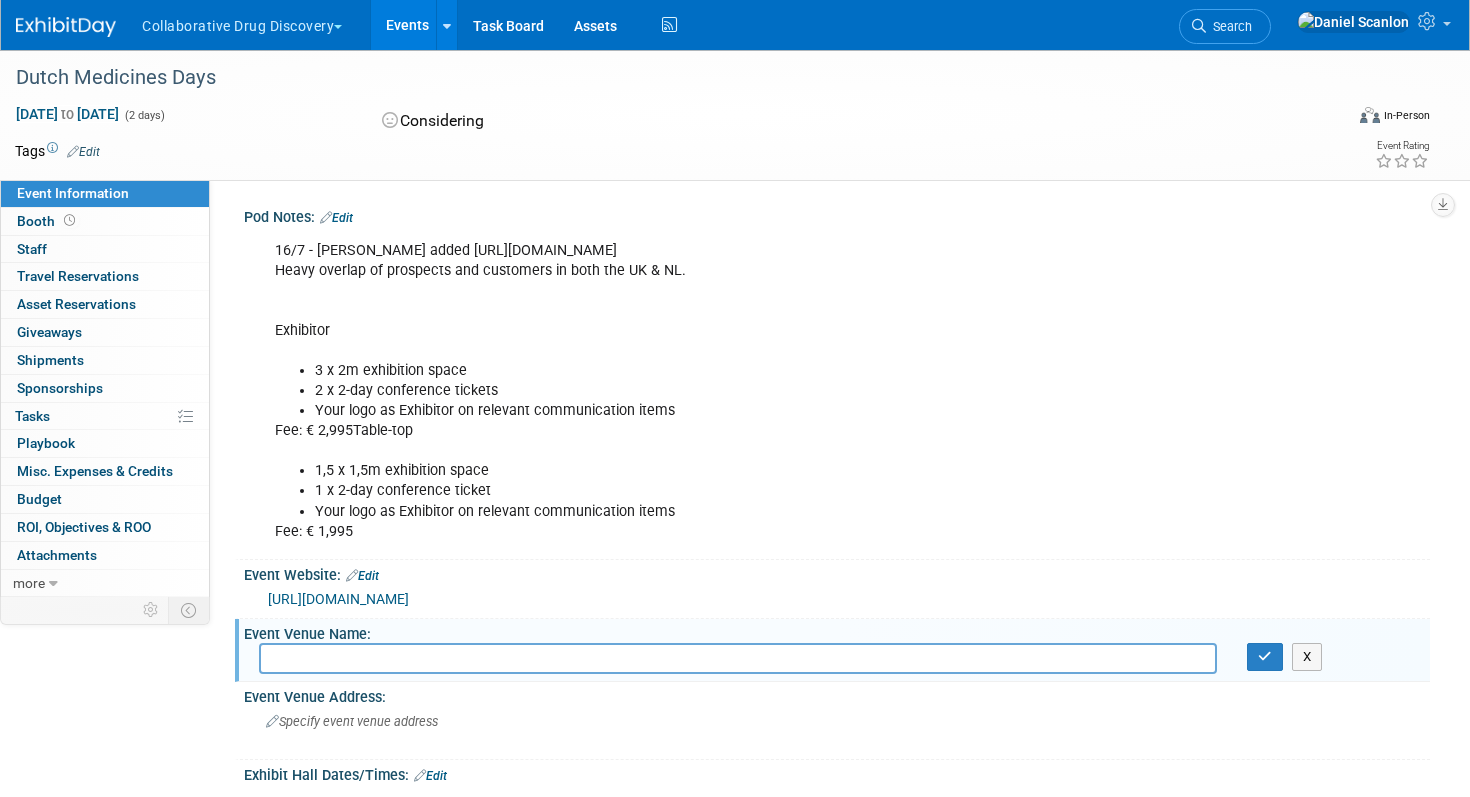 scroll, scrollTop: 434, scrollLeft: 0, axis: vertical 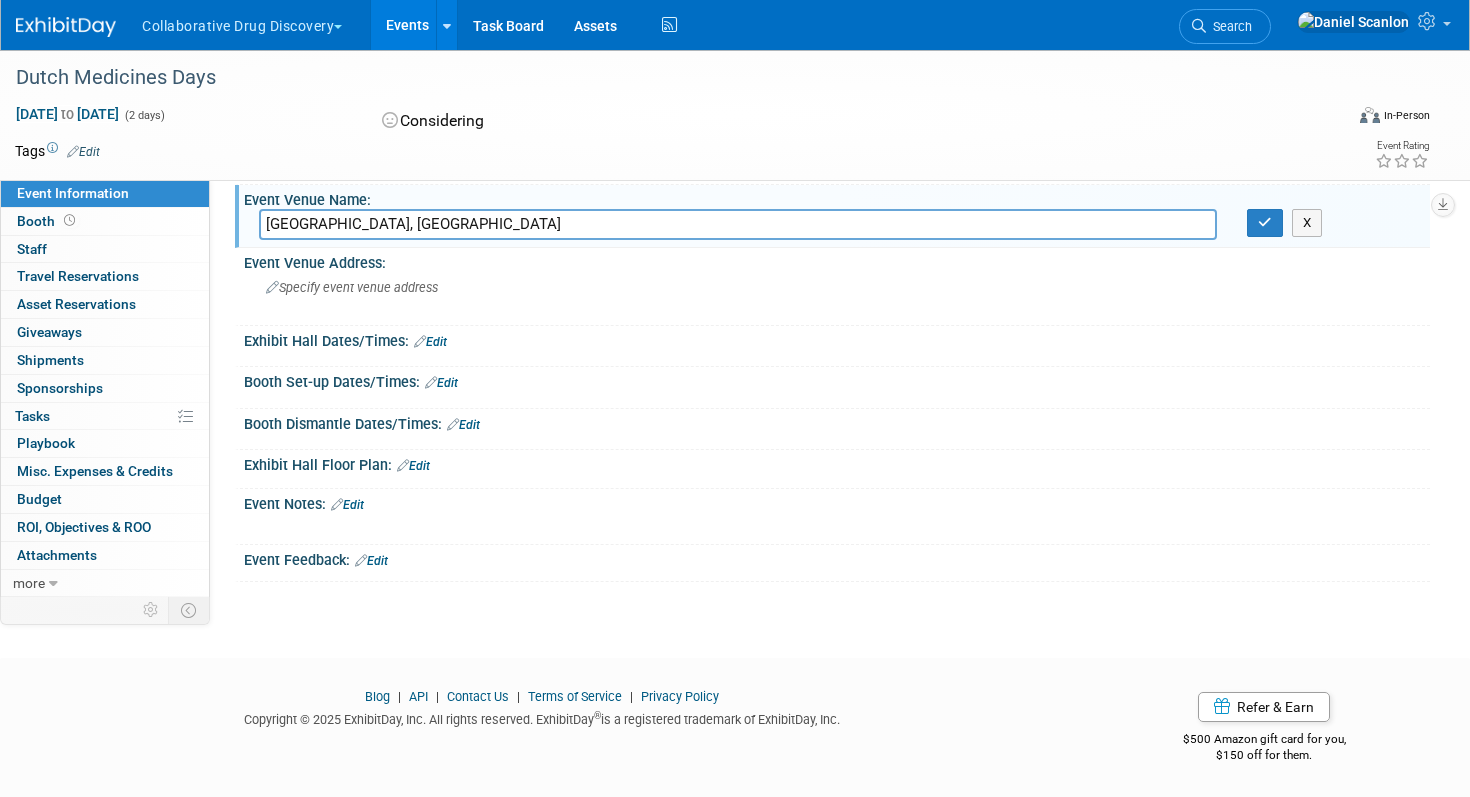 type on "Leiden, Netherlands" 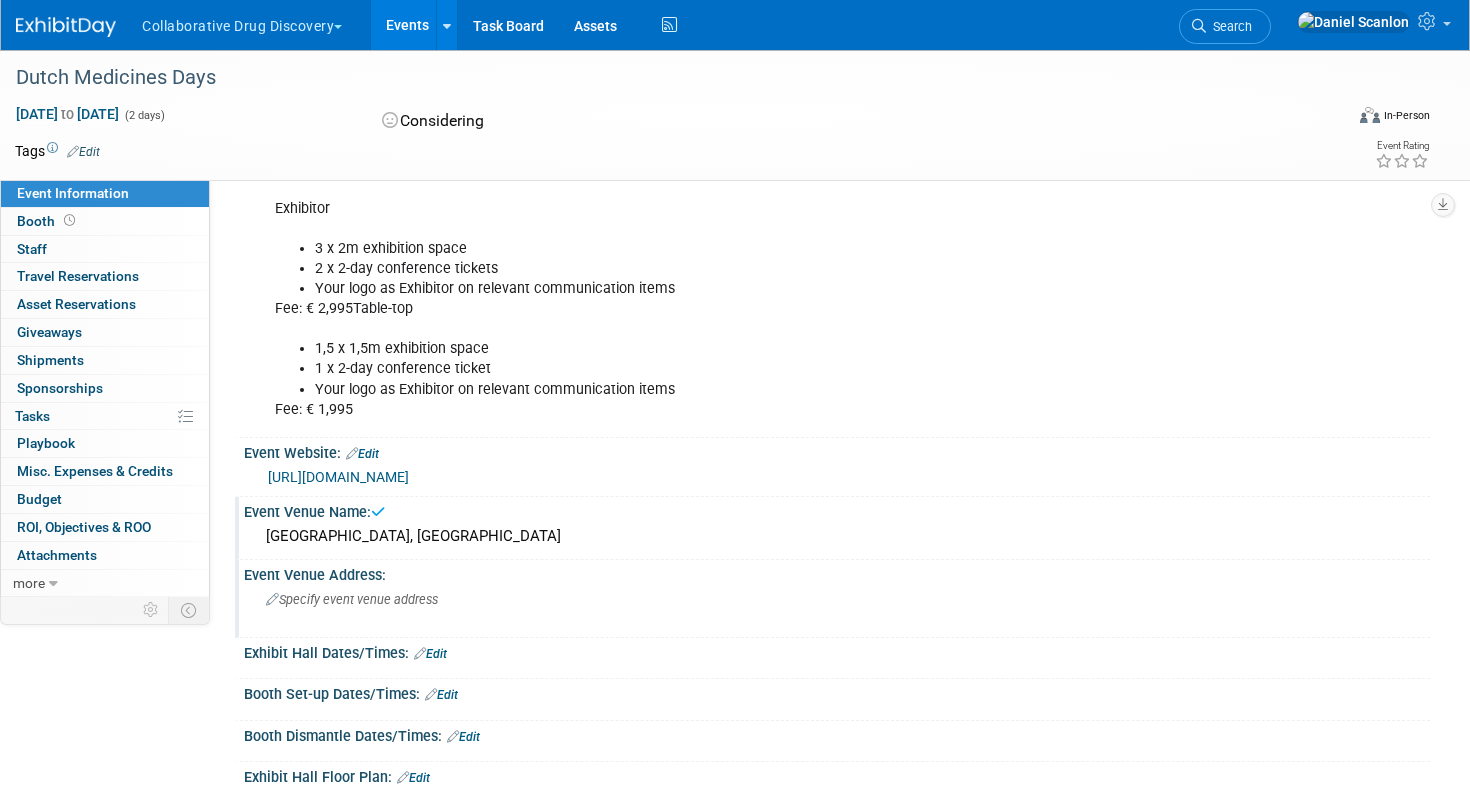 scroll, scrollTop: 0, scrollLeft: 0, axis: both 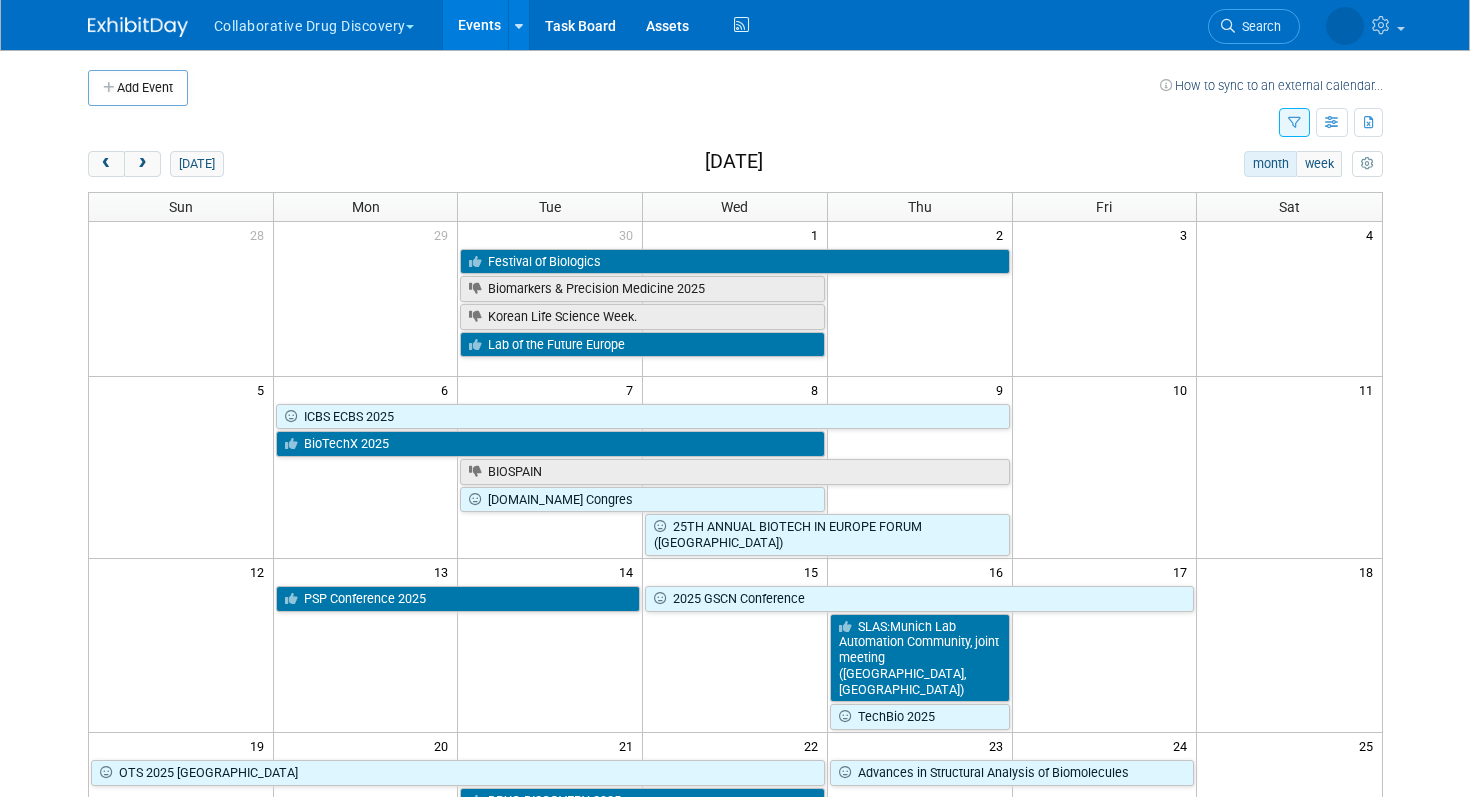 click at bounding box center (1294, 123) 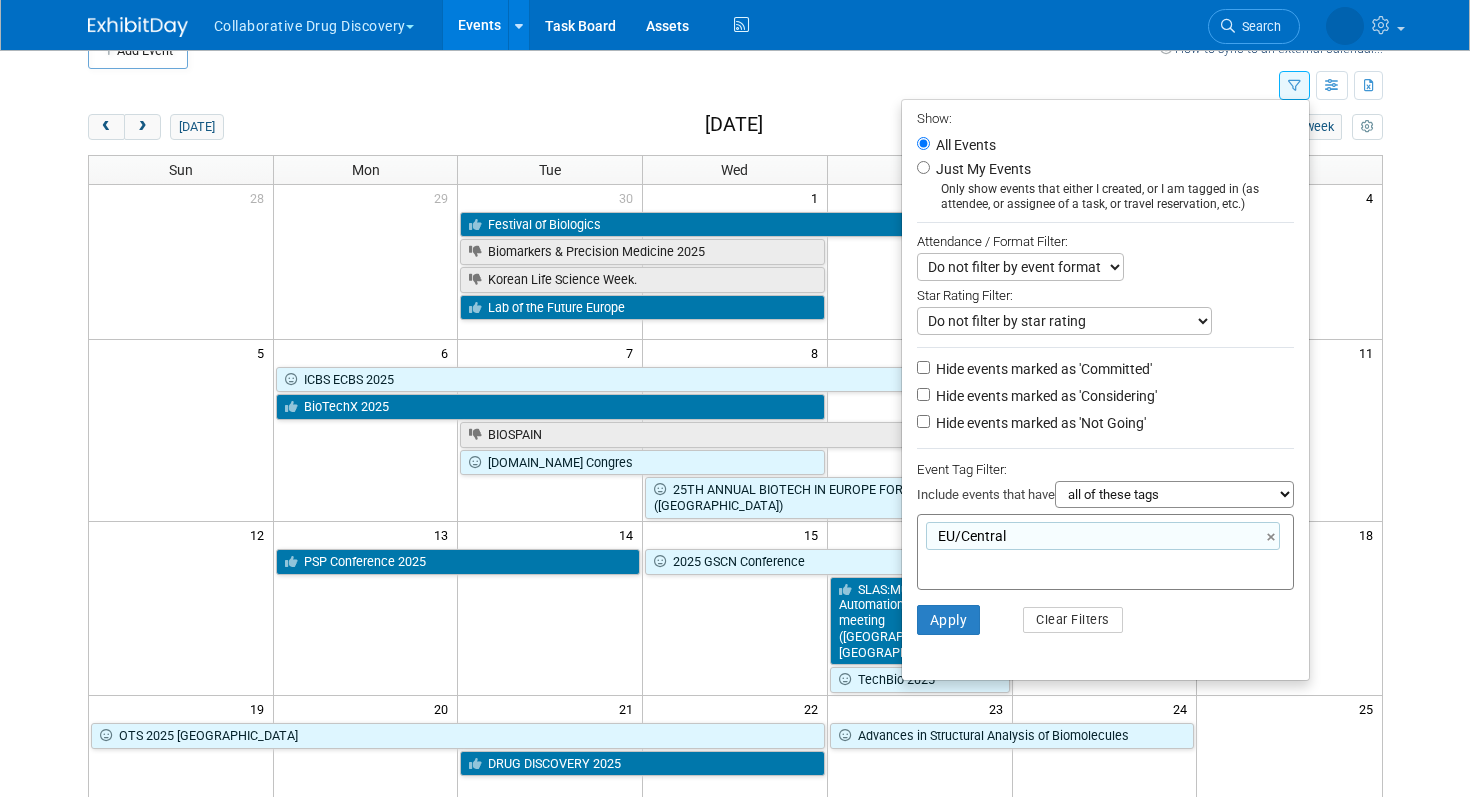 scroll, scrollTop: 43, scrollLeft: 0, axis: vertical 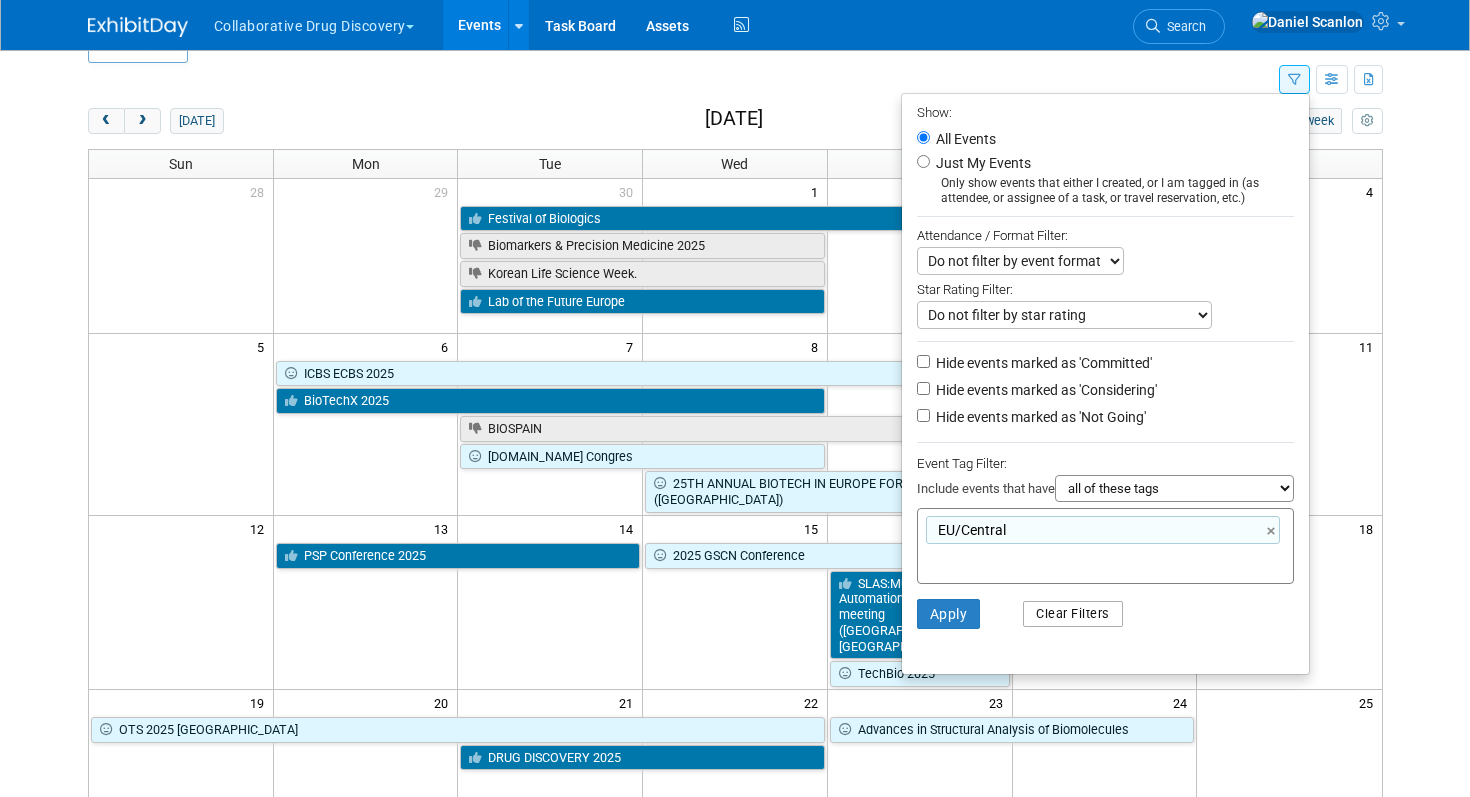 click on "Clear Filters" at bounding box center (1073, 614) 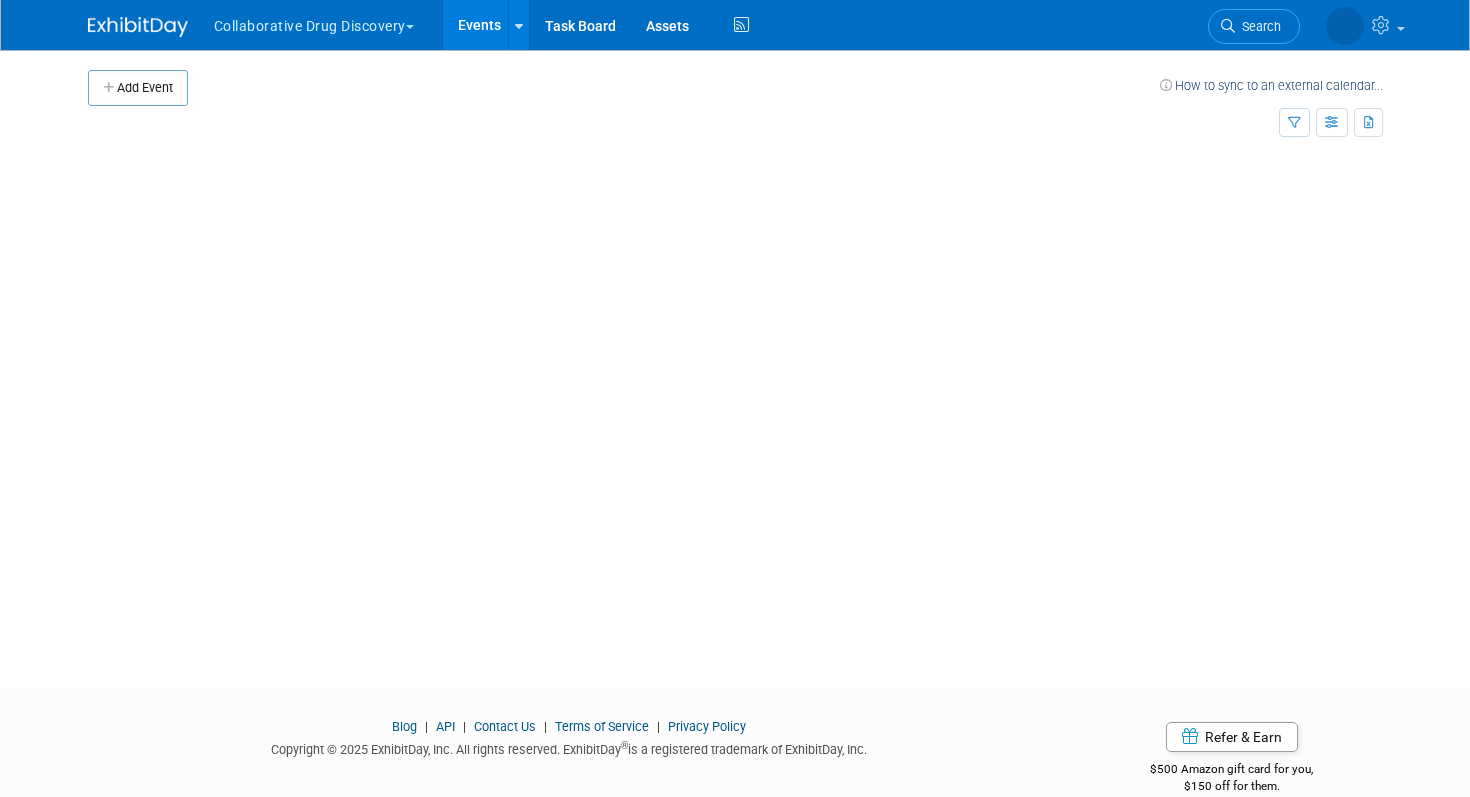 scroll, scrollTop: 0, scrollLeft: 0, axis: both 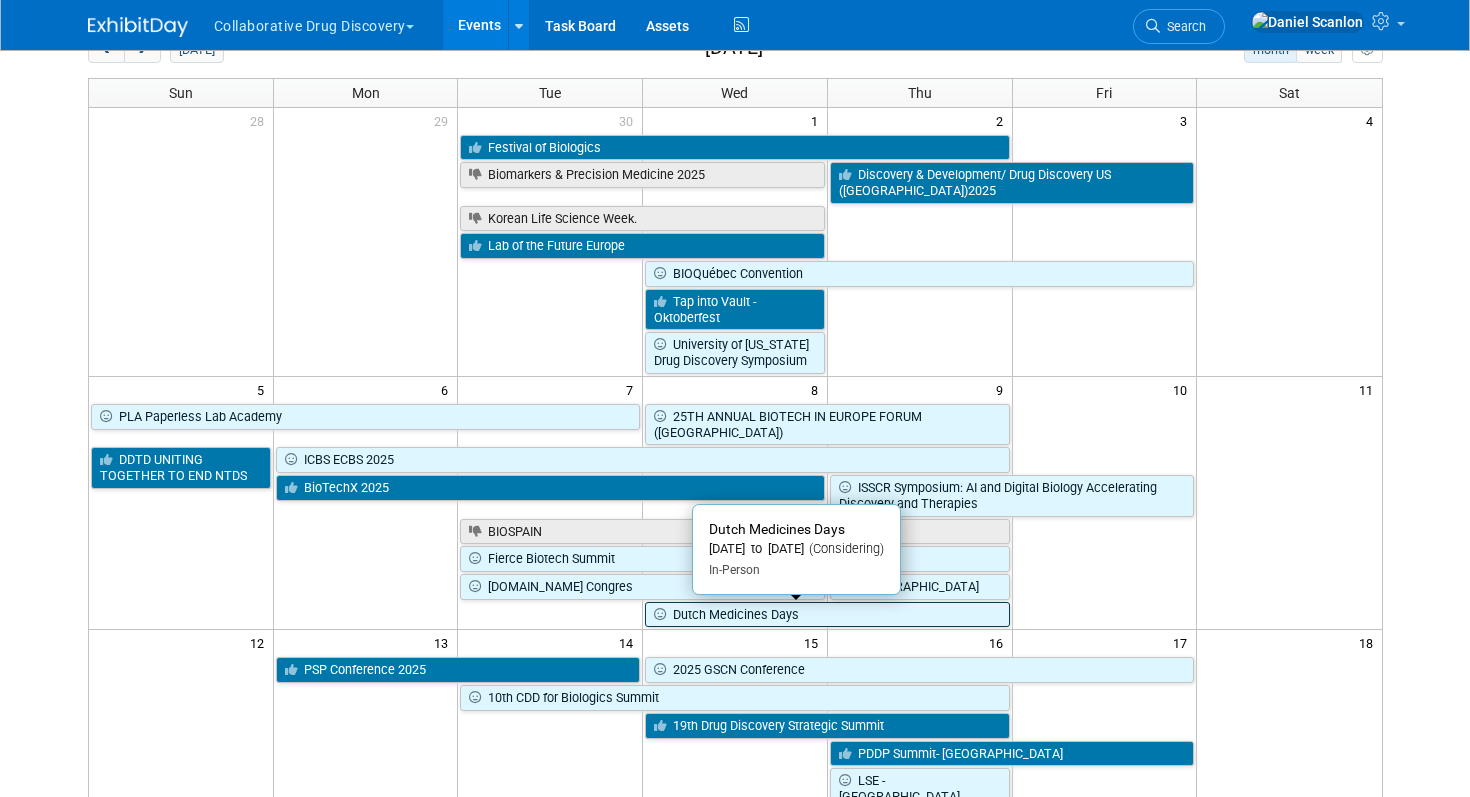 click on "Dutch Medicines Days" at bounding box center (827, 615) 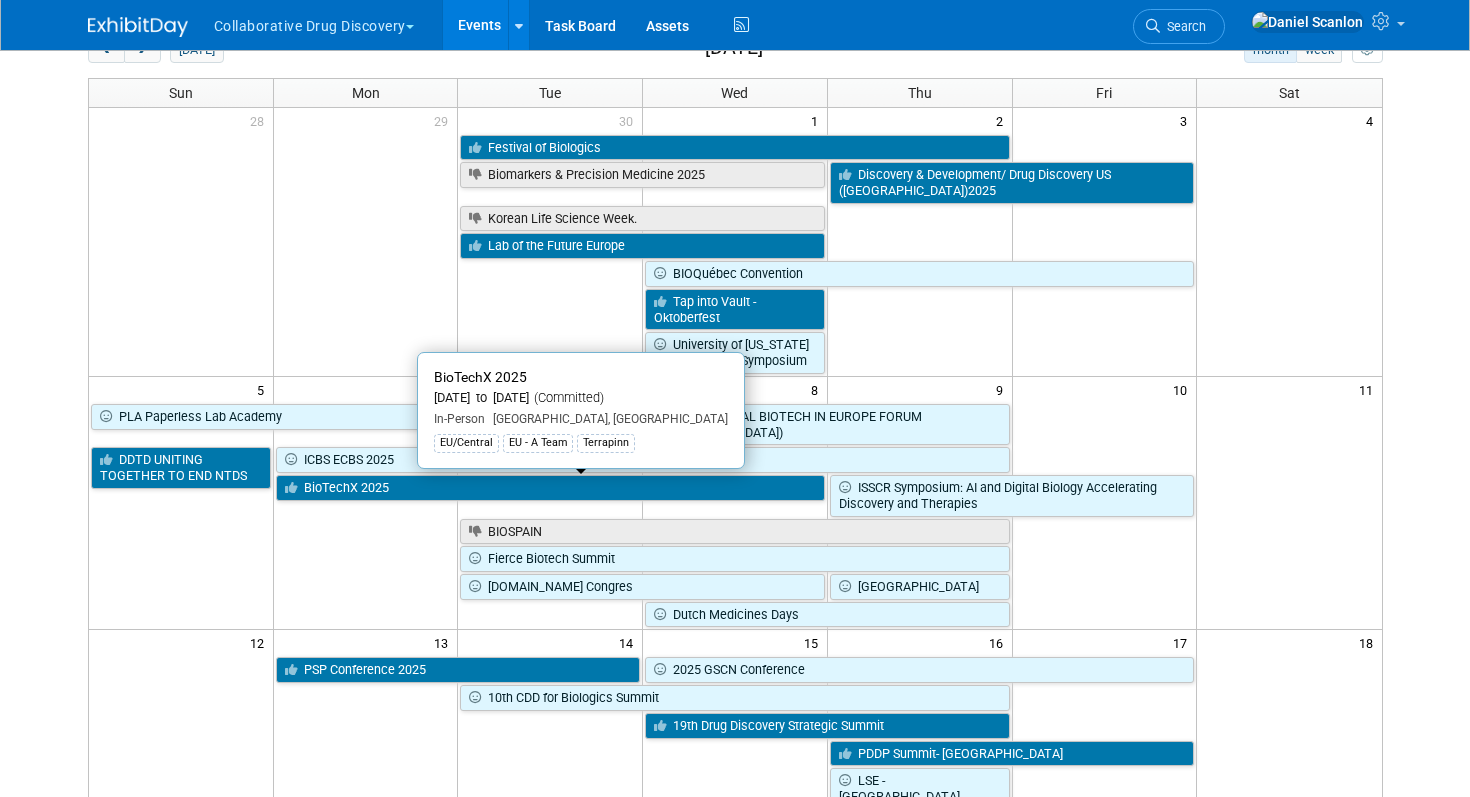 click on "Collaborative Drug Discovery
Choose Workspace:
collaborative drug discovery
Collaborative Drug Discovery
Events
Add Event
Bulk Upload Events
Shareable Event Boards
Recently Viewed Events:
Dutch Medicines Days
Oct 8, 2025  to  Oct 9, 2025
BioTechX 2025
Basel, Switzerland
Oct 6, 2025  to  Oct 8, 2025
8th RSC-CICAG/RSC-BMCS in Artificial Intelligence in Chemistry
Cambridge, United Kingdom
Sep 22, 2025  to  Sep 24, 2025
Task Board
Assets
Activity Feed
My Account
My Profile & Preferences
Sync to External Calendar...
Refer & Earn
Contact us
Sign out
Search
Recently Viewed Events:
Dutch Medicines Days
In-Person
(Considering)" at bounding box center (735, 284) 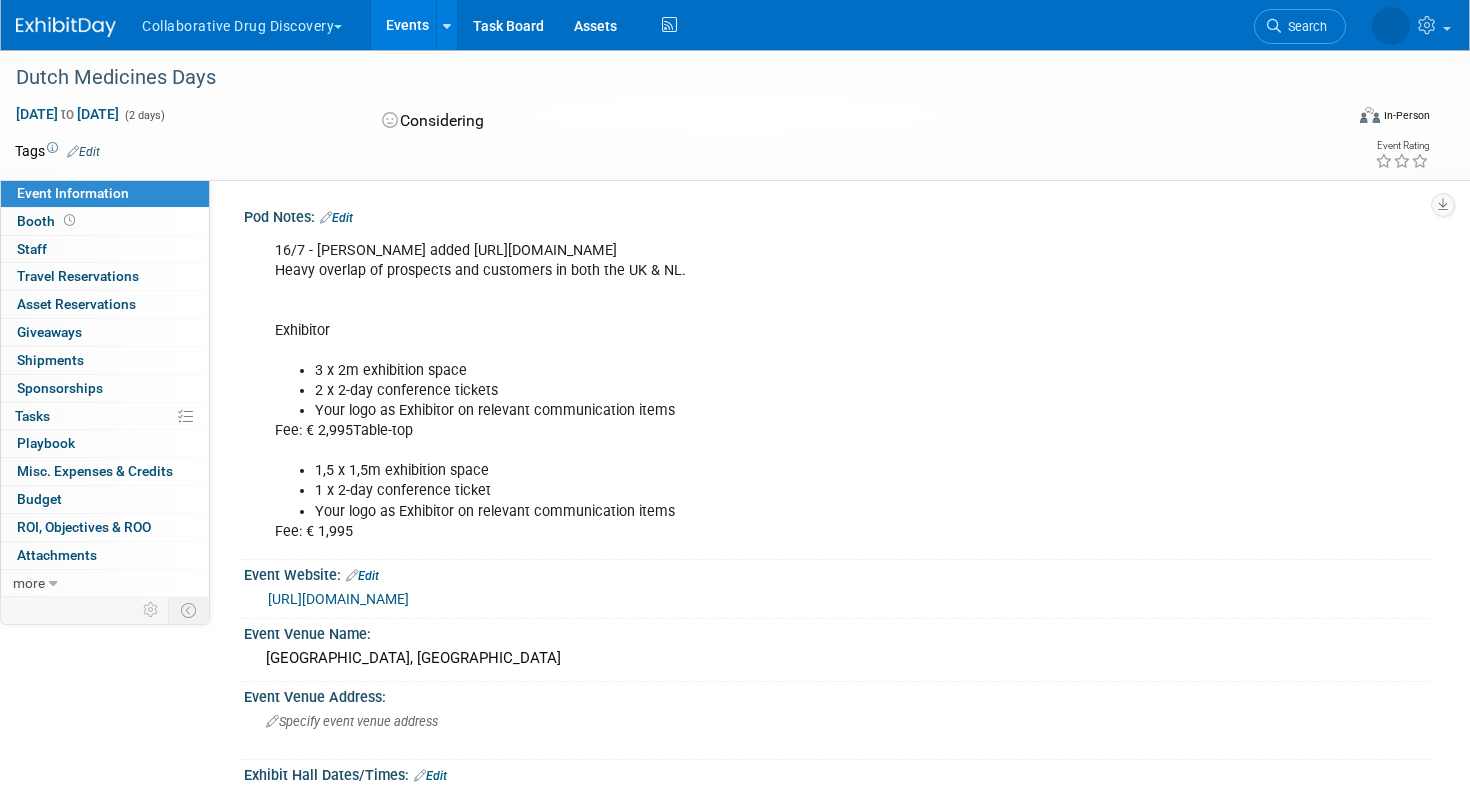scroll, scrollTop: 0, scrollLeft: 0, axis: both 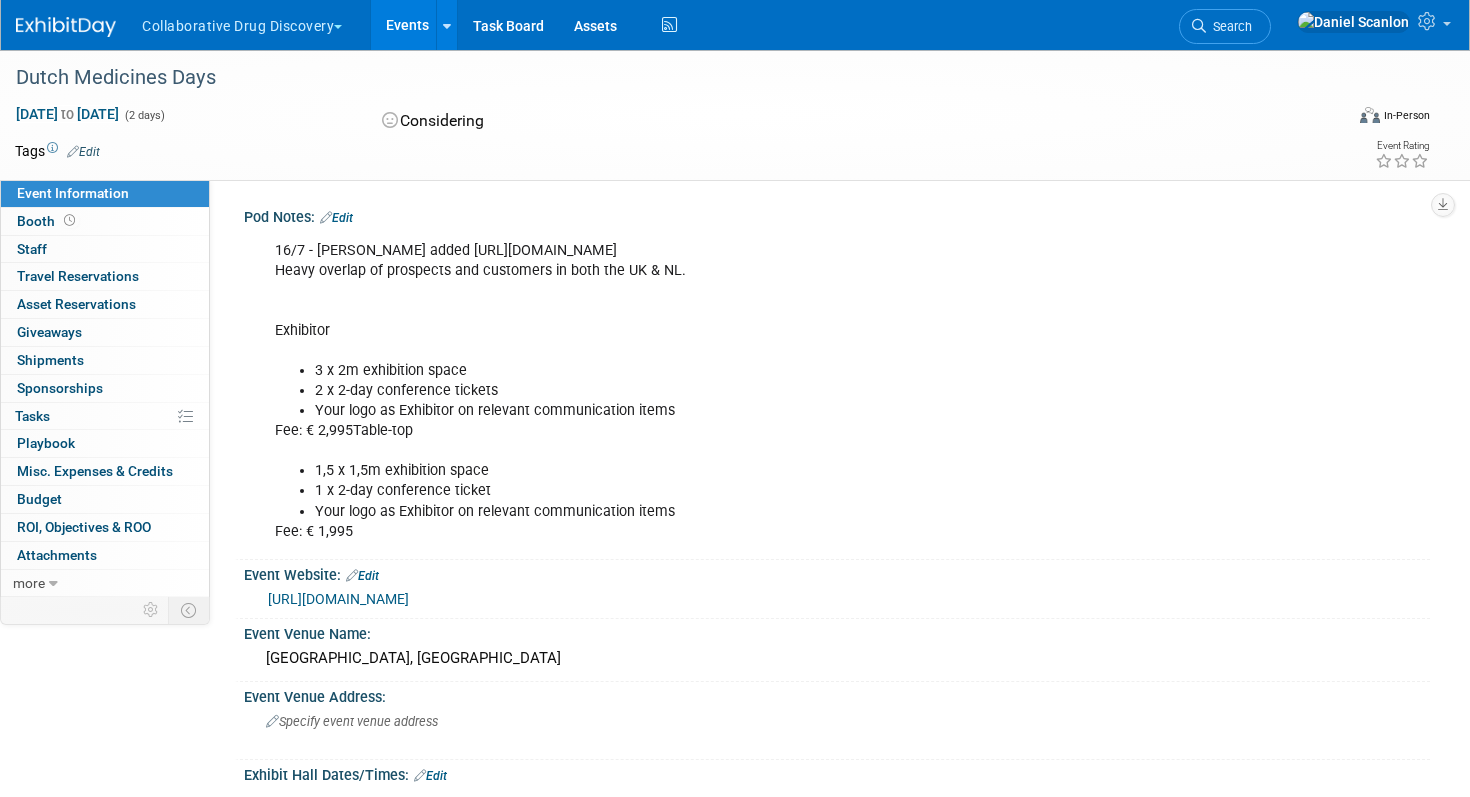 click on "Edit" at bounding box center (83, 152) 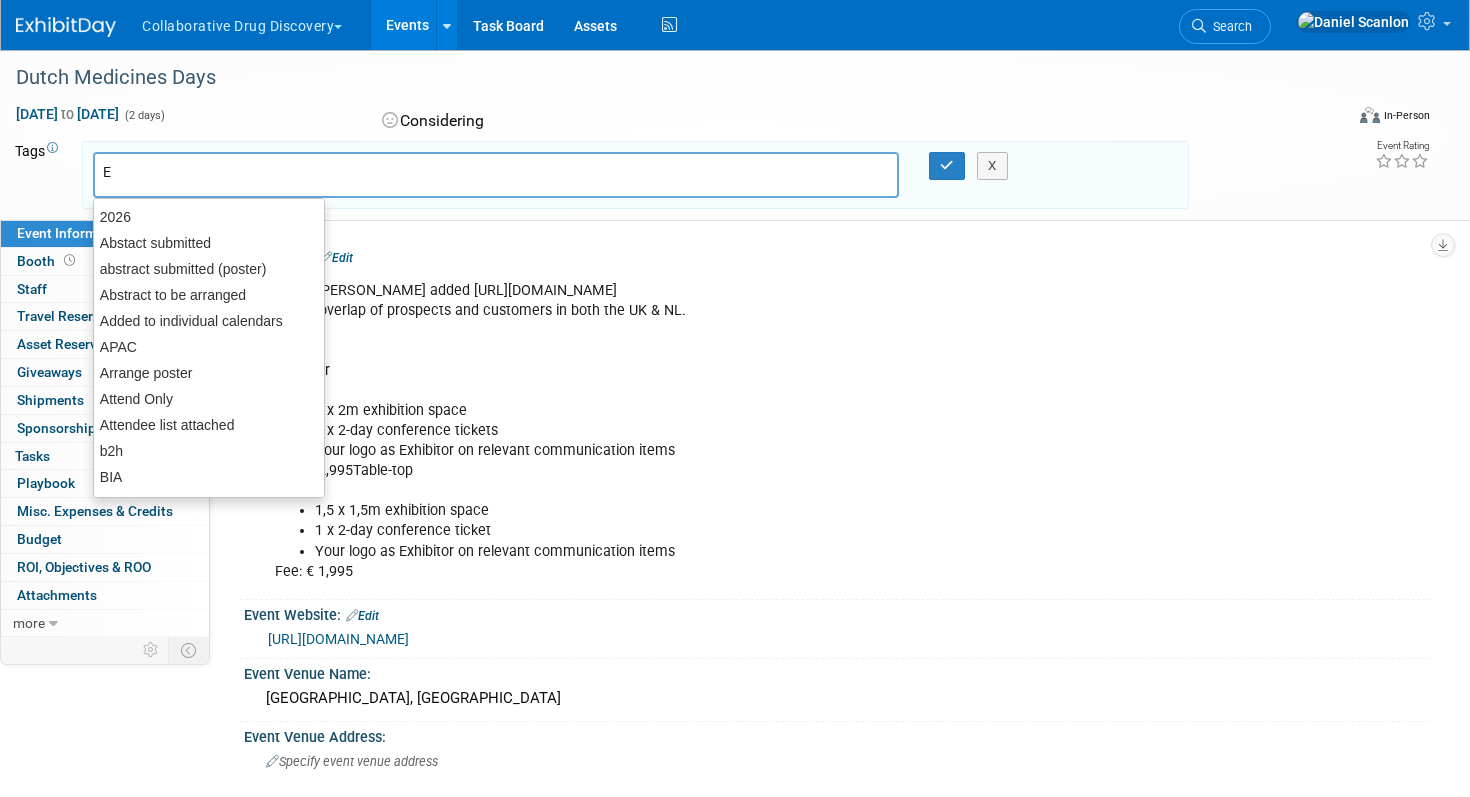 type on "EU" 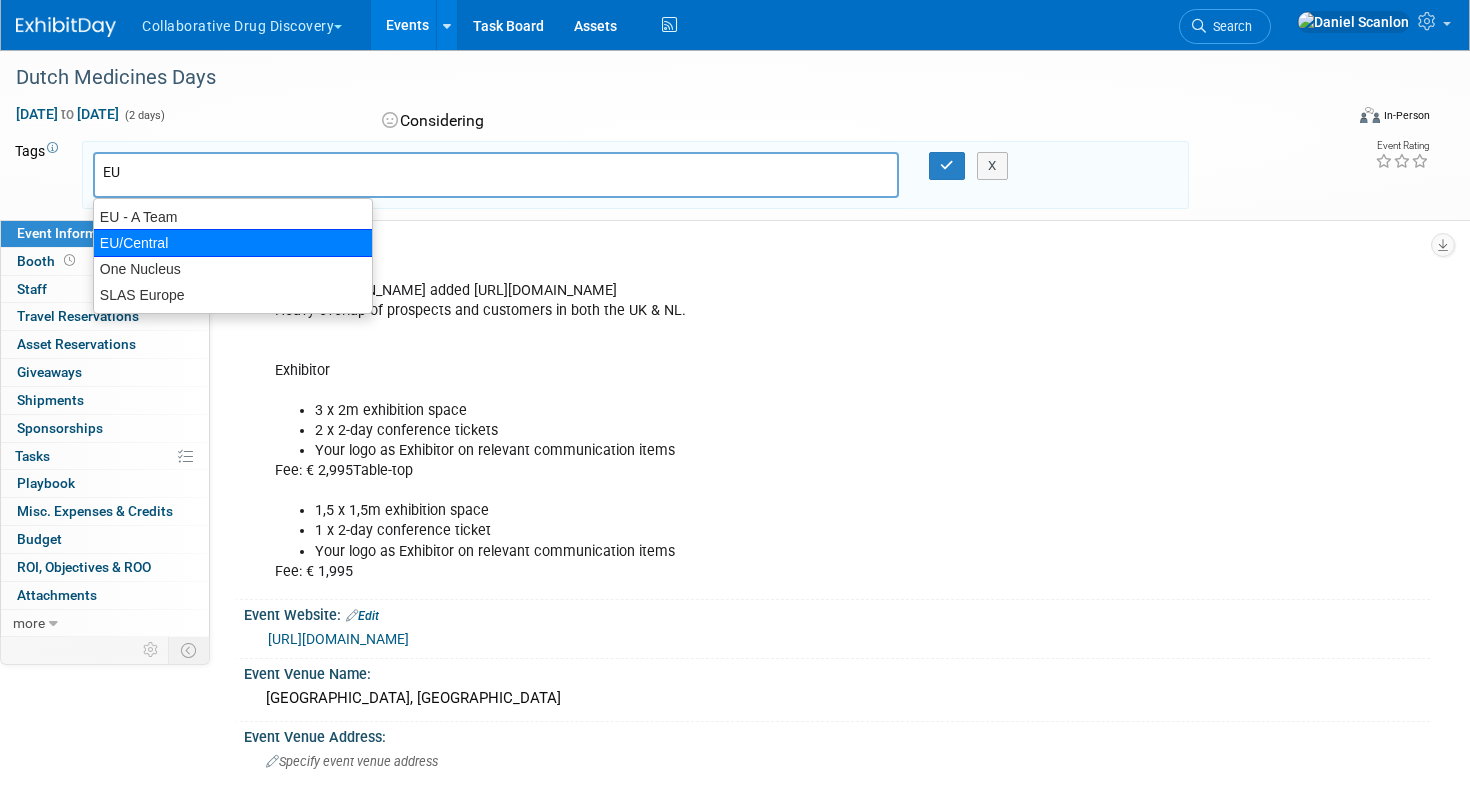 click on "EU/Central" at bounding box center (233, 243) 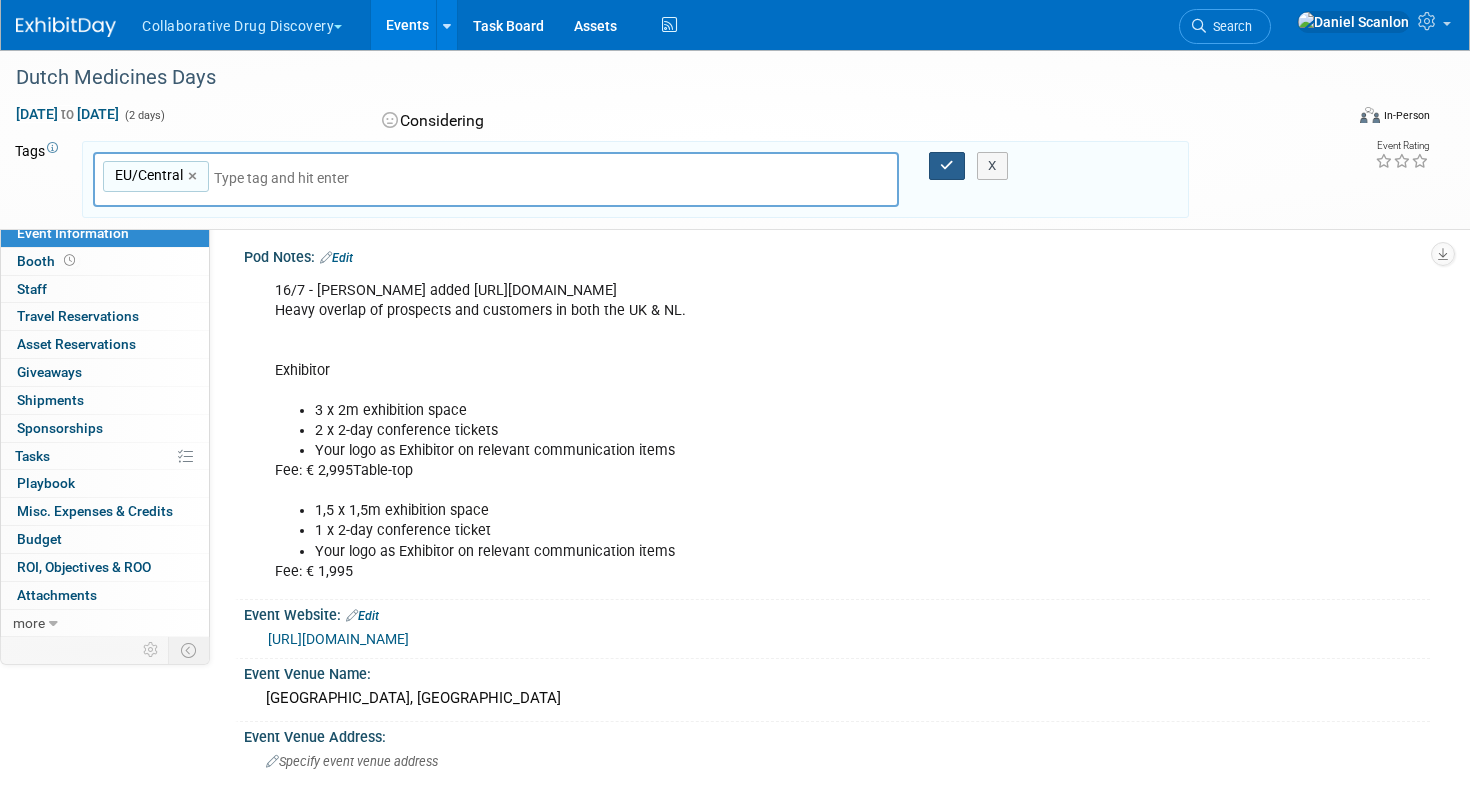 click at bounding box center [947, 165] 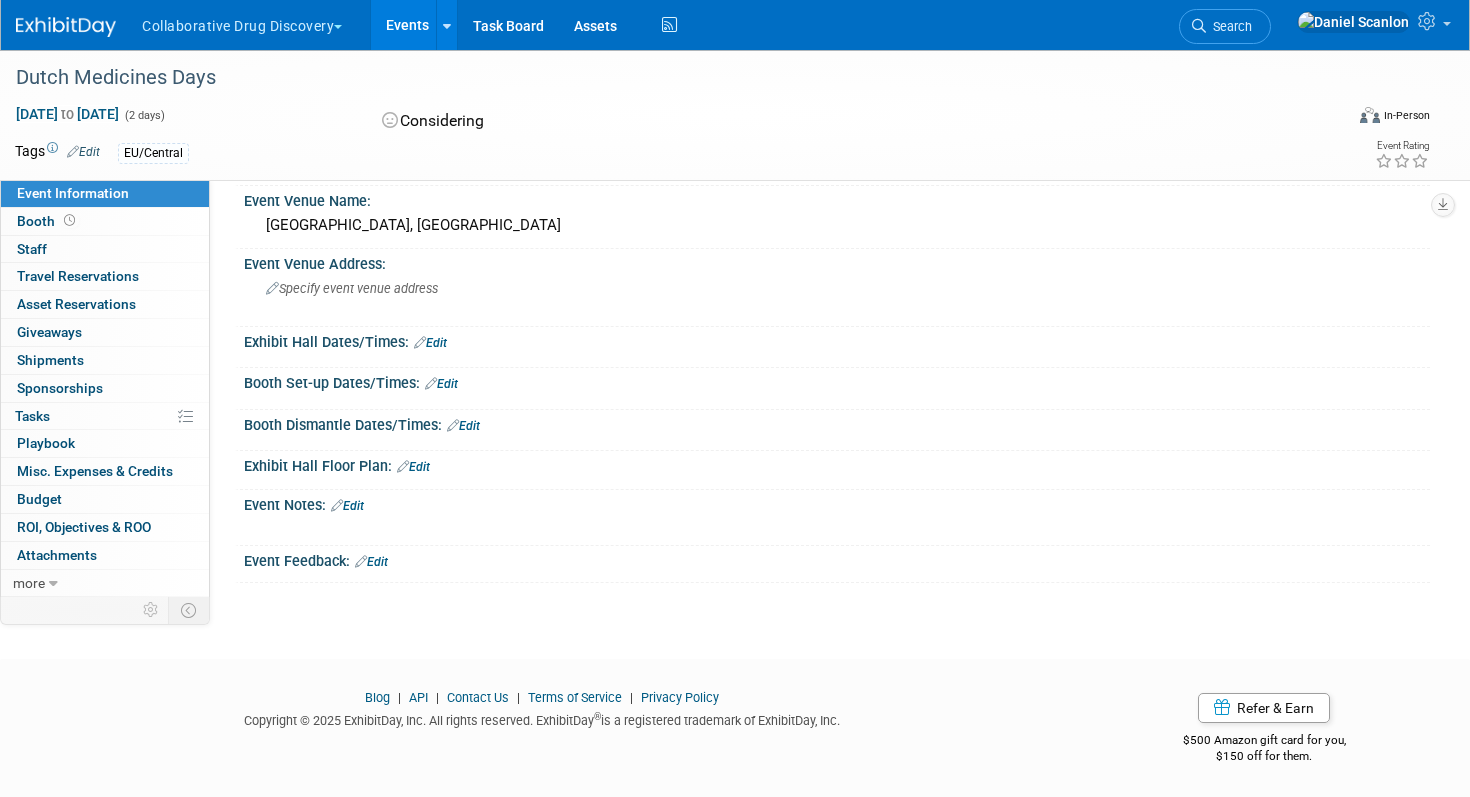 scroll, scrollTop: 0, scrollLeft: 0, axis: both 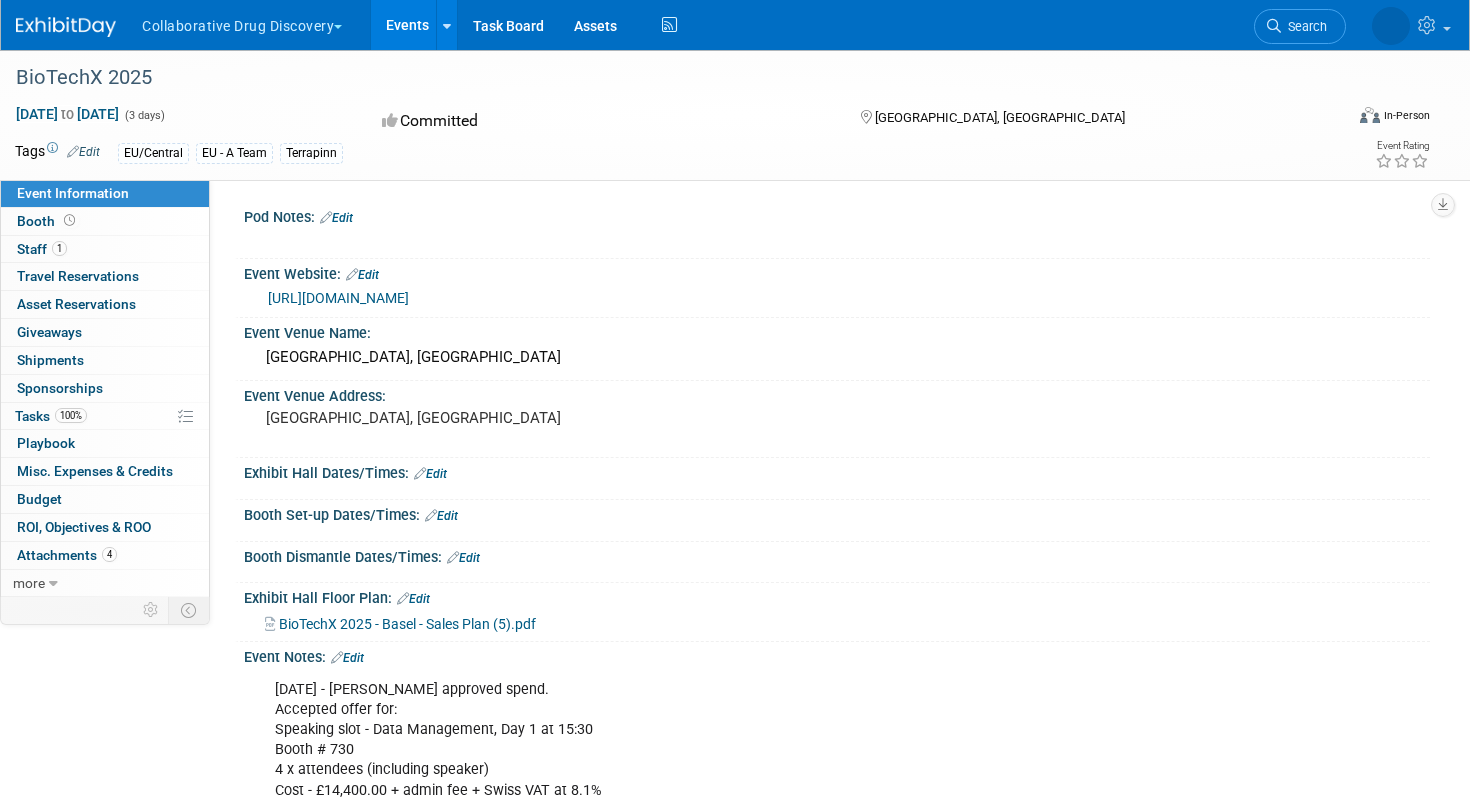 click on "https://www.terrapinn.com/conference/biotechx/index.stm?trc=sfmc&j=262125&sfmc_sub=47656141&l=281_HTML&u=74695753&mid=536001174&jb=4003&utm_source=sfmc&utm_medium=email&utm_campaign=UK_10946_CONF_BioTechX%2BEU+2025+Nurture+-19&utm_id=262125&sfmc_id=47656141&cid=003N200000fMubpIAC" at bounding box center (338, 298) 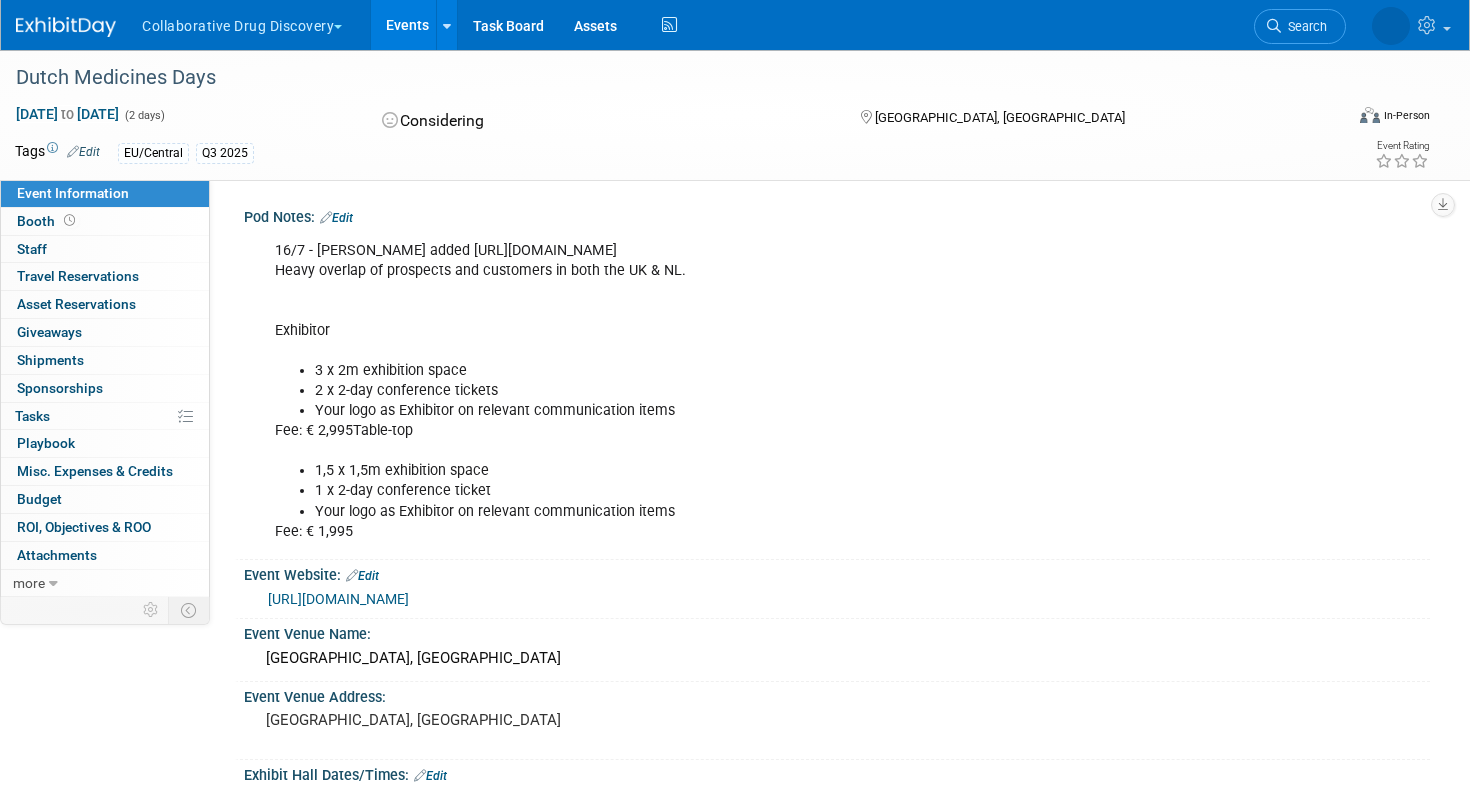 scroll, scrollTop: 0, scrollLeft: 0, axis: both 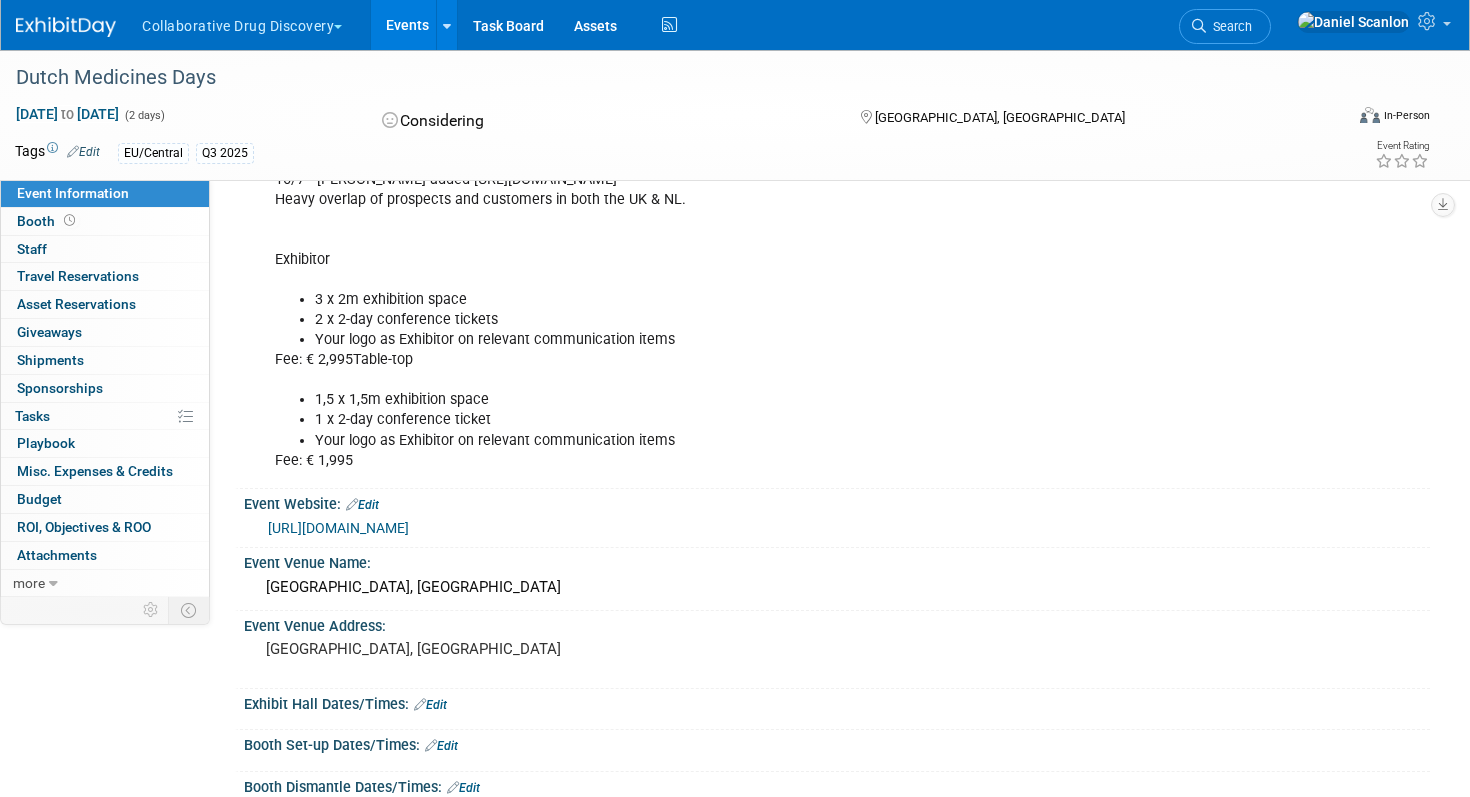click on "[URL][DOMAIN_NAME]" at bounding box center [338, 528] 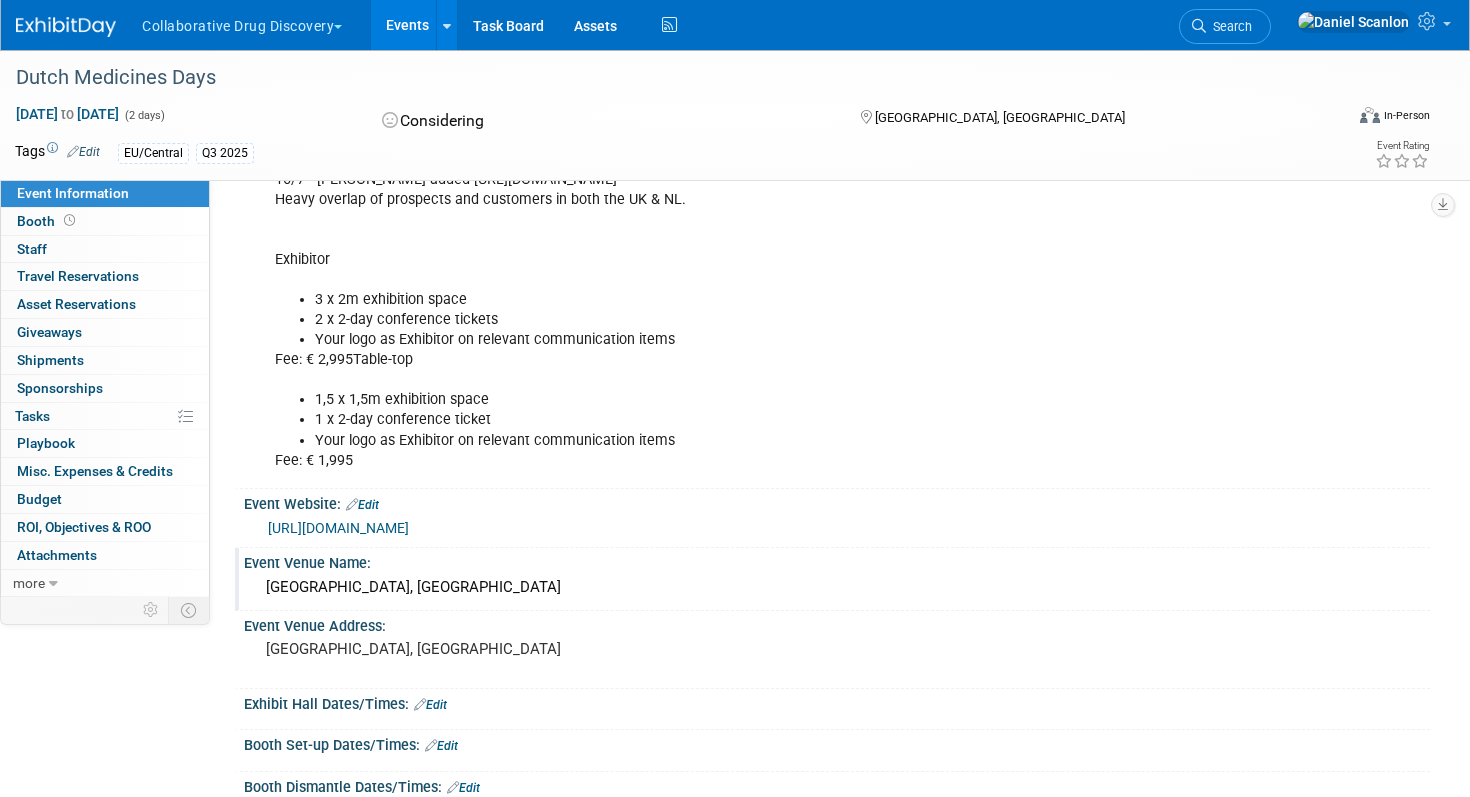 click on "Event Venue Name:" at bounding box center (837, 560) 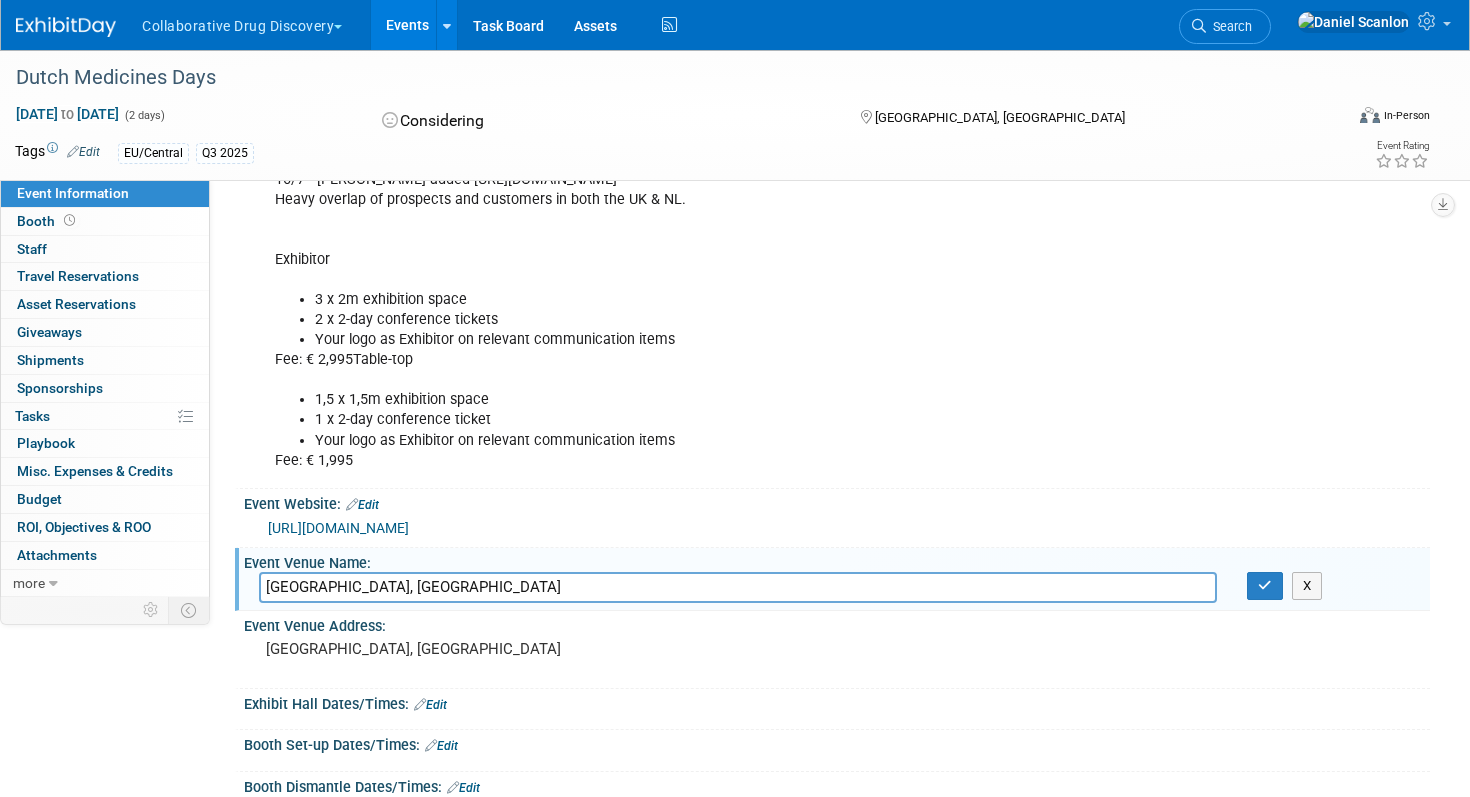 click on "Leiden, Netherlands" at bounding box center (738, 587) 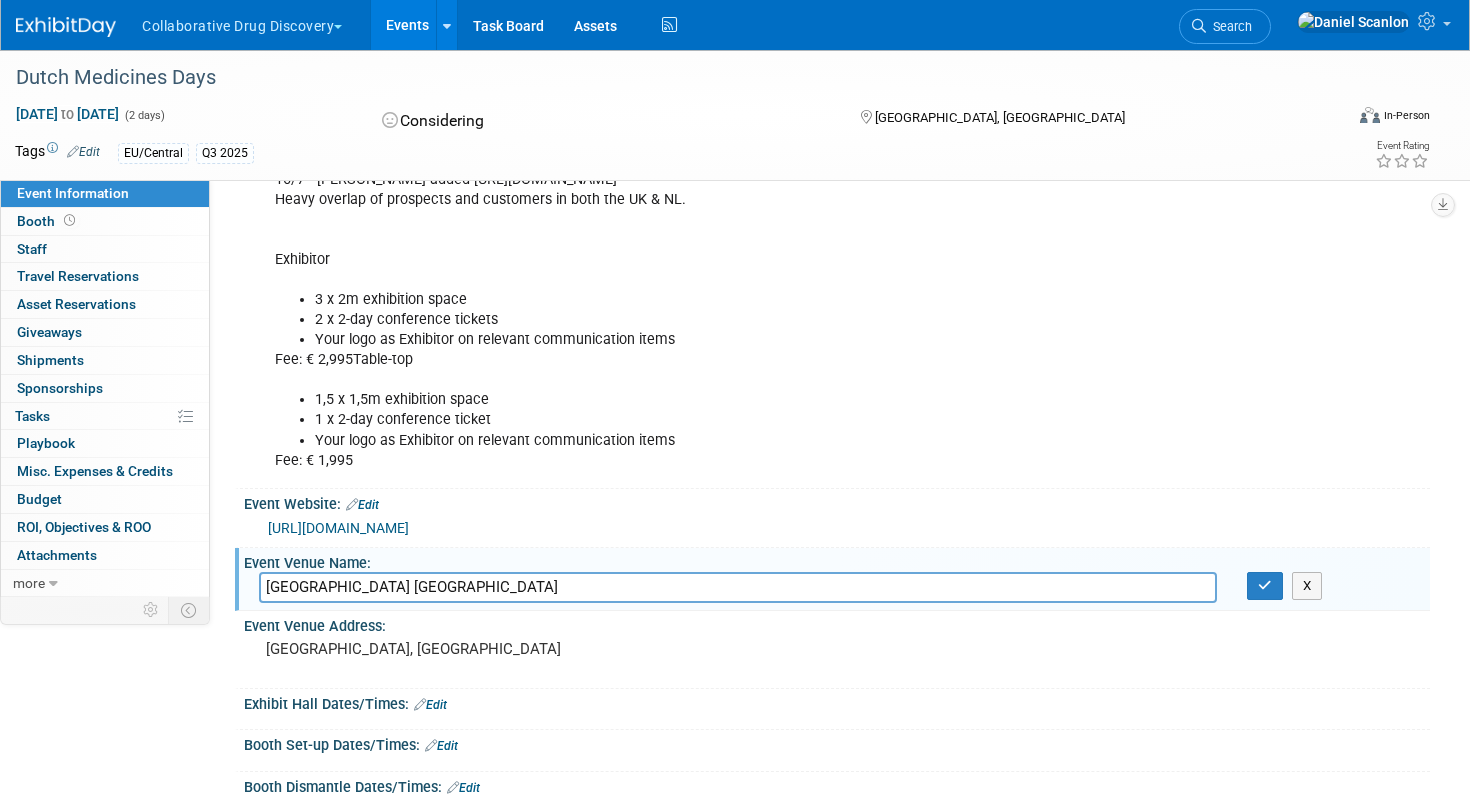 type on "CORPUS Congress Centre Leiden" 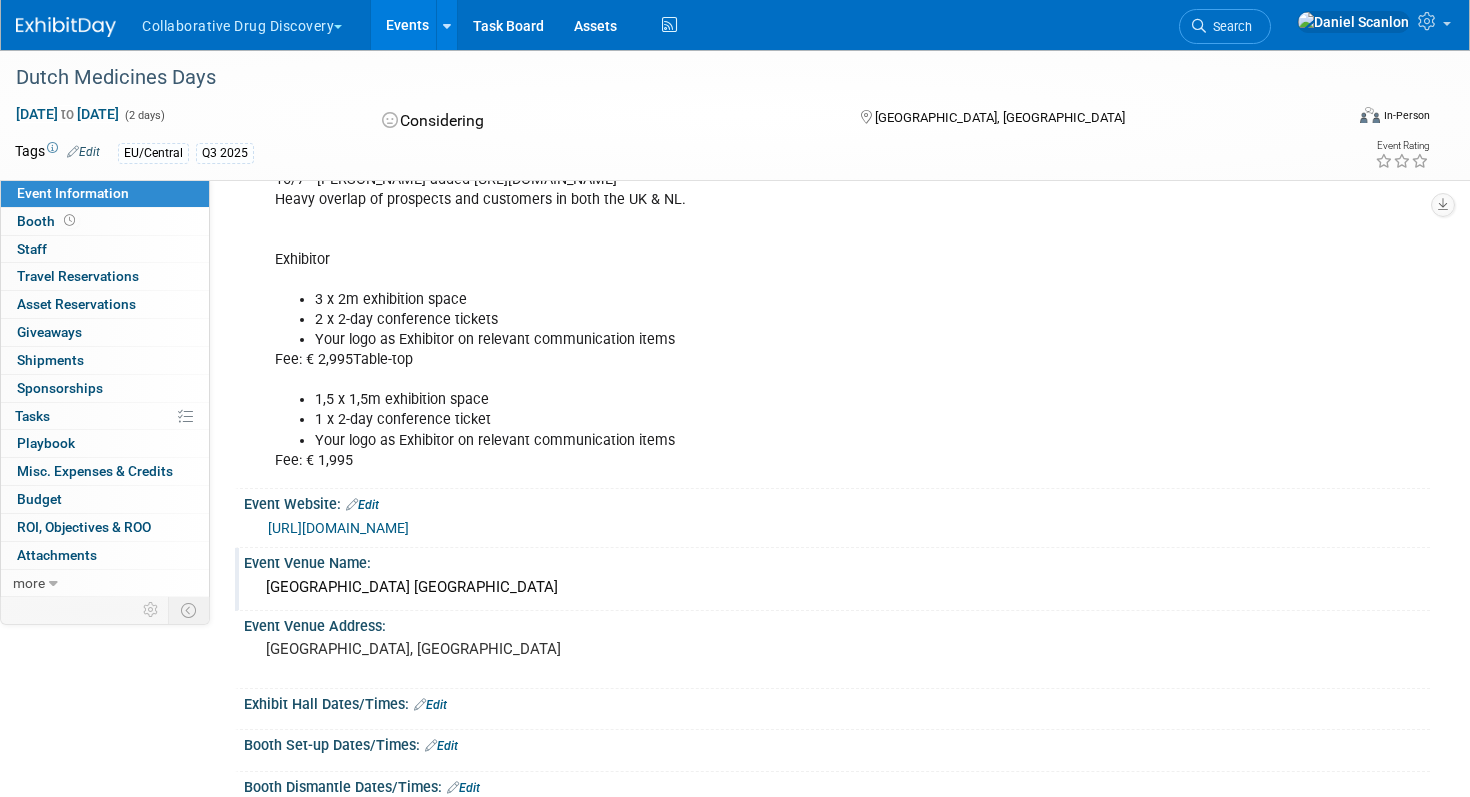click on "CORPUS Congress Centre Leiden" at bounding box center (837, 587) 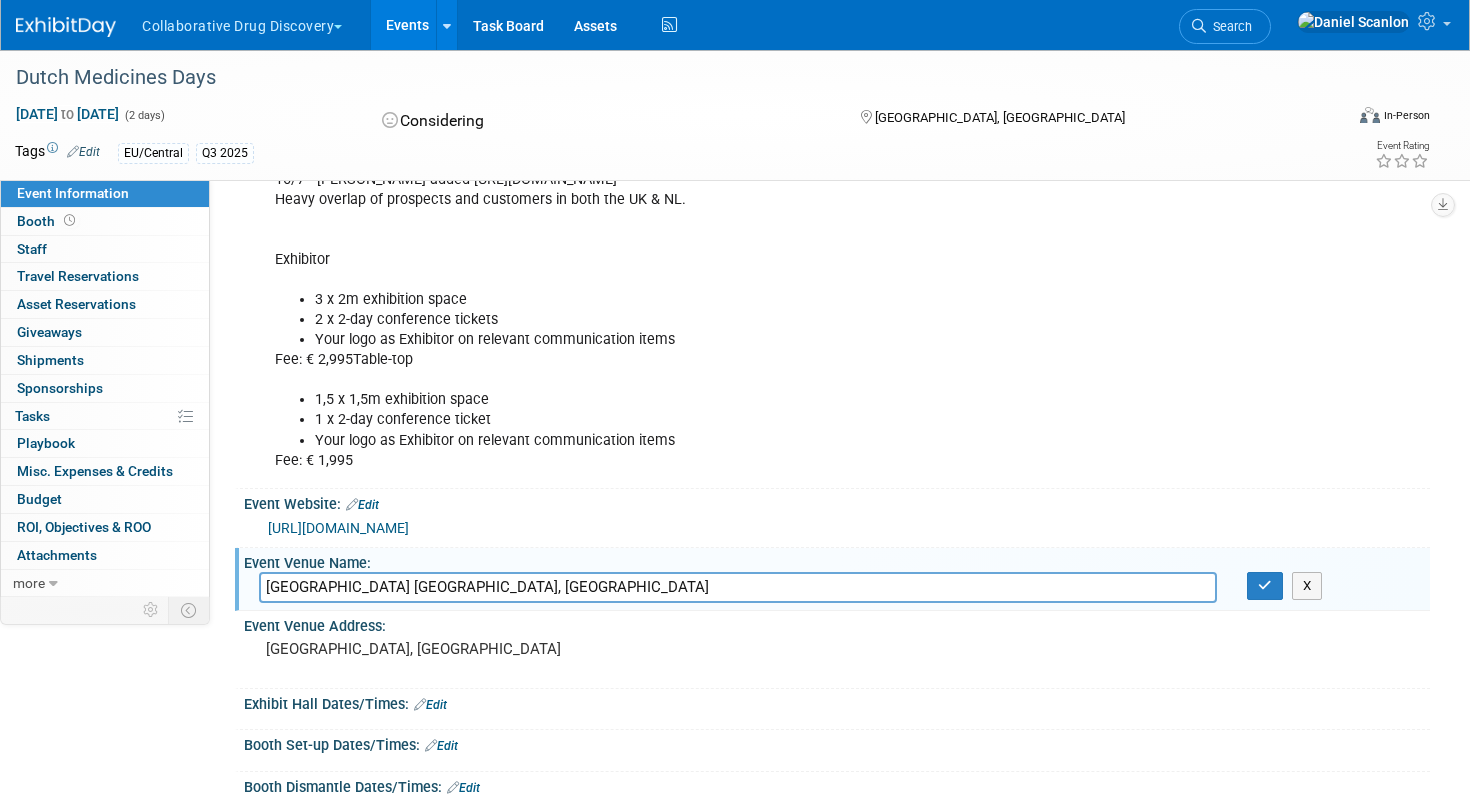type on "CORPUS Congress Centre Leiden, Netherlands" 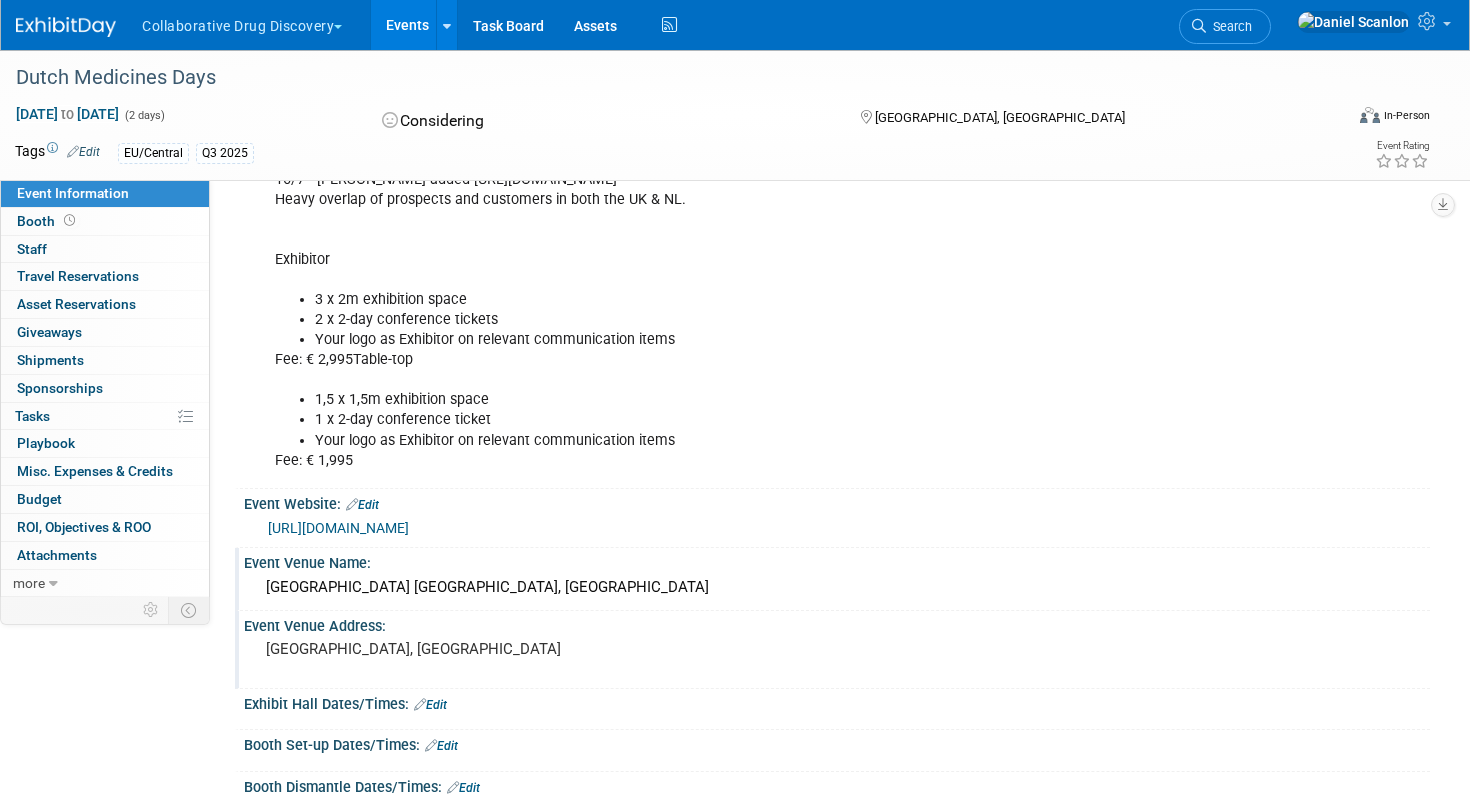click on "Event Venue Address:" at bounding box center [837, 623] 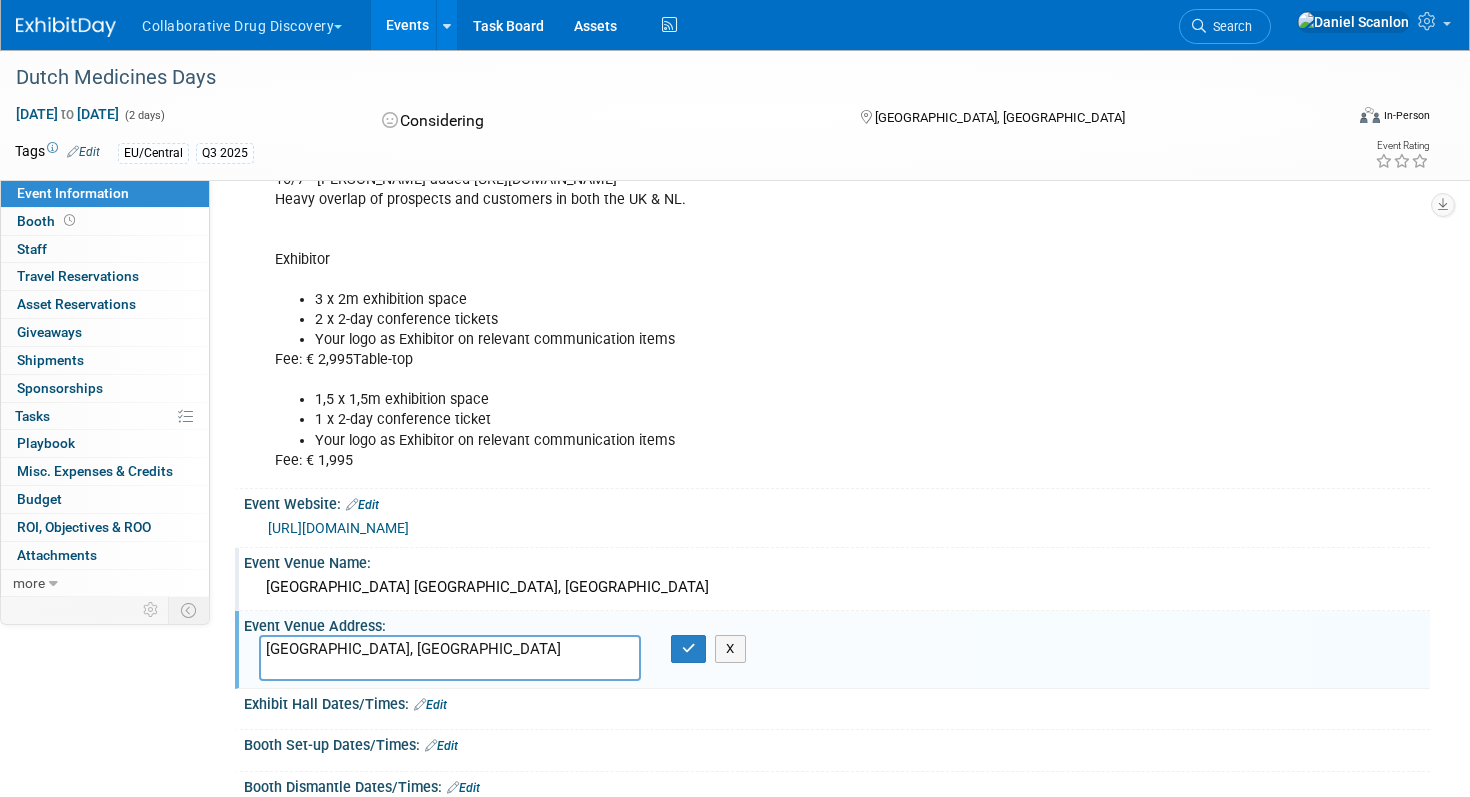 click on "Leiden, Netherlands" at bounding box center [450, 658] 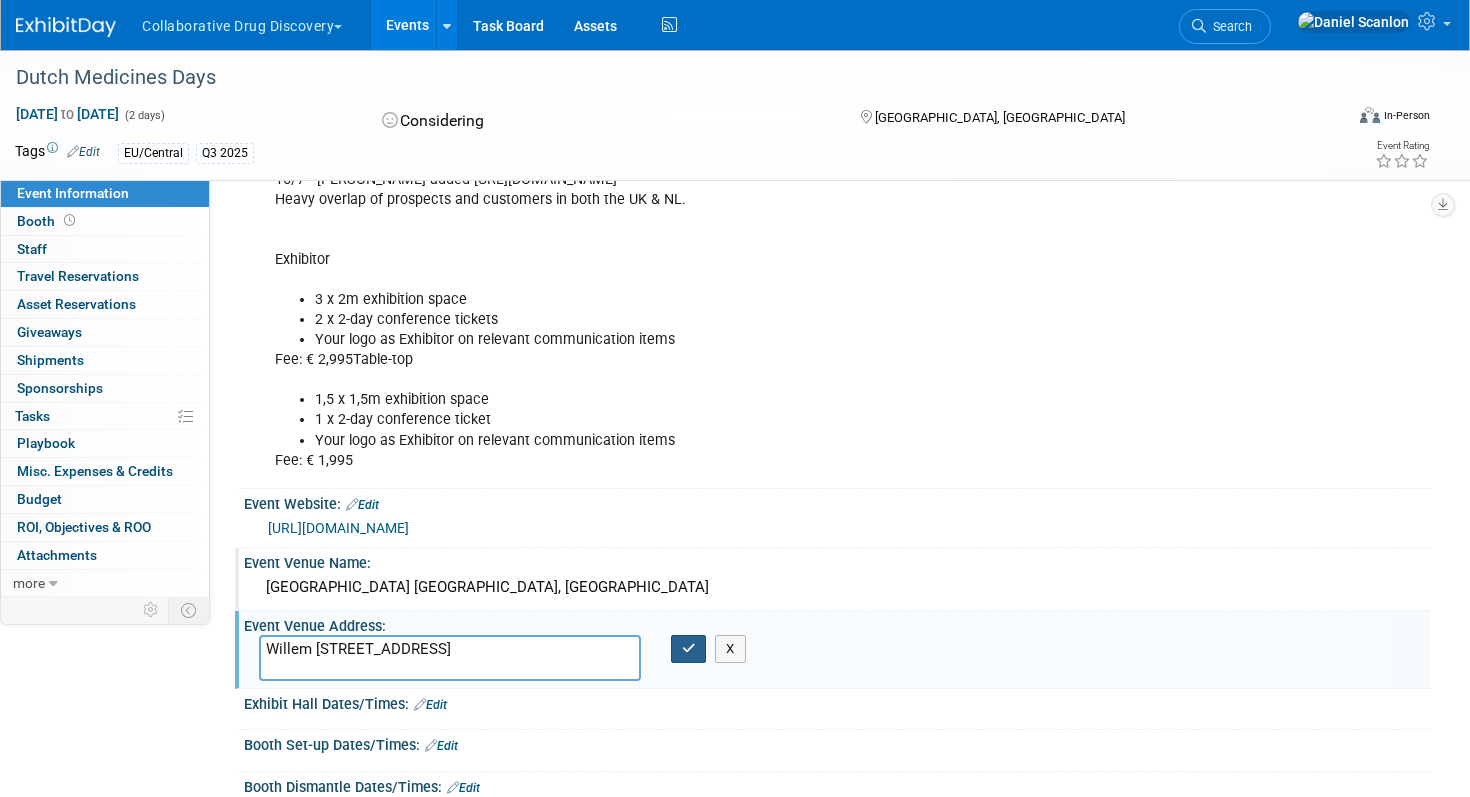 type on "Willem Einthovenstraat 1, 2342 BH Oegstgeest, Netherlands" 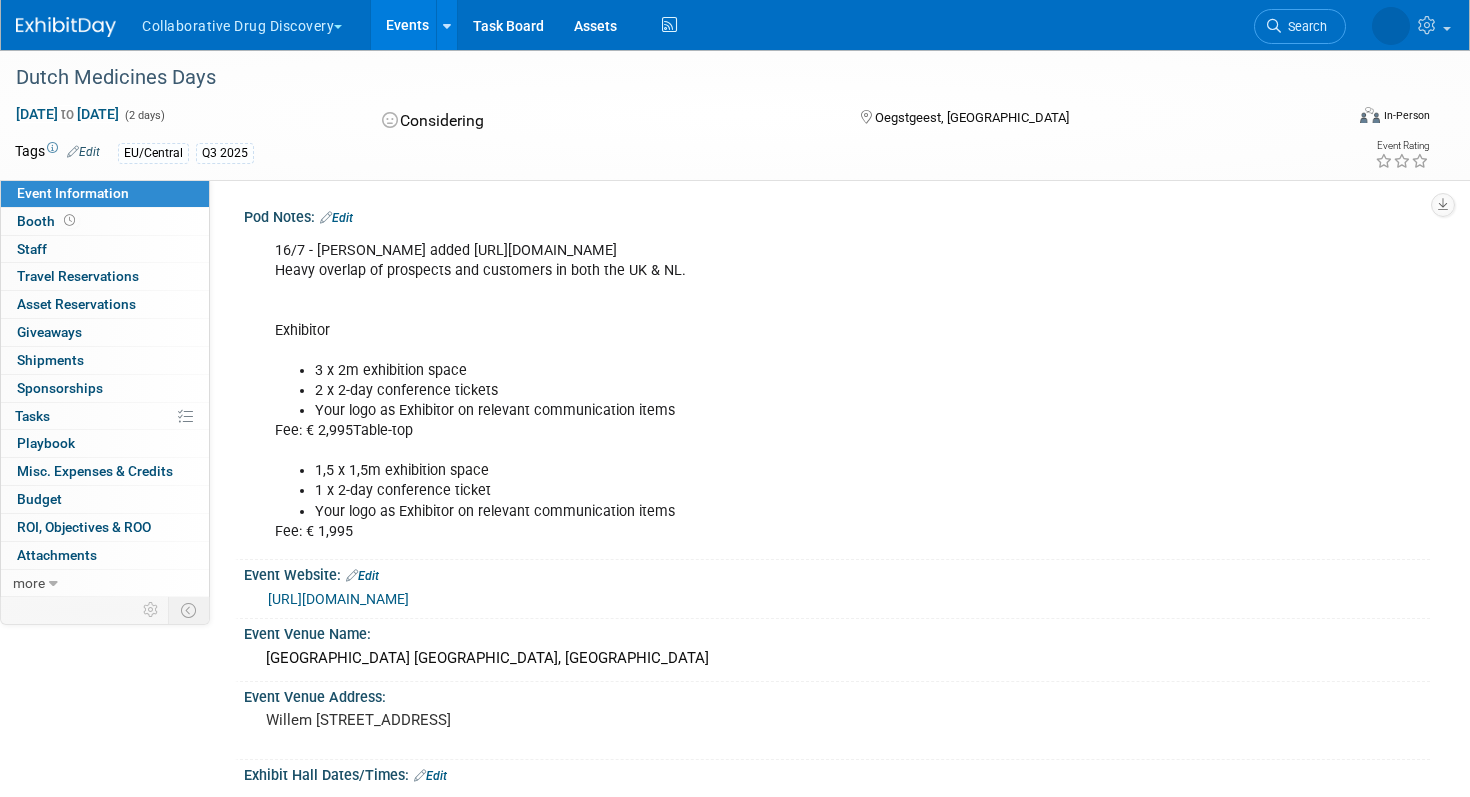scroll, scrollTop: 71, scrollLeft: 0, axis: vertical 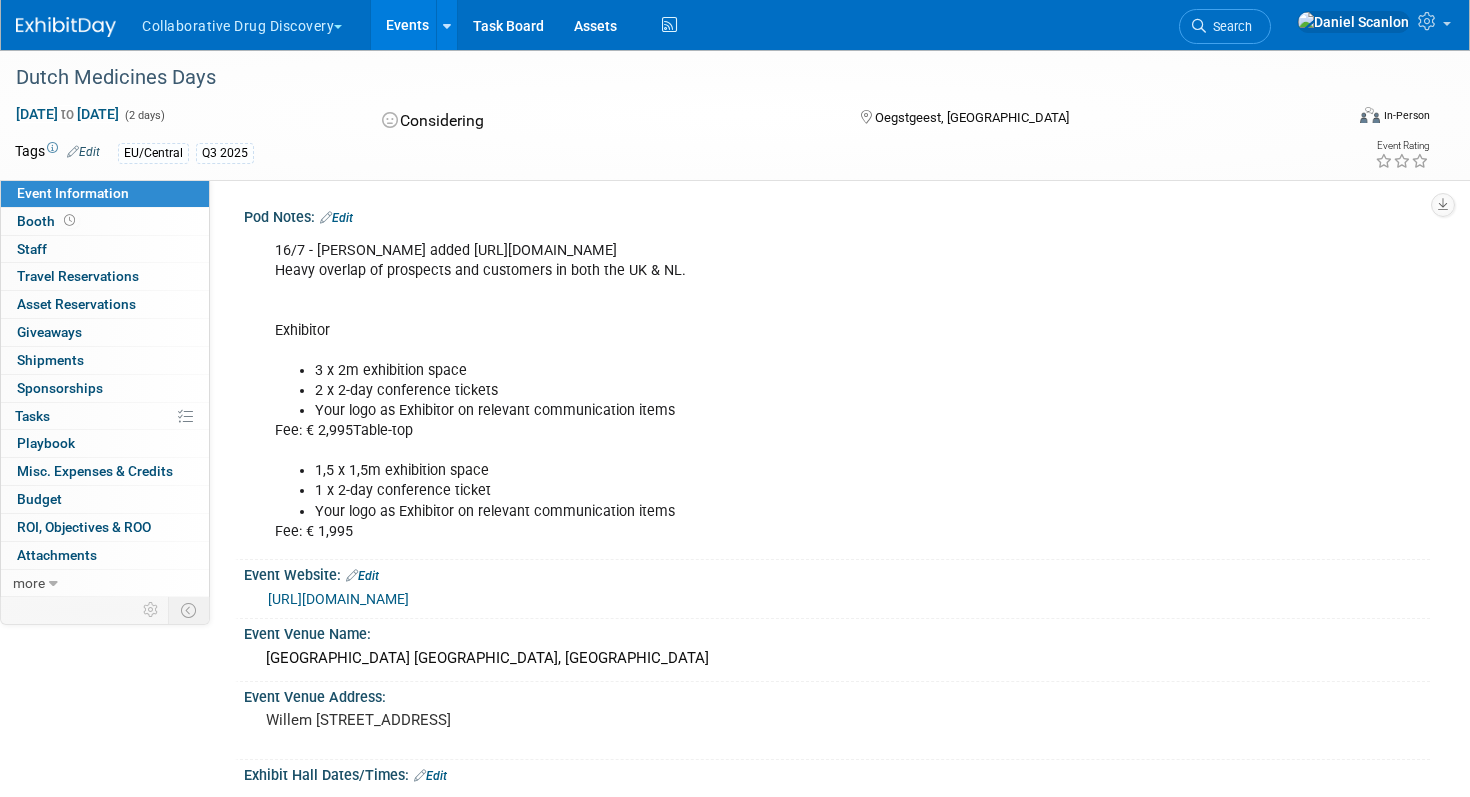 click on "Events" at bounding box center [407, 25] 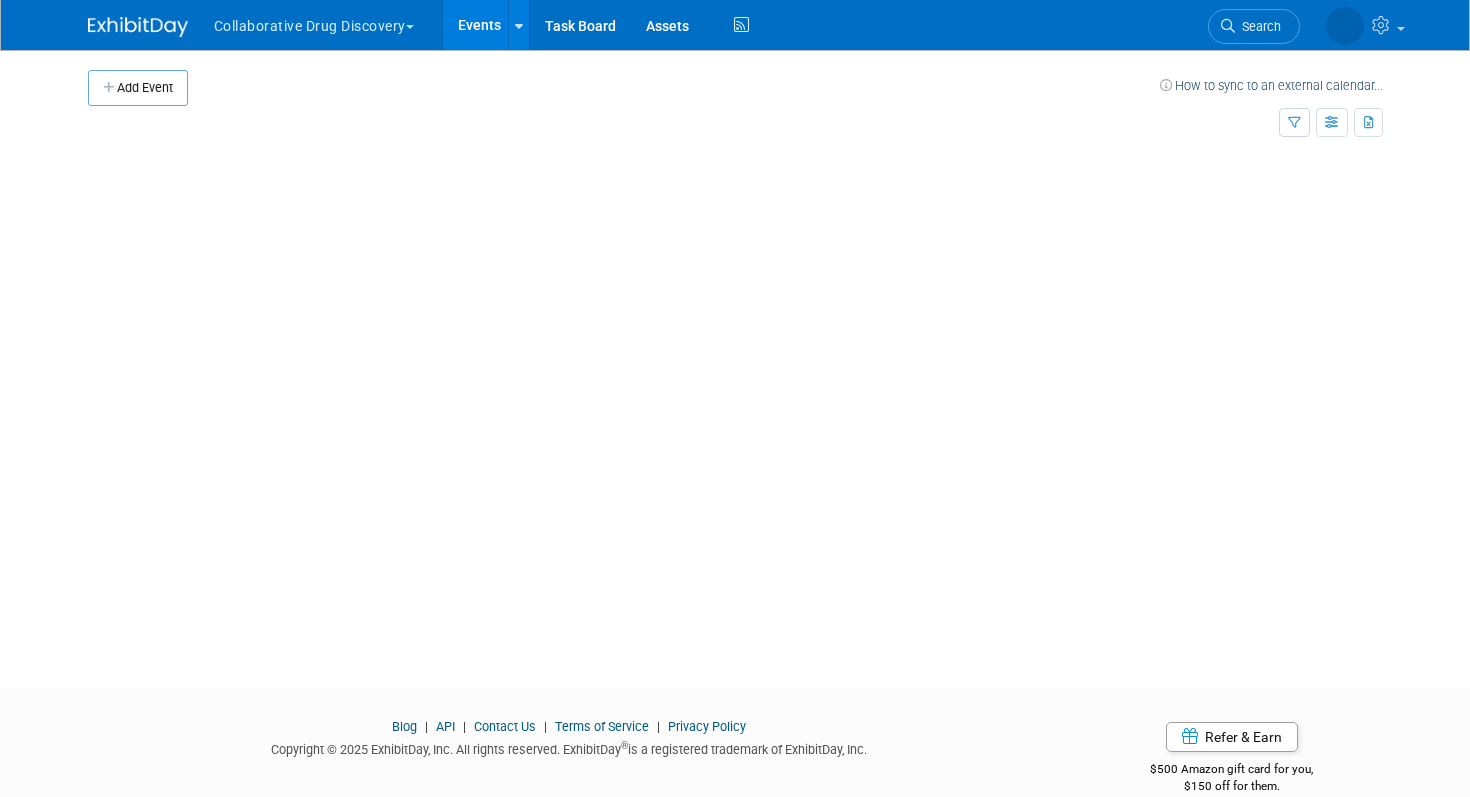 scroll, scrollTop: 0, scrollLeft: 0, axis: both 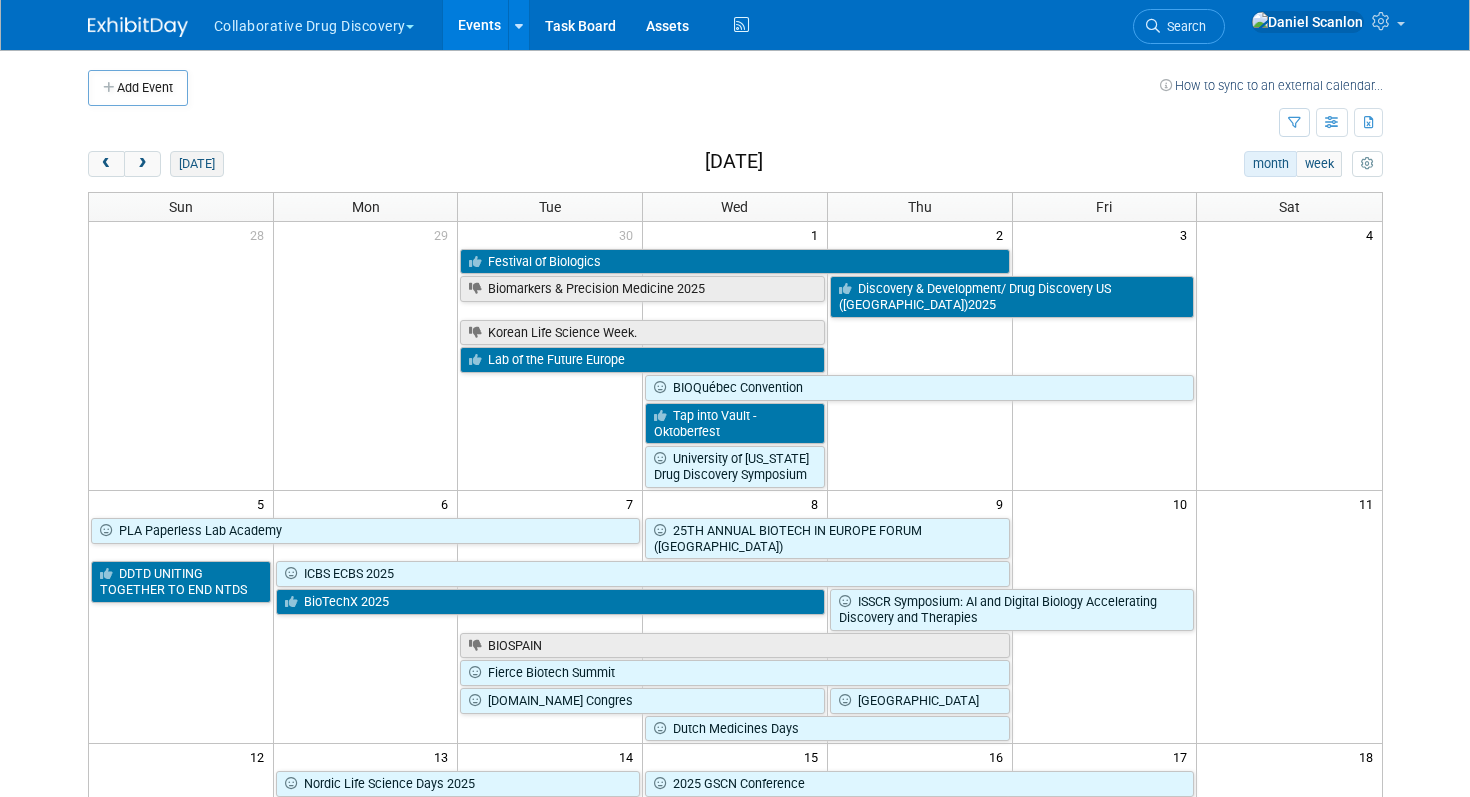 click on "[DATE]" at bounding box center [196, 164] 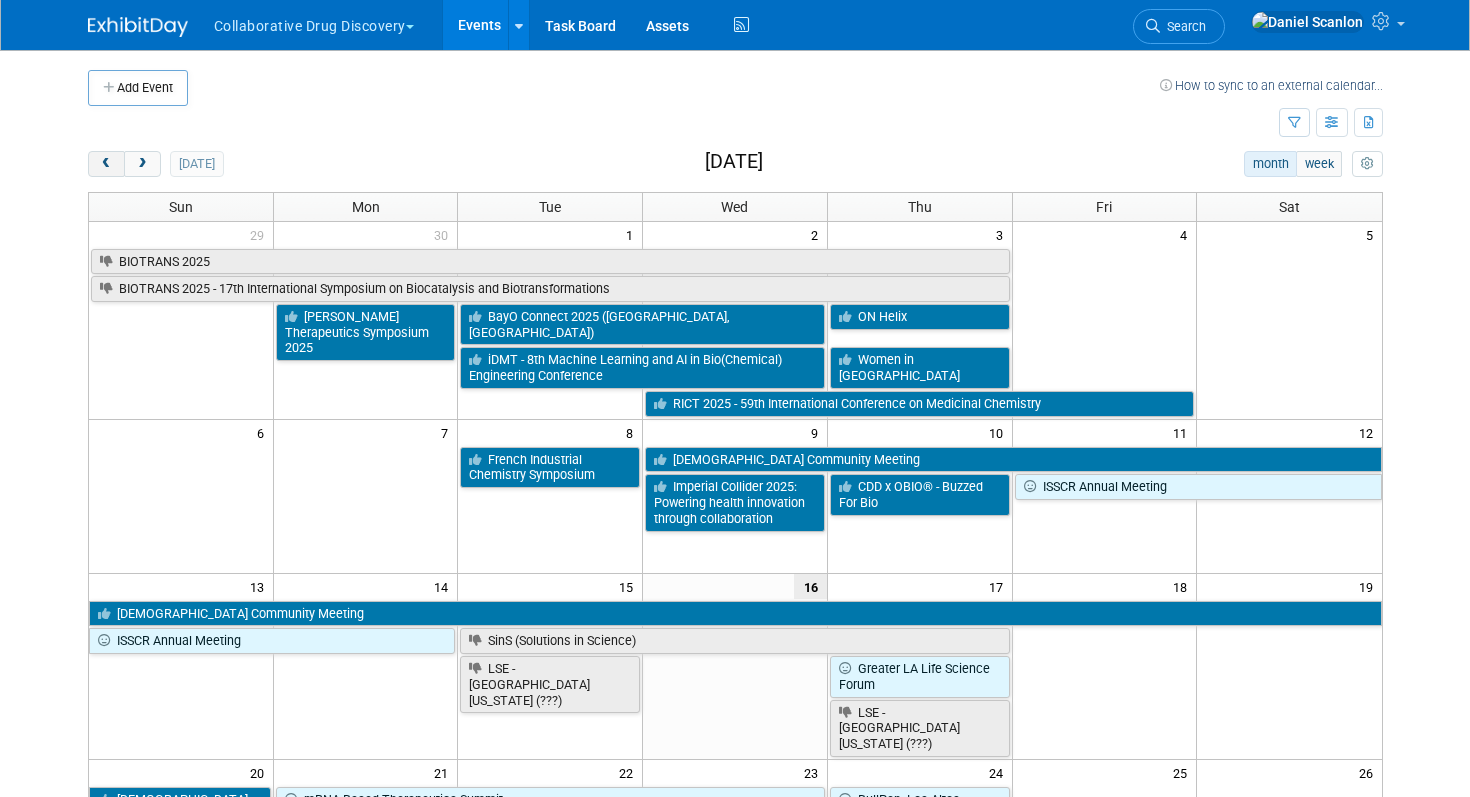 click at bounding box center [106, 164] 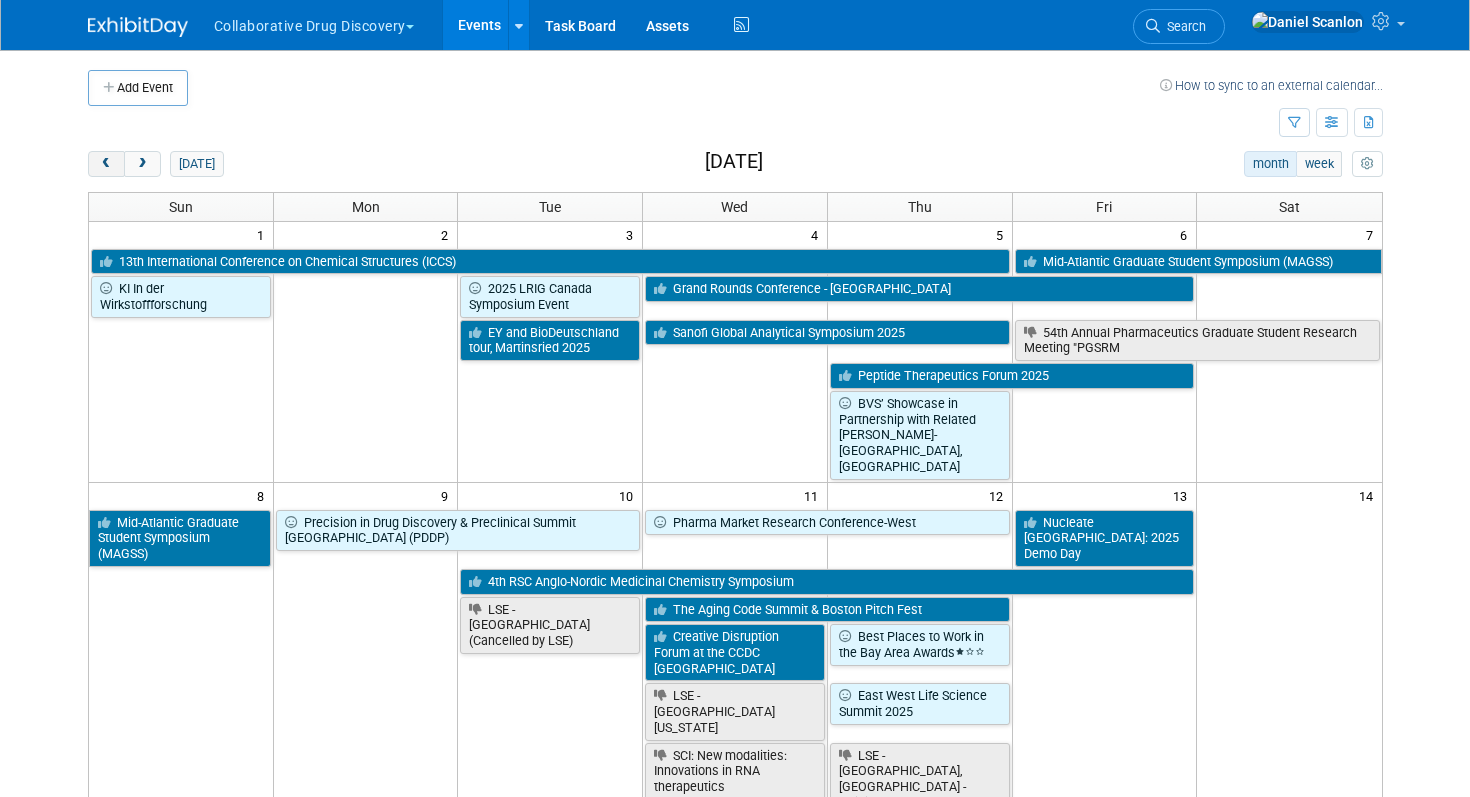 click at bounding box center [106, 164] 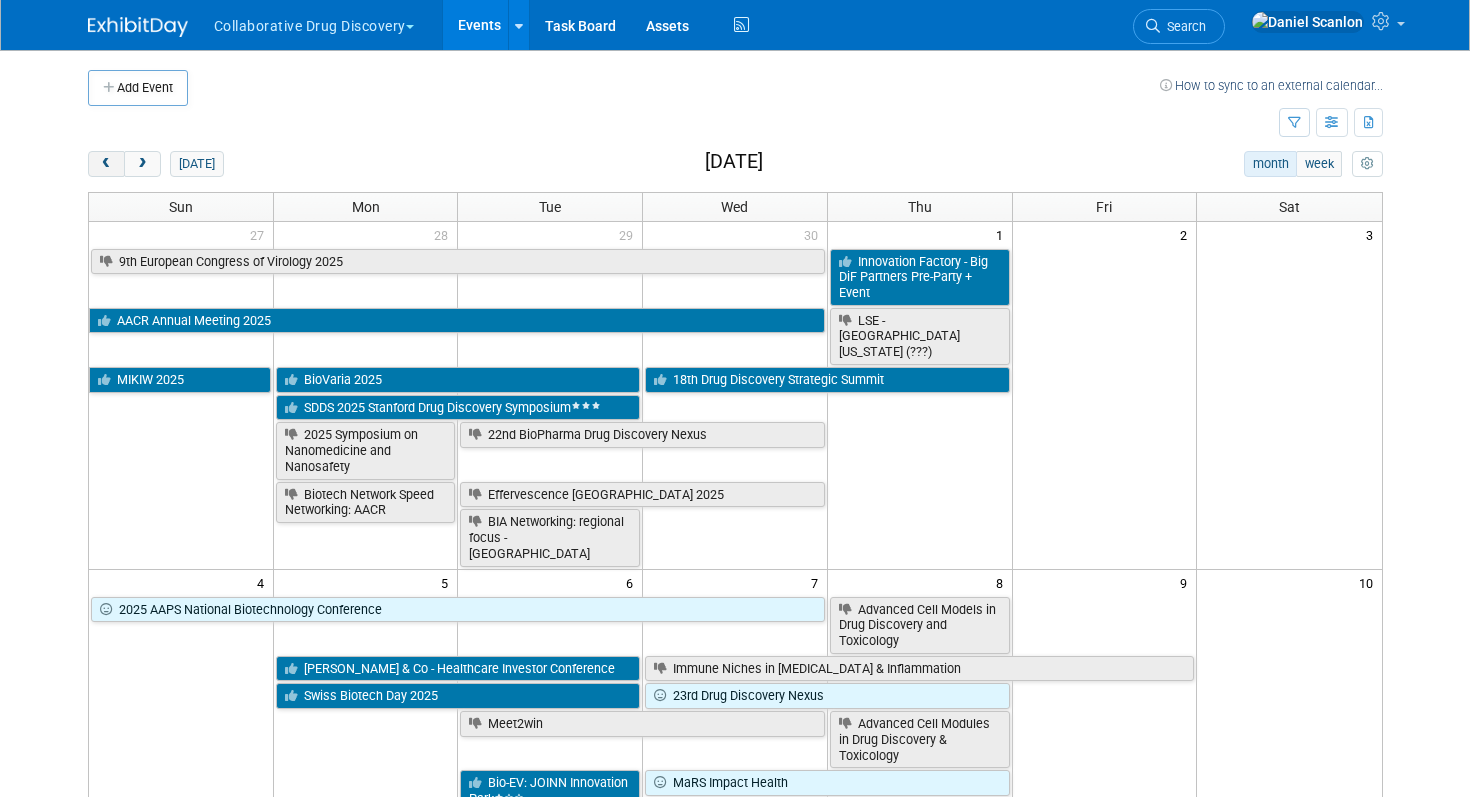 click at bounding box center (106, 164) 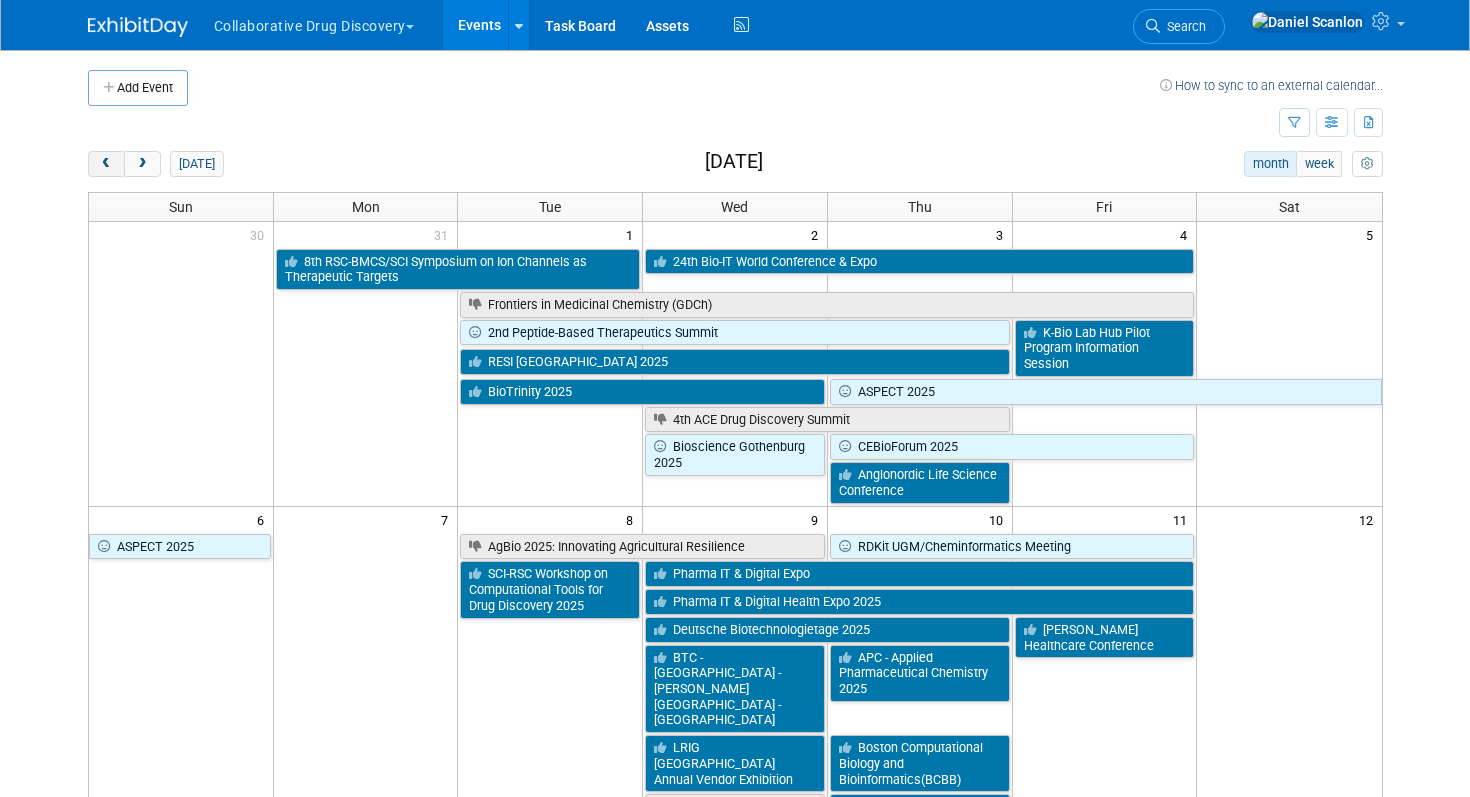 click at bounding box center (106, 164) 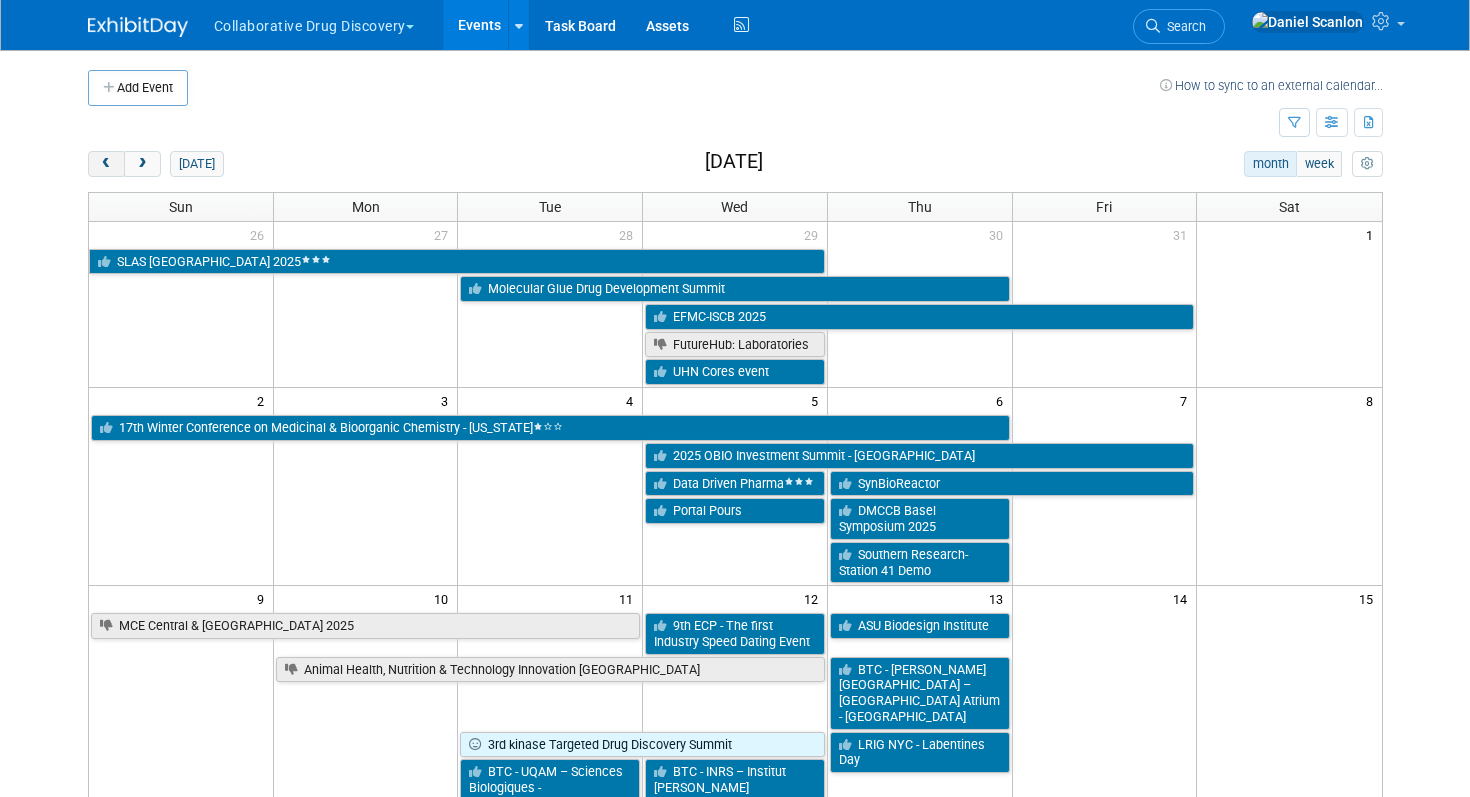 click at bounding box center (106, 164) 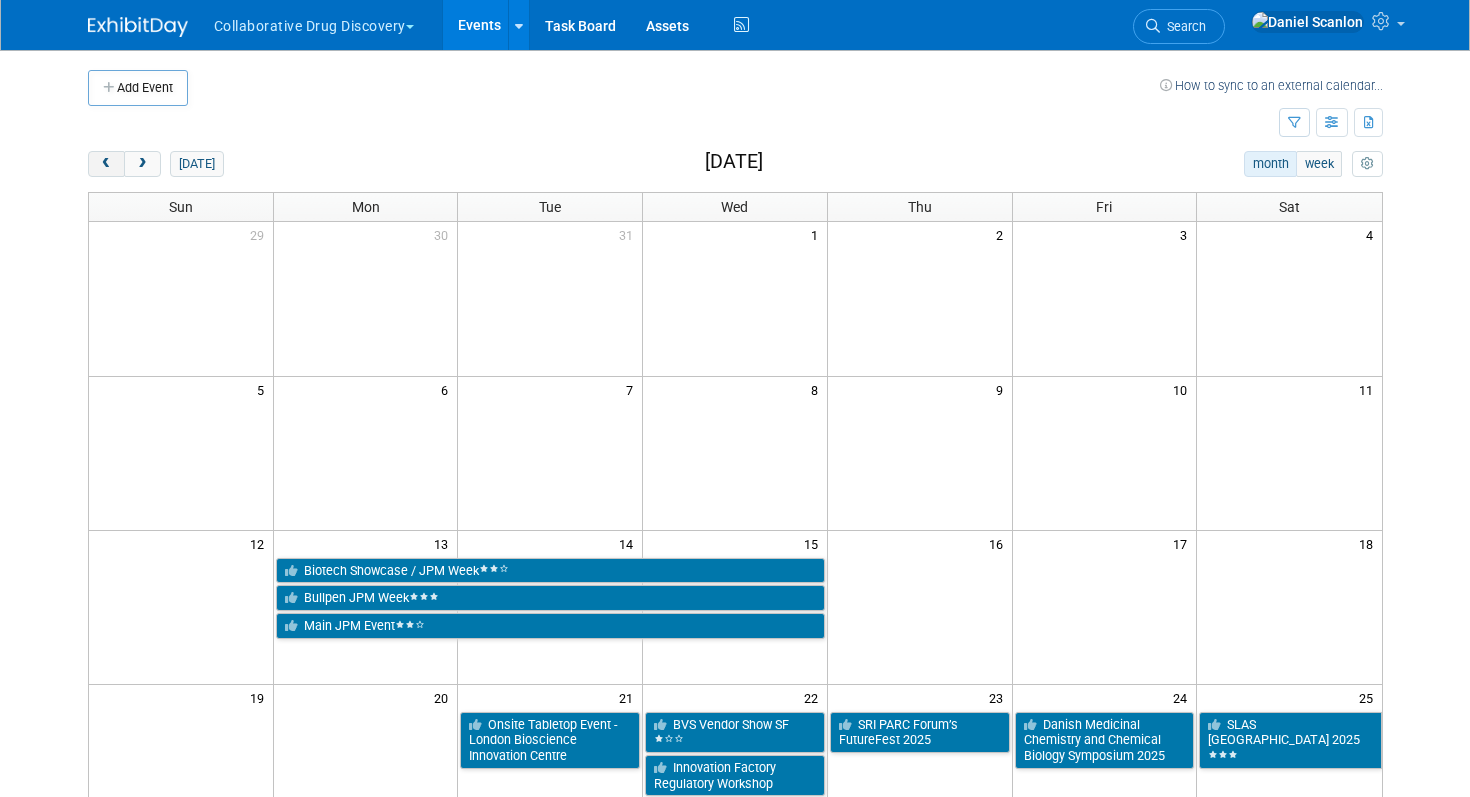 click at bounding box center (106, 164) 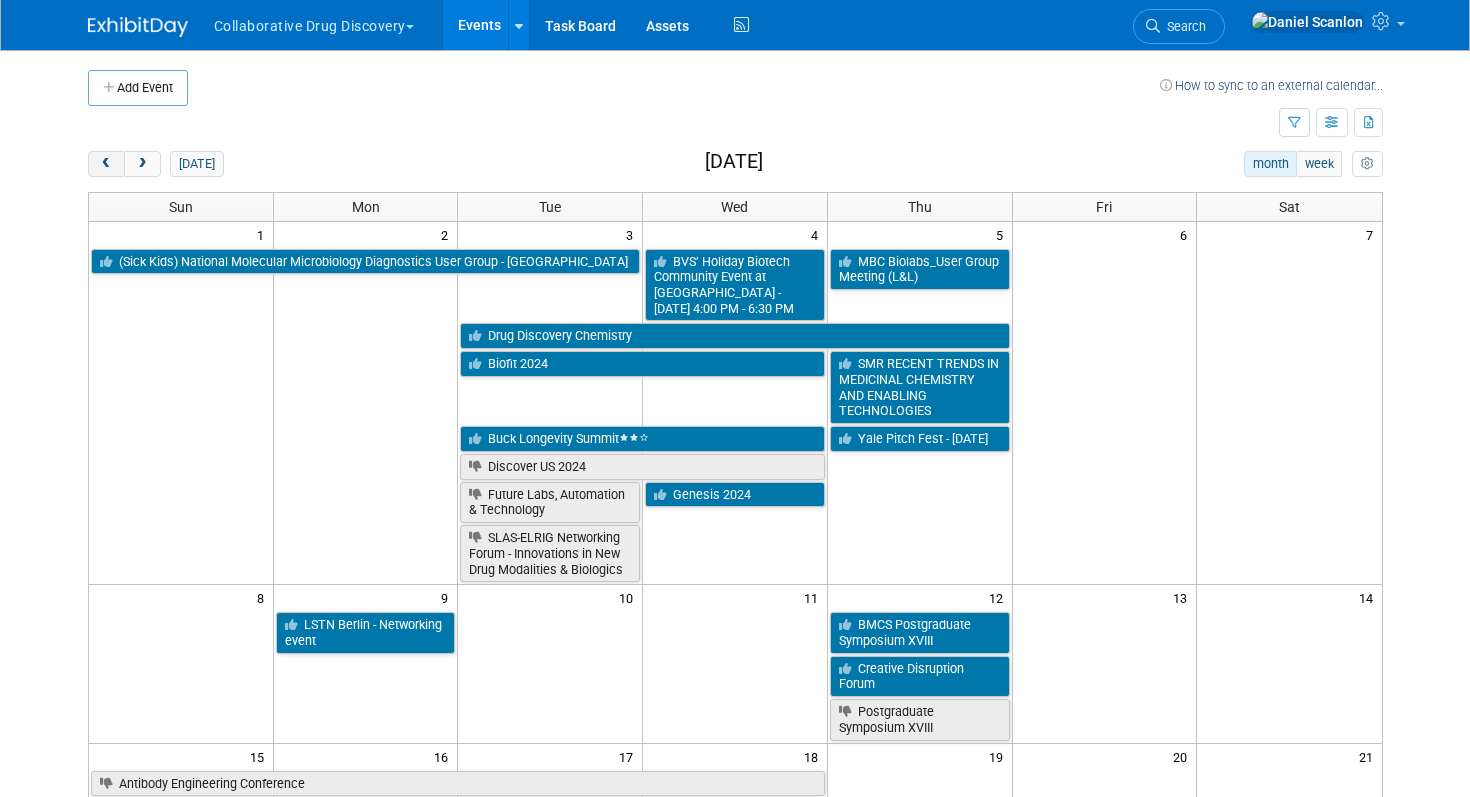 click at bounding box center [106, 164] 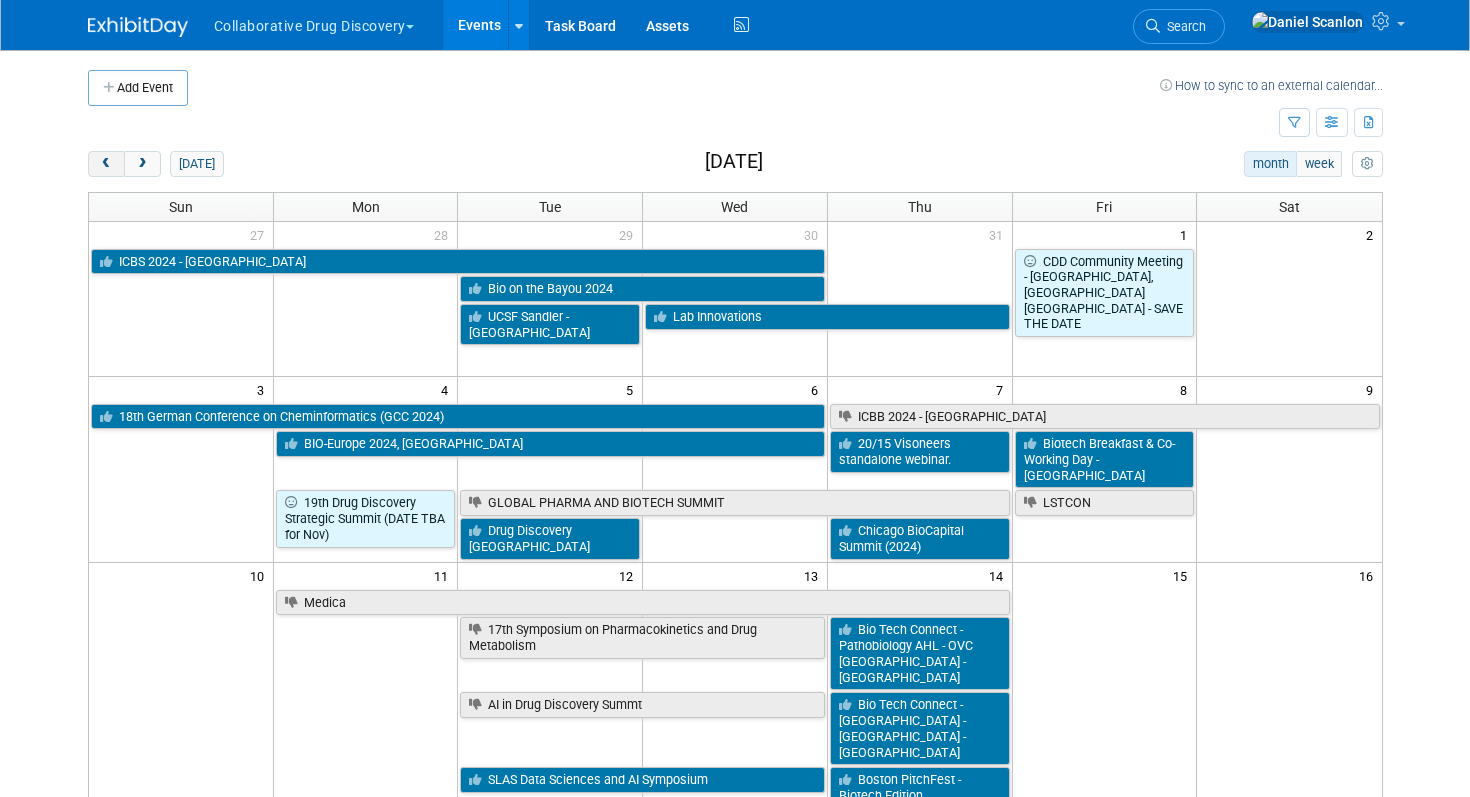 click at bounding box center (106, 164) 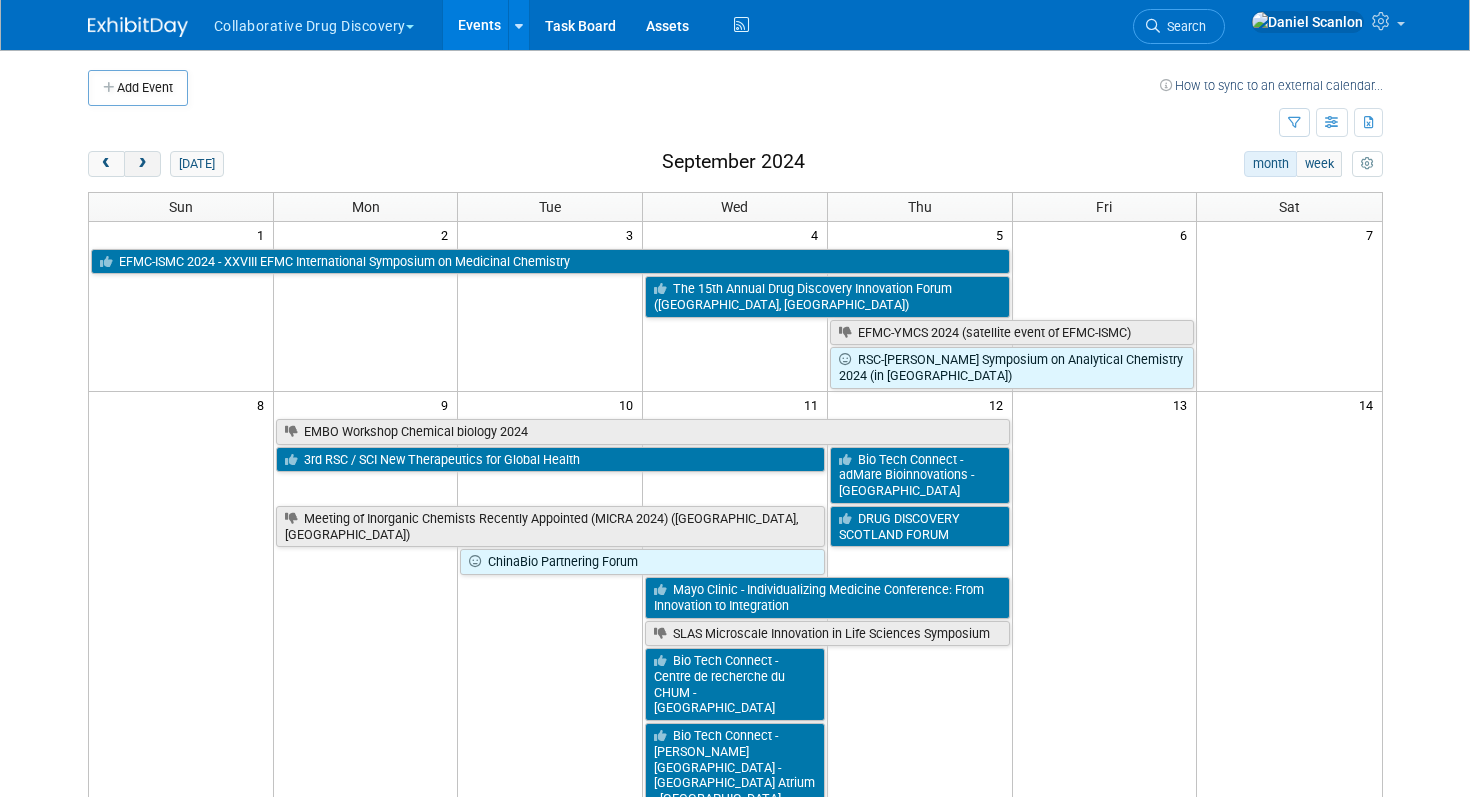 click at bounding box center [142, 164] 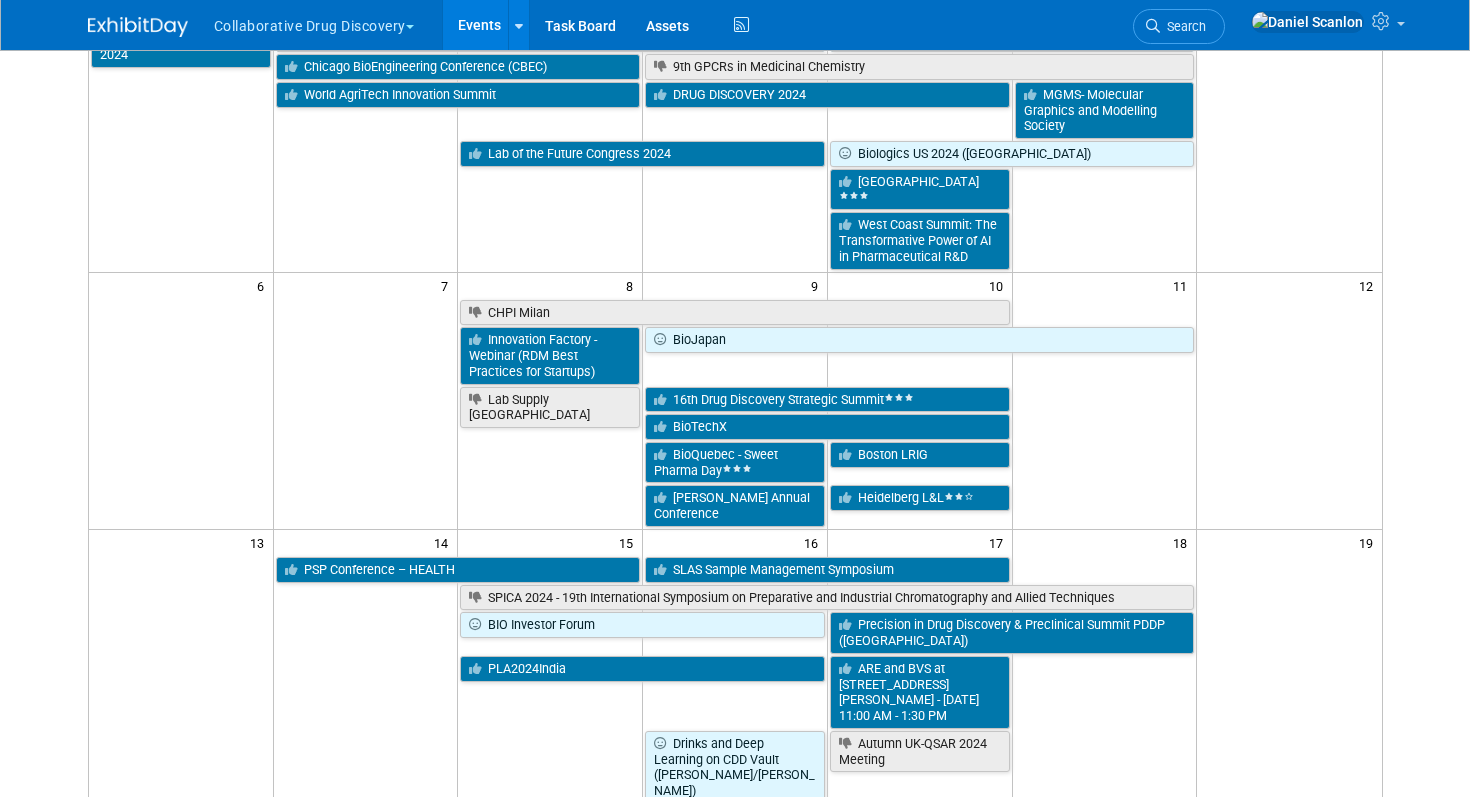 scroll, scrollTop: 0, scrollLeft: 0, axis: both 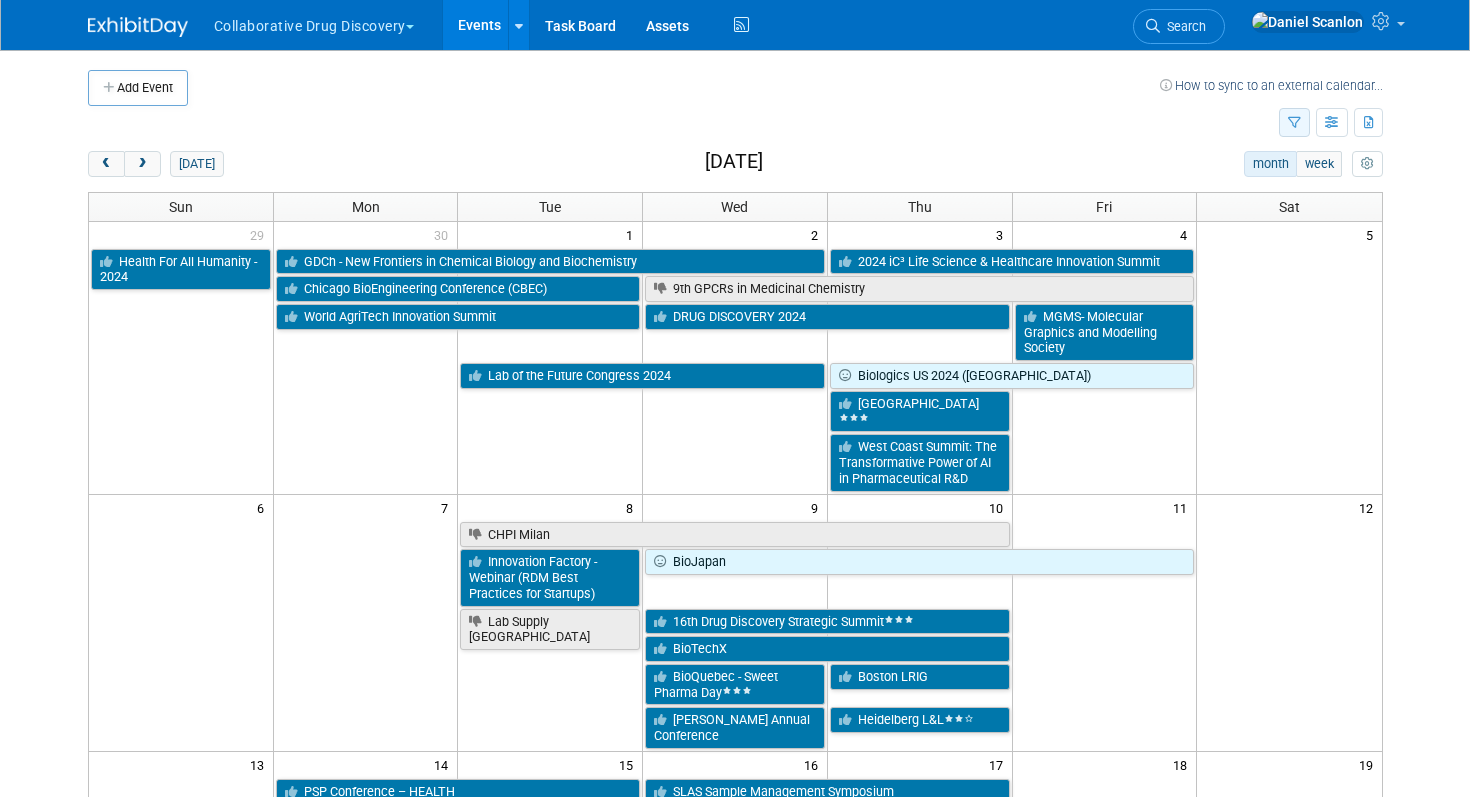 click at bounding box center (1294, 122) 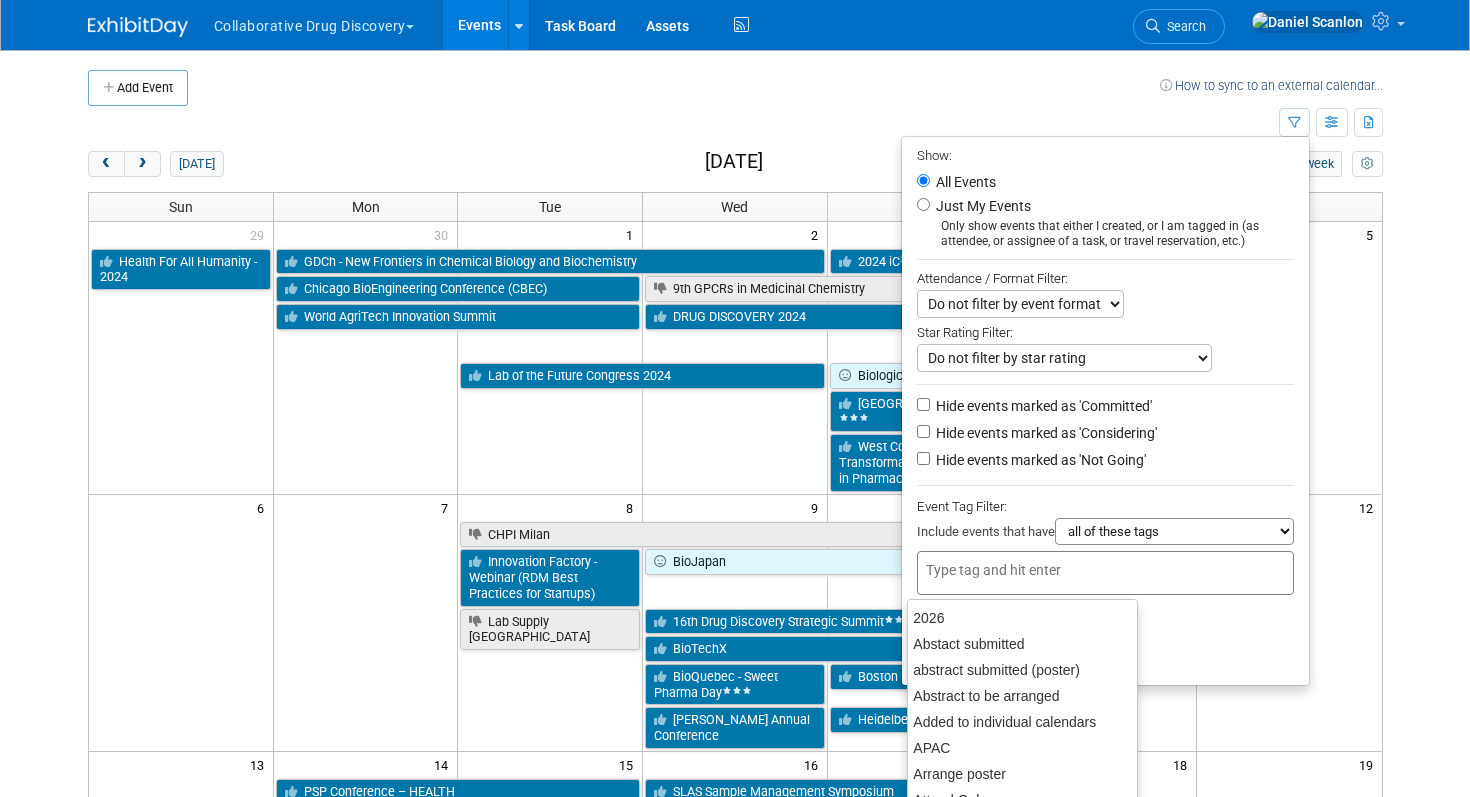 click at bounding box center [1105, 573] 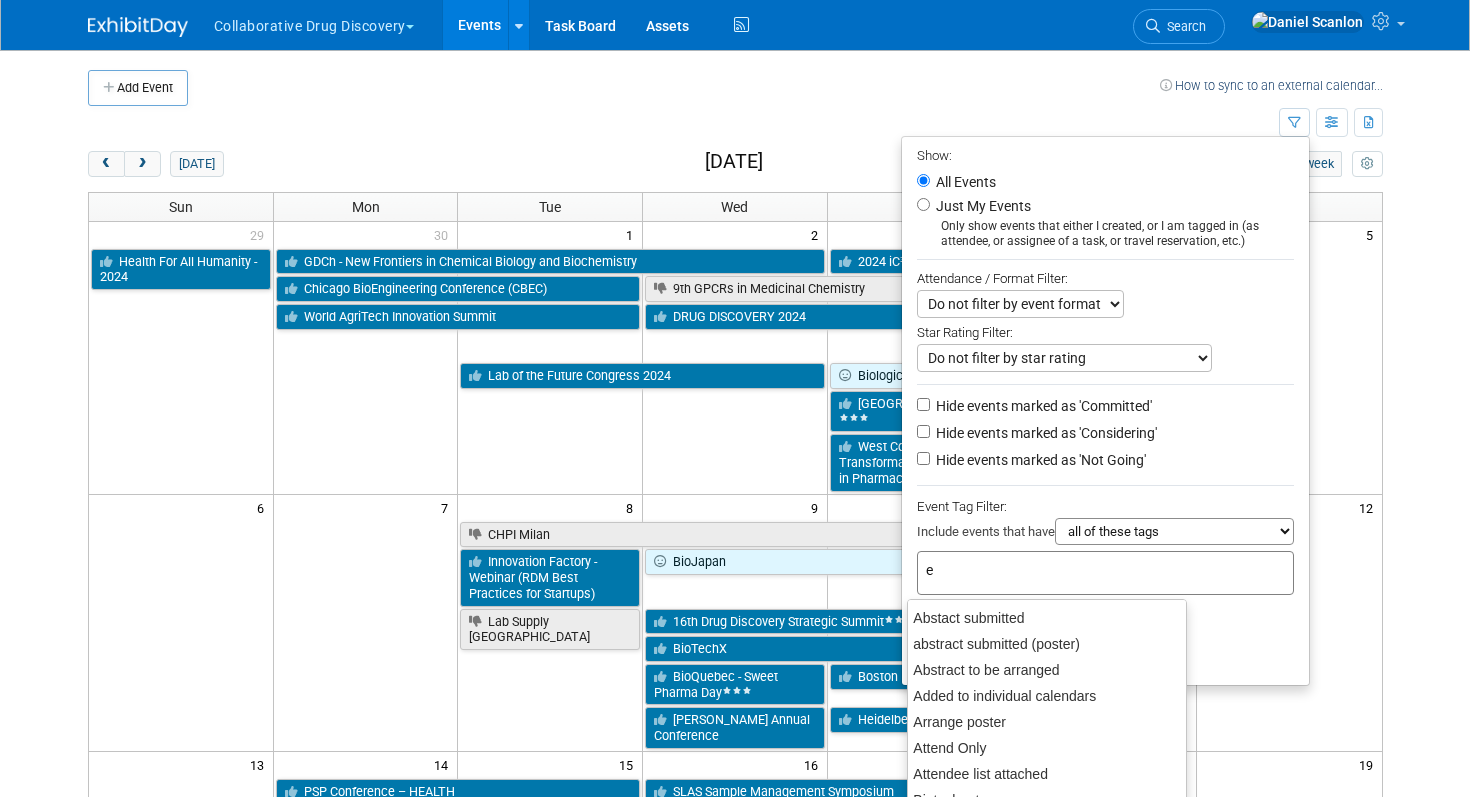 type on "eu" 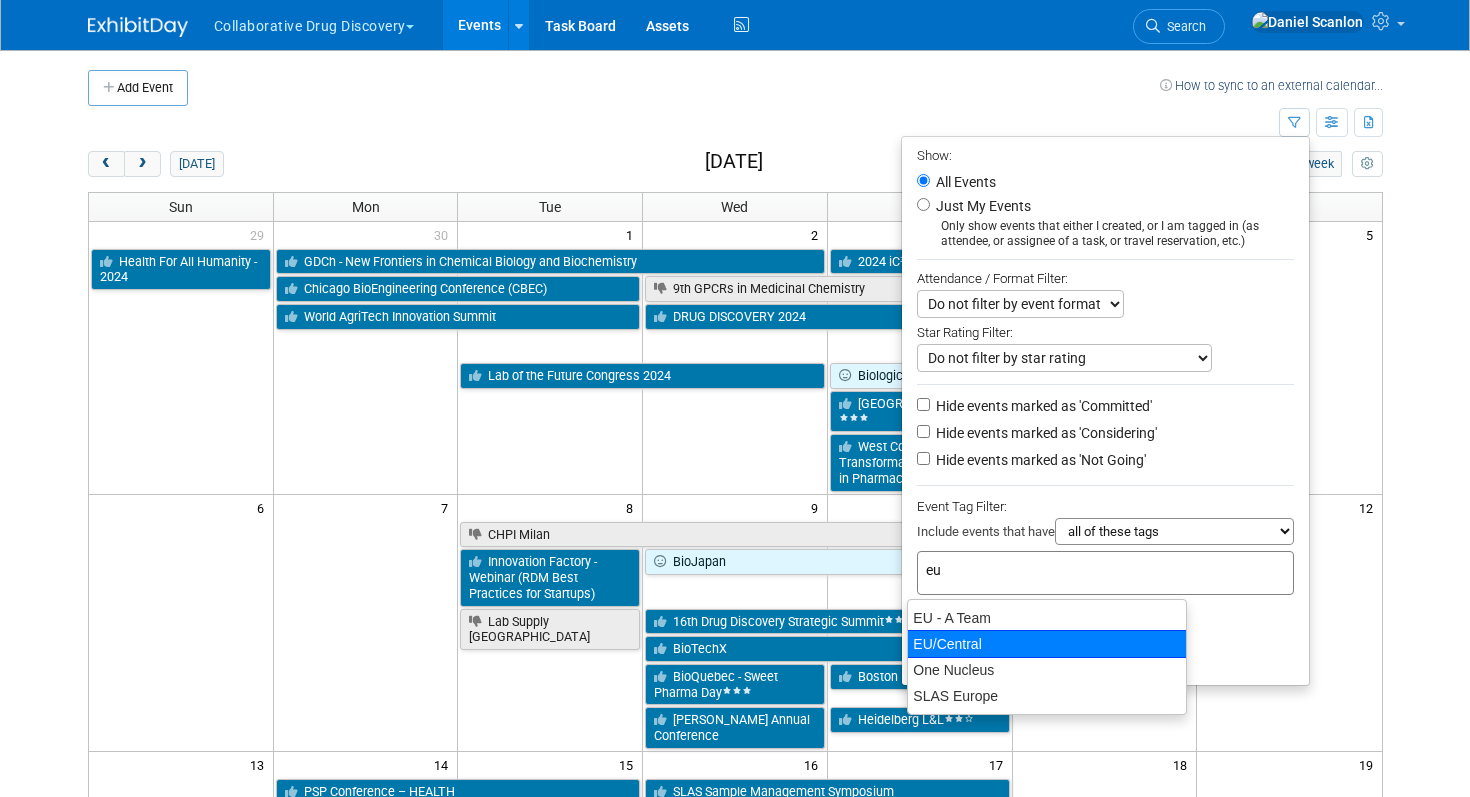 click on "EU/Central" at bounding box center [1047, 644] 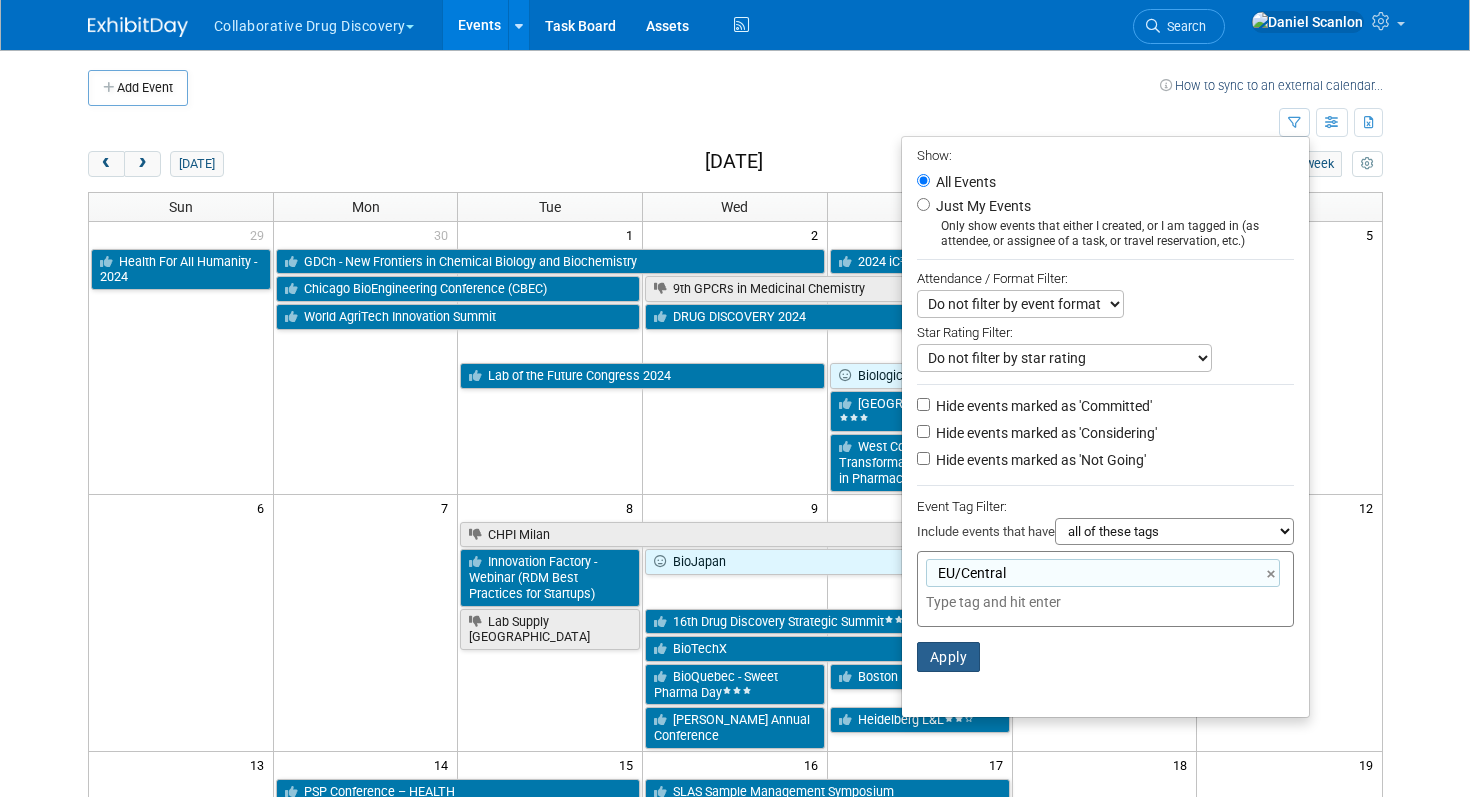 click on "Apply" at bounding box center [949, 657] 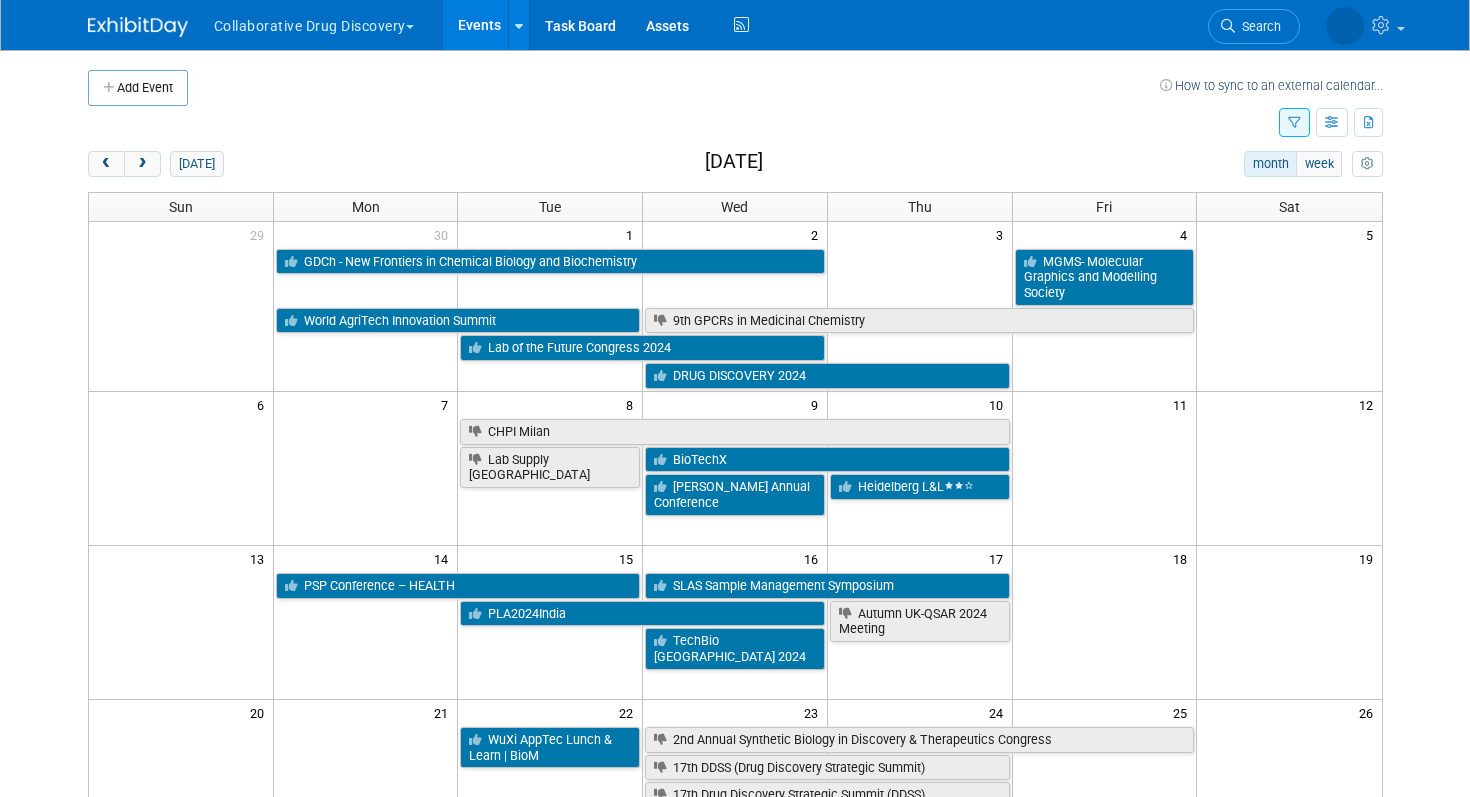 scroll, scrollTop: 0, scrollLeft: 0, axis: both 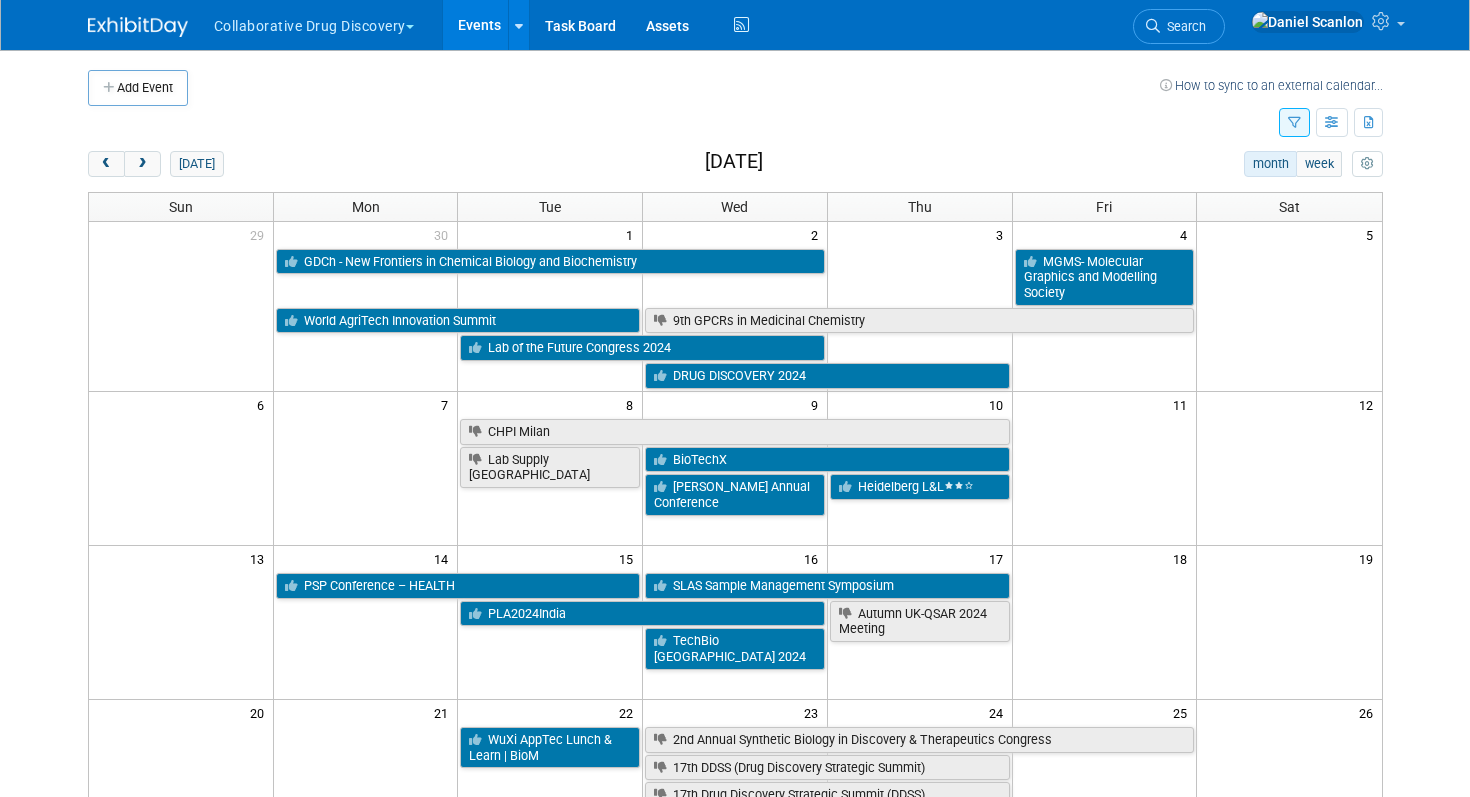 click on "Collaborative Drug Discovery
Choose Workspace:
collaborative drug discovery
Collaborative Drug Discovery
Events
Add Event
Bulk Upload Events
Shareable Event Boards
Recently Viewed Events:
Dutch Medicines Days
Oegstgeest, Netherlands
Oct 8, 2025  to  Oct 9, 2025
BioTechX 2025
Basel, Switzerland
Oct 6, 2025  to  Oct 8, 2025
8th RSC-CICAG/RSC-BMCS in Artificial Intelligence in Chemistry
Cambridge, United Kingdom
Sep 22, 2025  to  Sep 24, 2025
Task Board
Assets
Activity Feed
My Account
My Profile & Preferences
Sync to External Calendar...
Refer & Earn
Contact us
Sign out
Search
Recently Viewed Events:
Dutch Medicines Days" at bounding box center (735, 398) 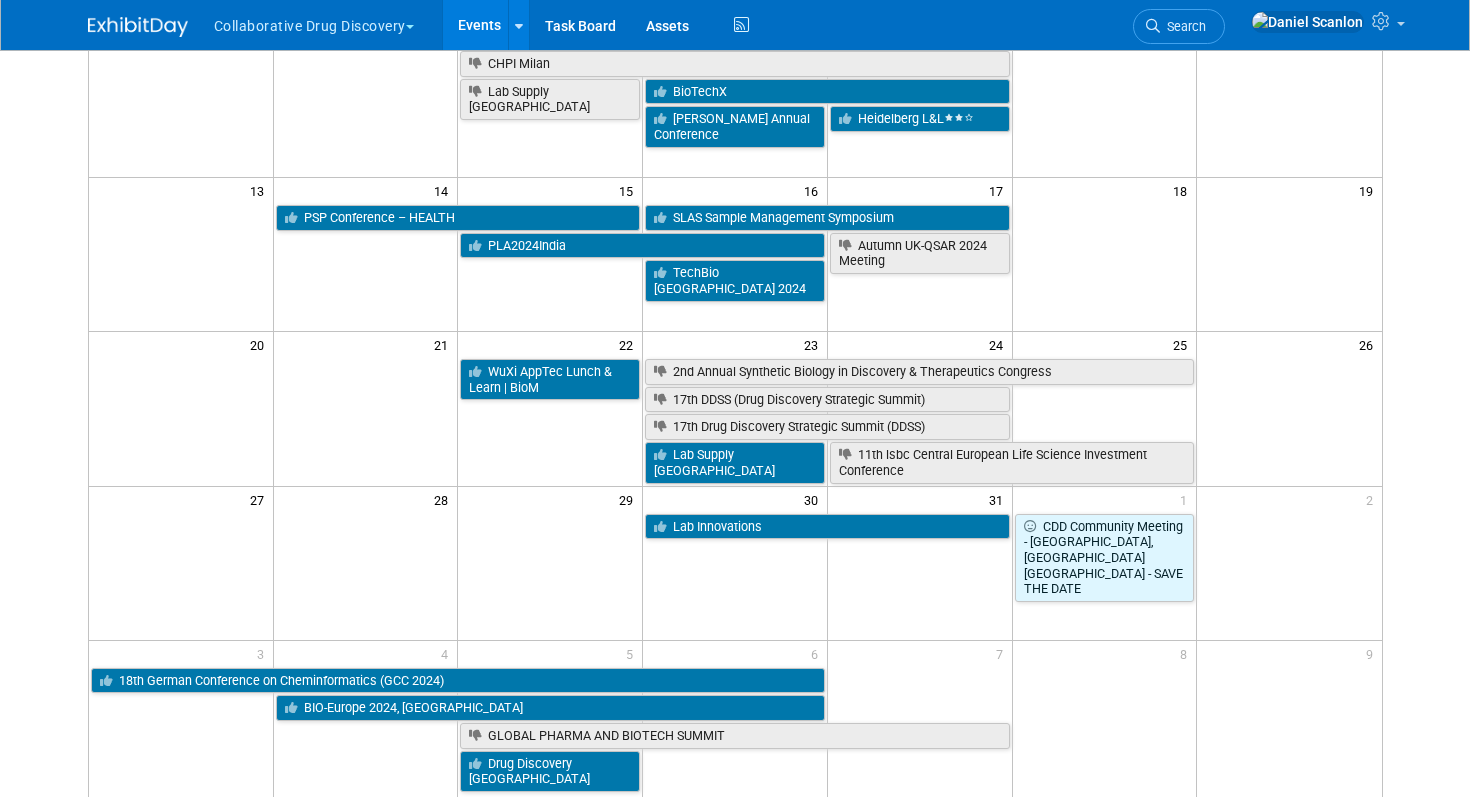 scroll, scrollTop: 0, scrollLeft: 0, axis: both 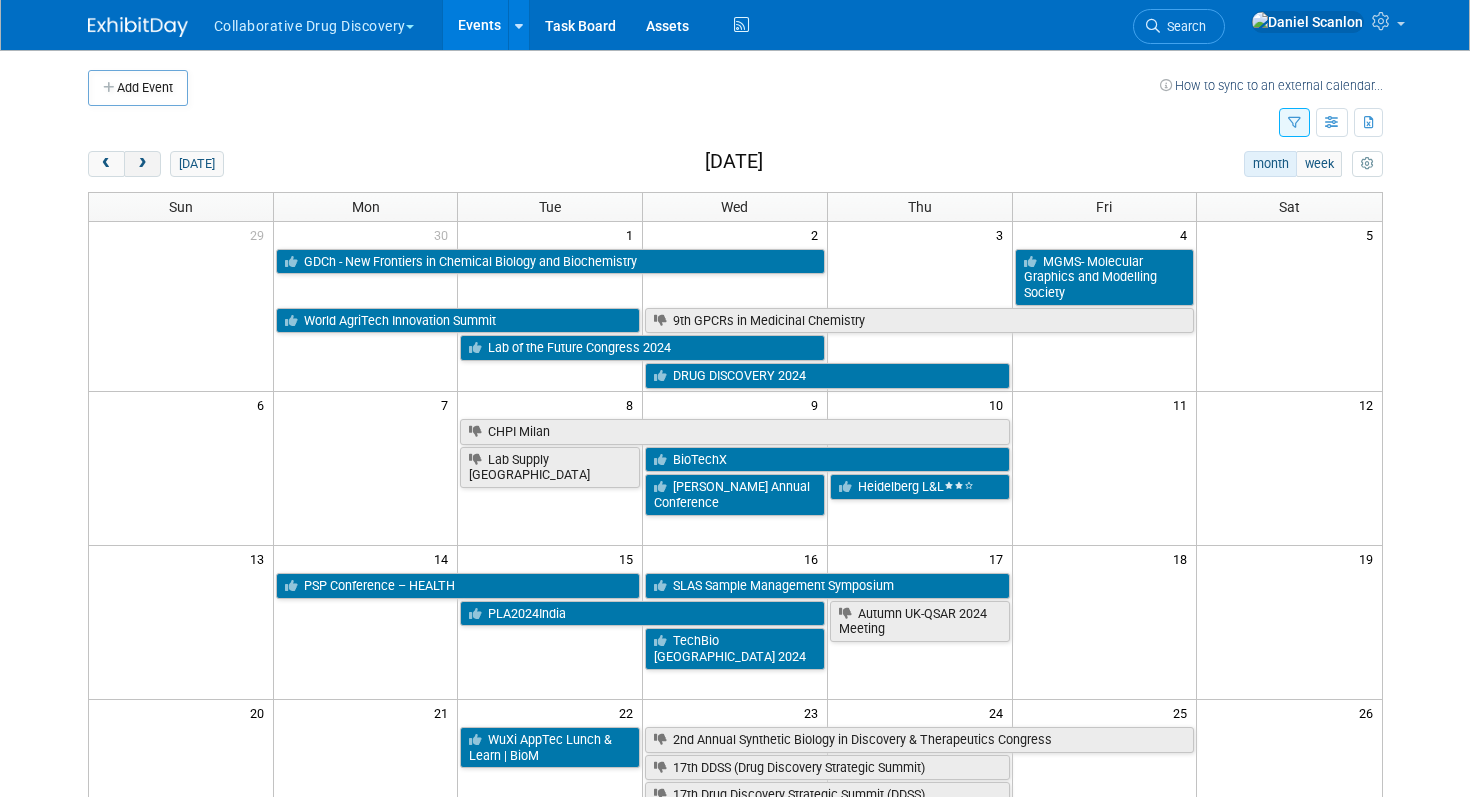 click at bounding box center (142, 164) 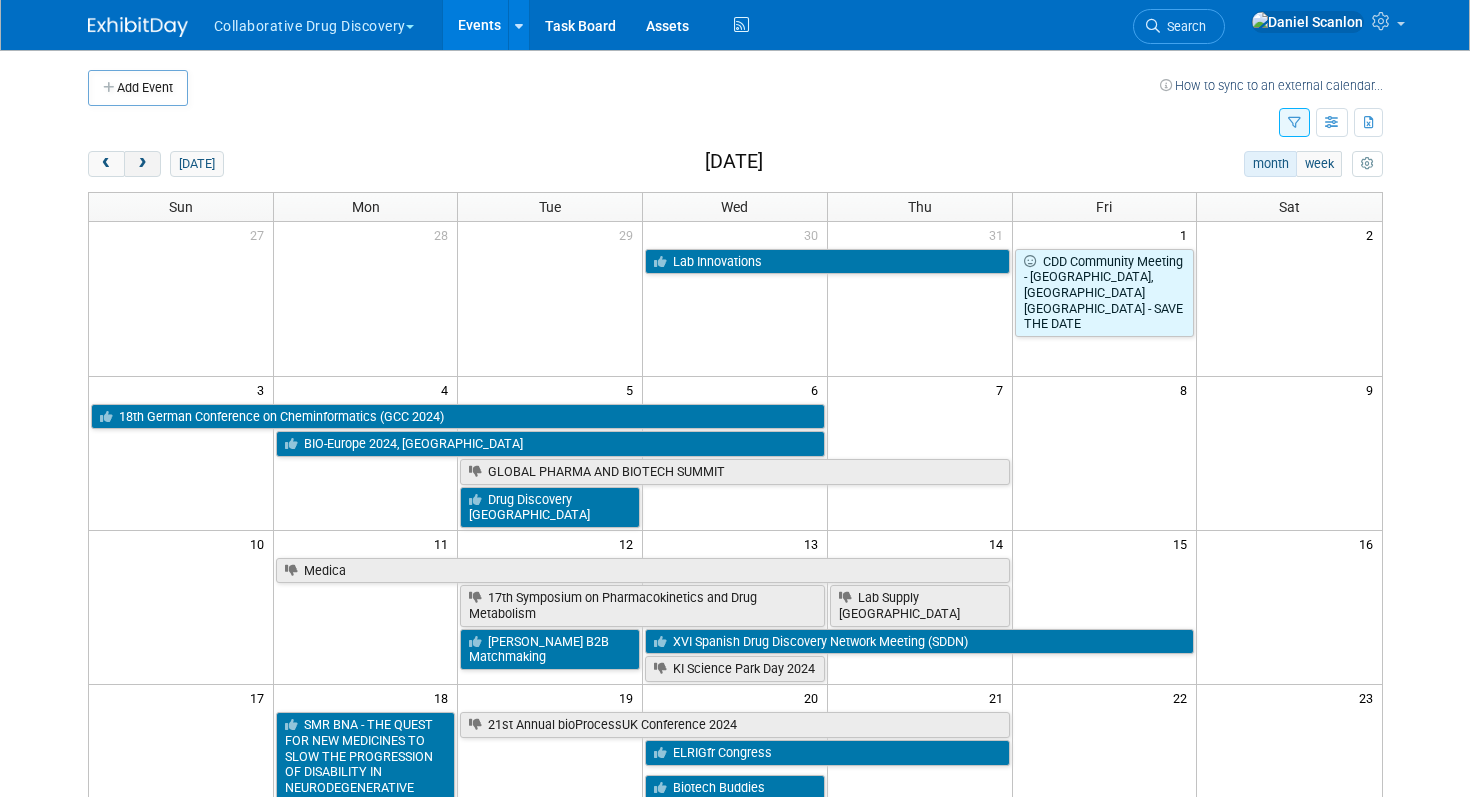 click at bounding box center (142, 164) 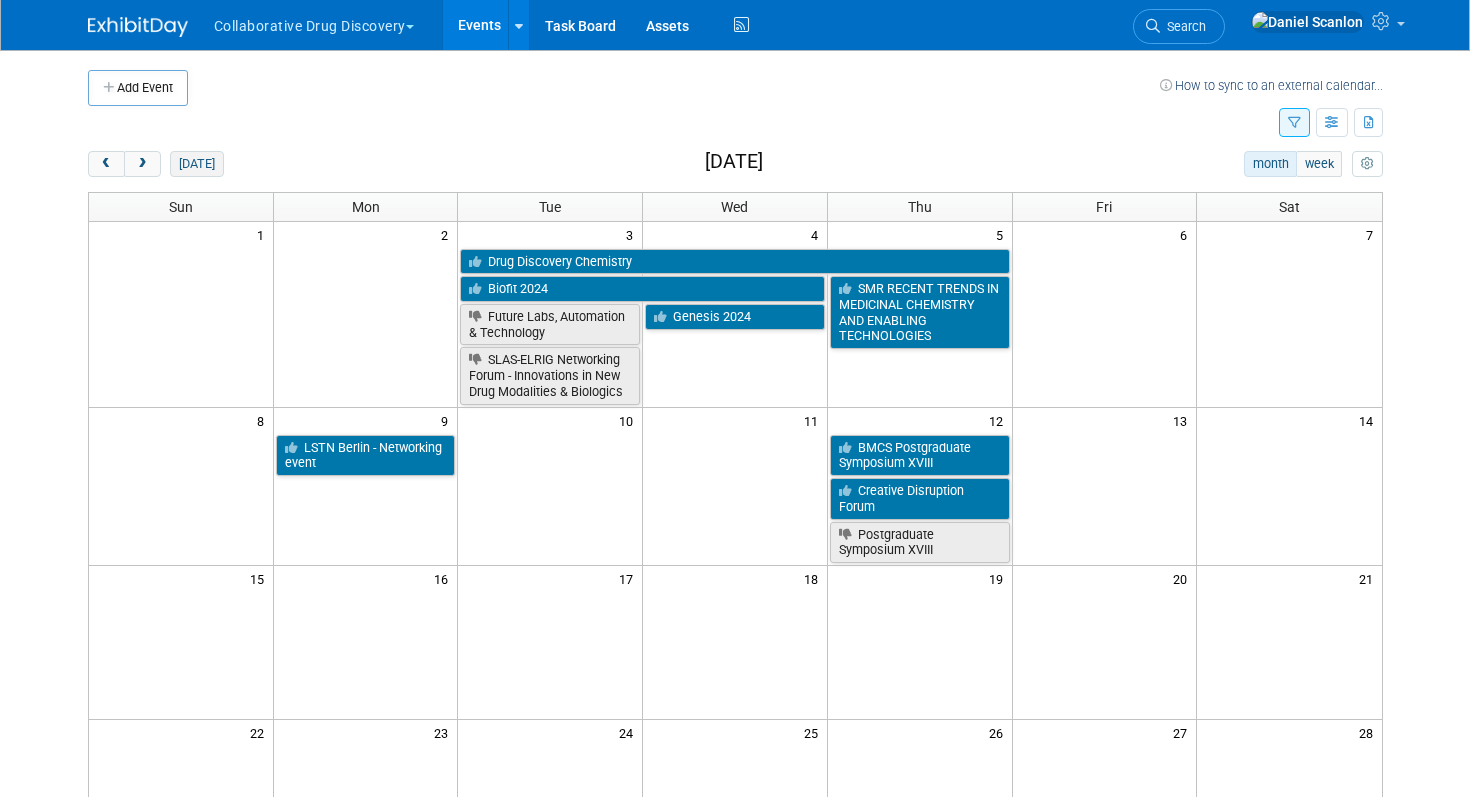 click on "today" at bounding box center (196, 164) 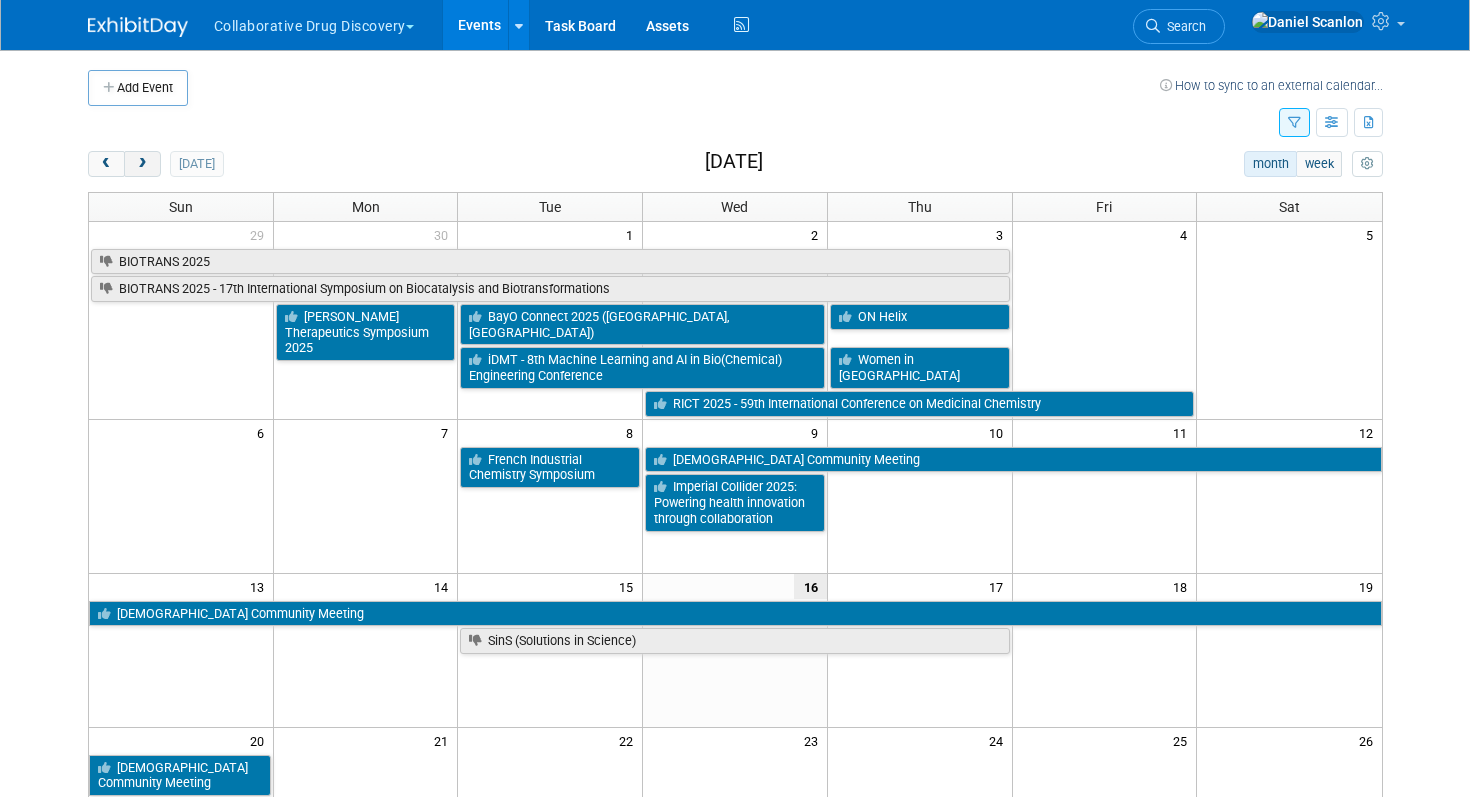 click at bounding box center [142, 164] 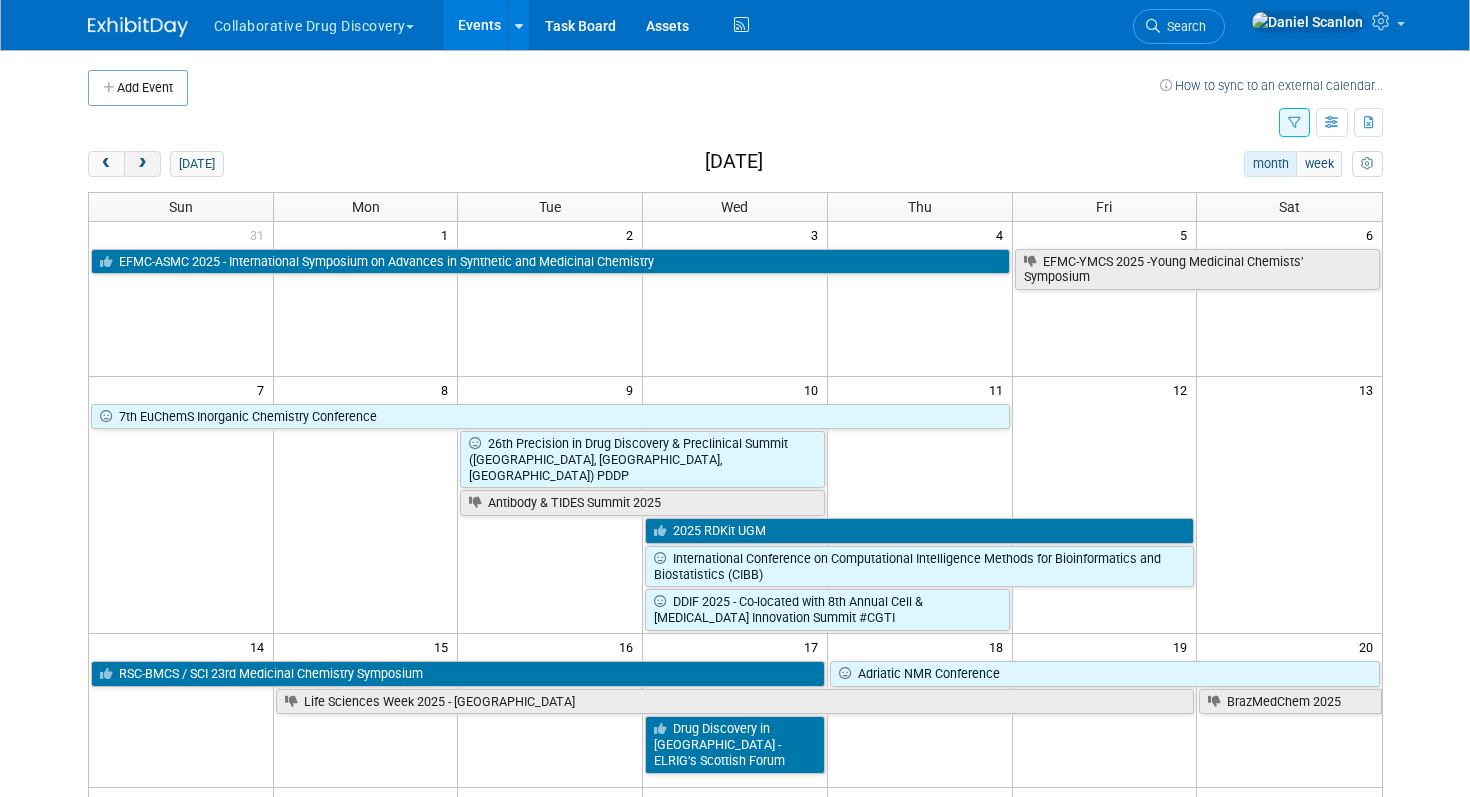 click at bounding box center [142, 164] 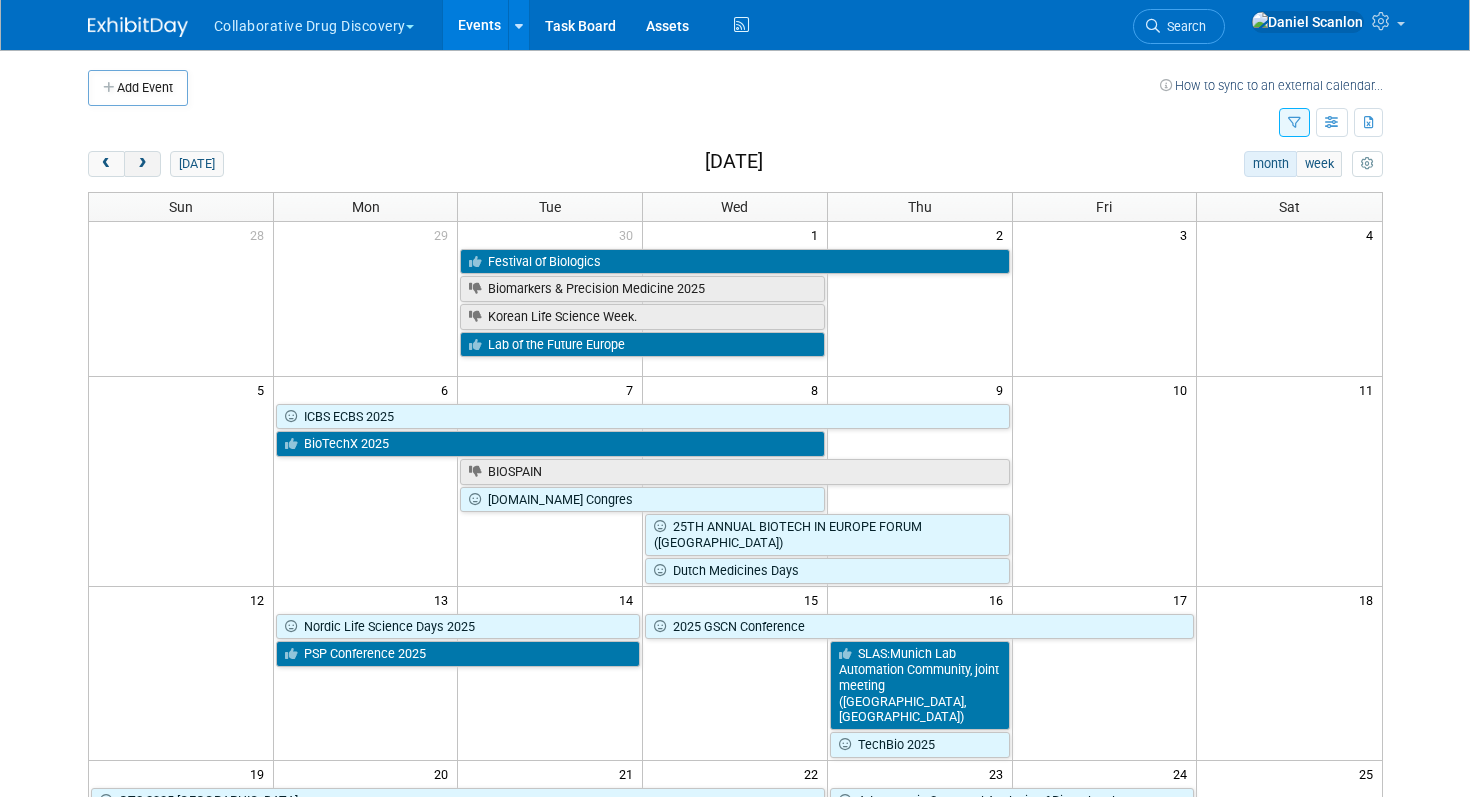 click at bounding box center (142, 164) 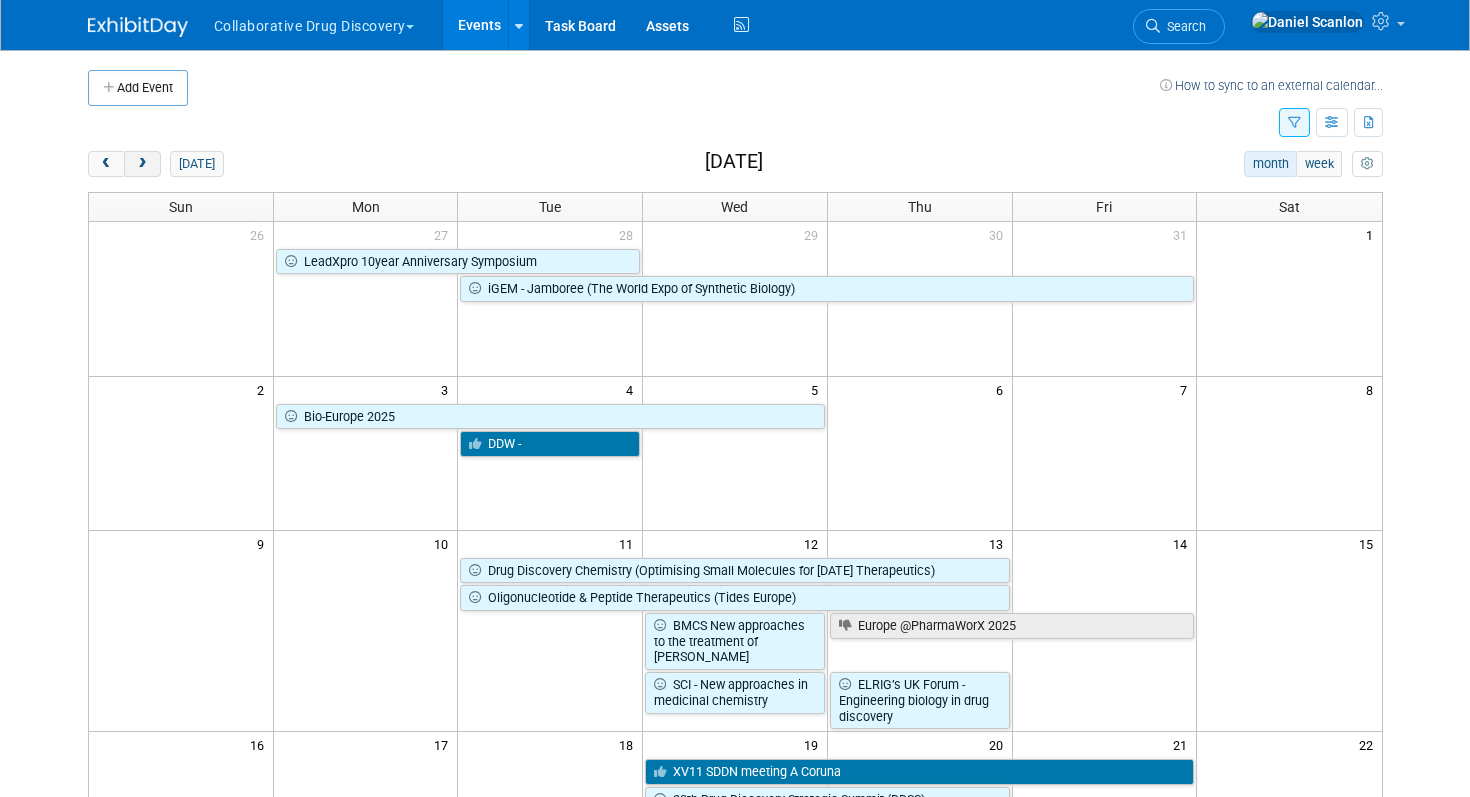 click at bounding box center [142, 164] 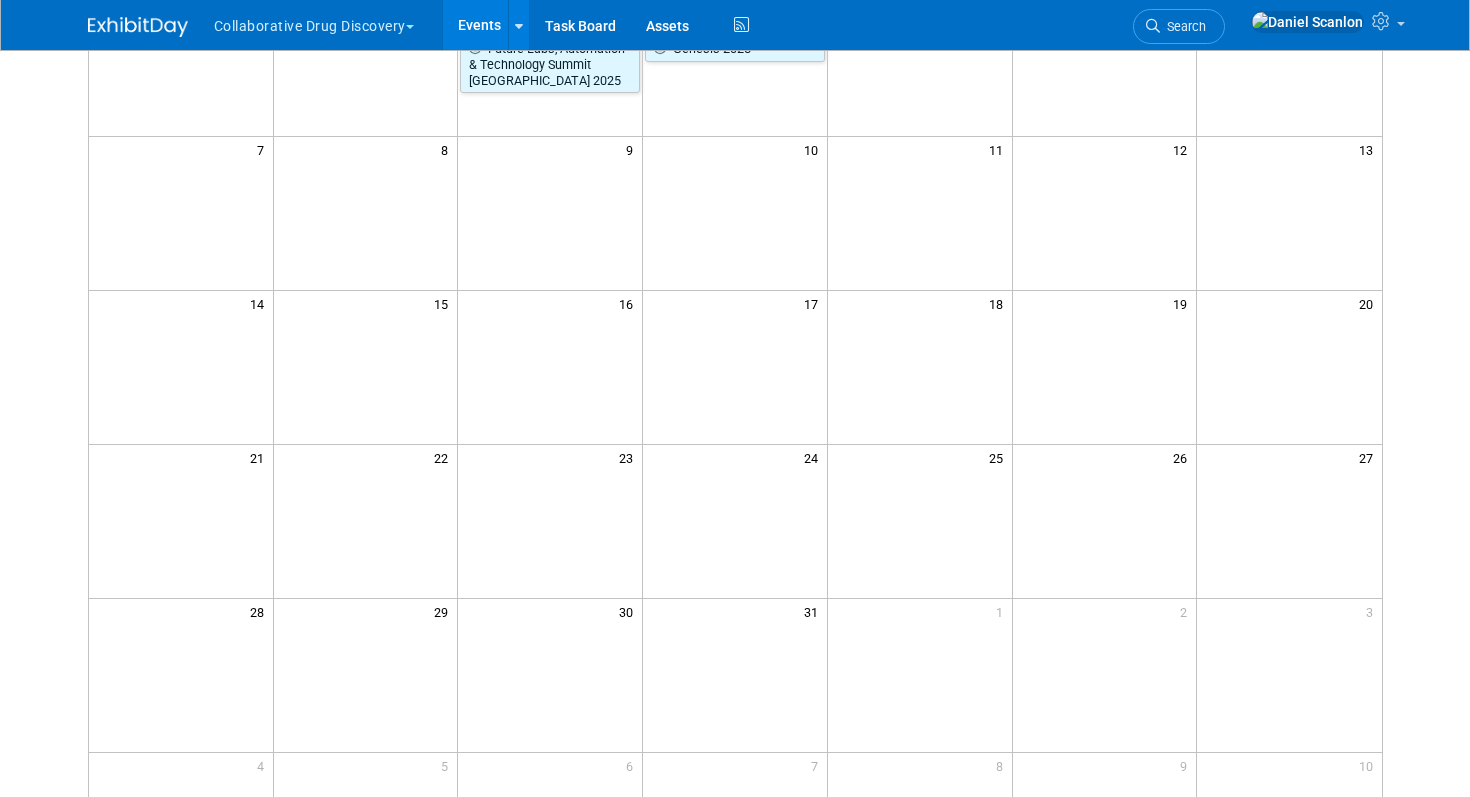 scroll, scrollTop: 0, scrollLeft: 0, axis: both 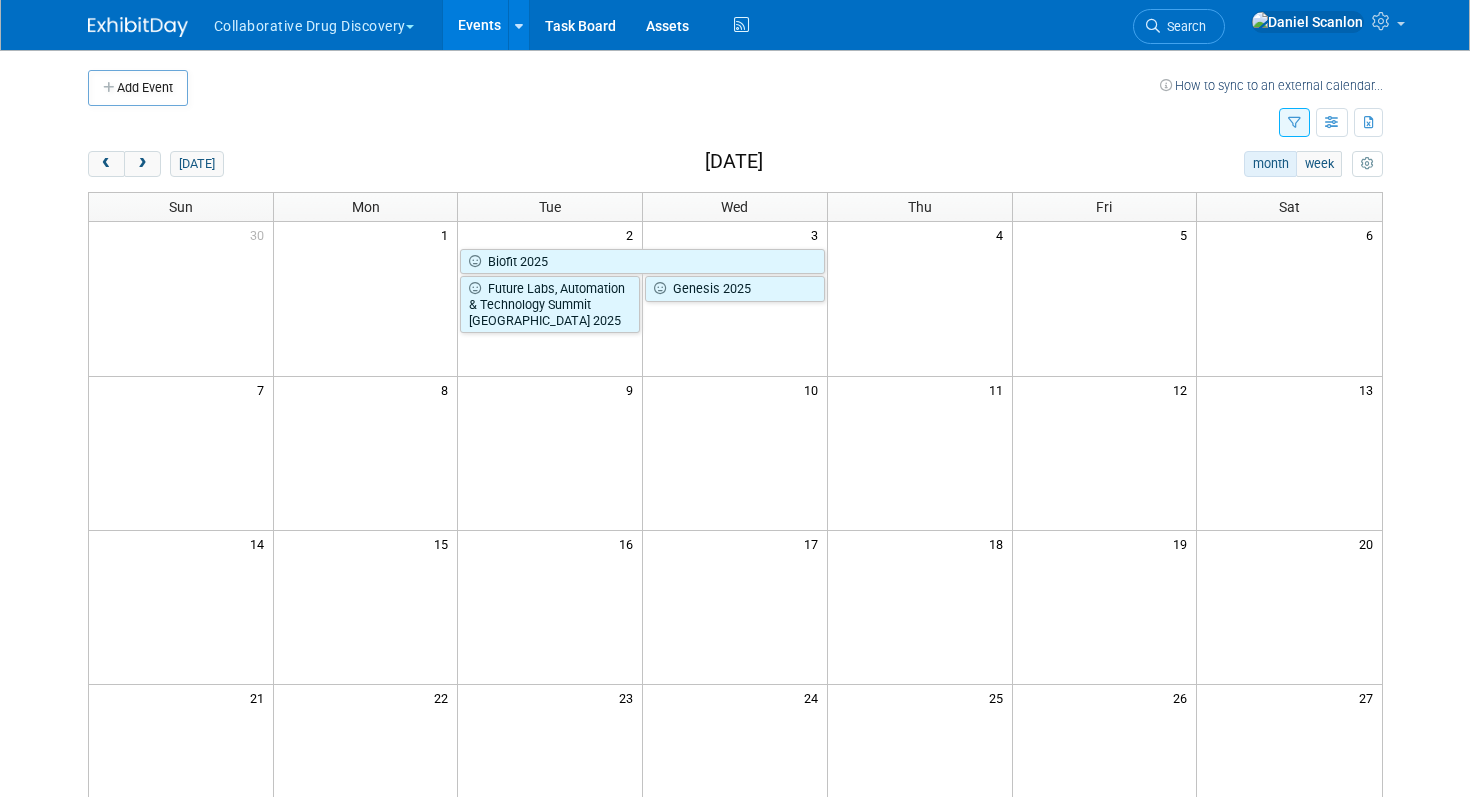 click on "today month week December 2025" at bounding box center (735, 164) 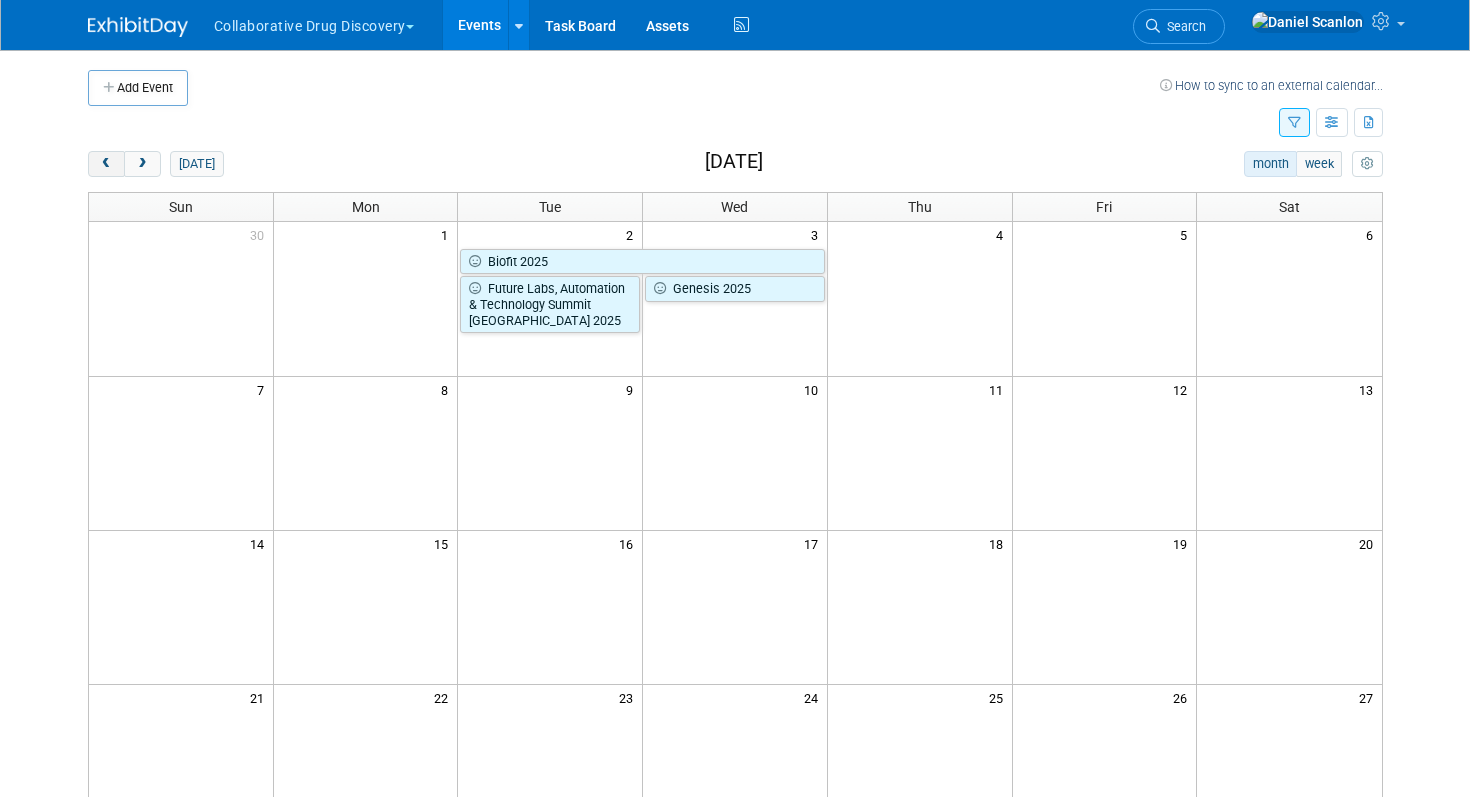 click at bounding box center [106, 164] 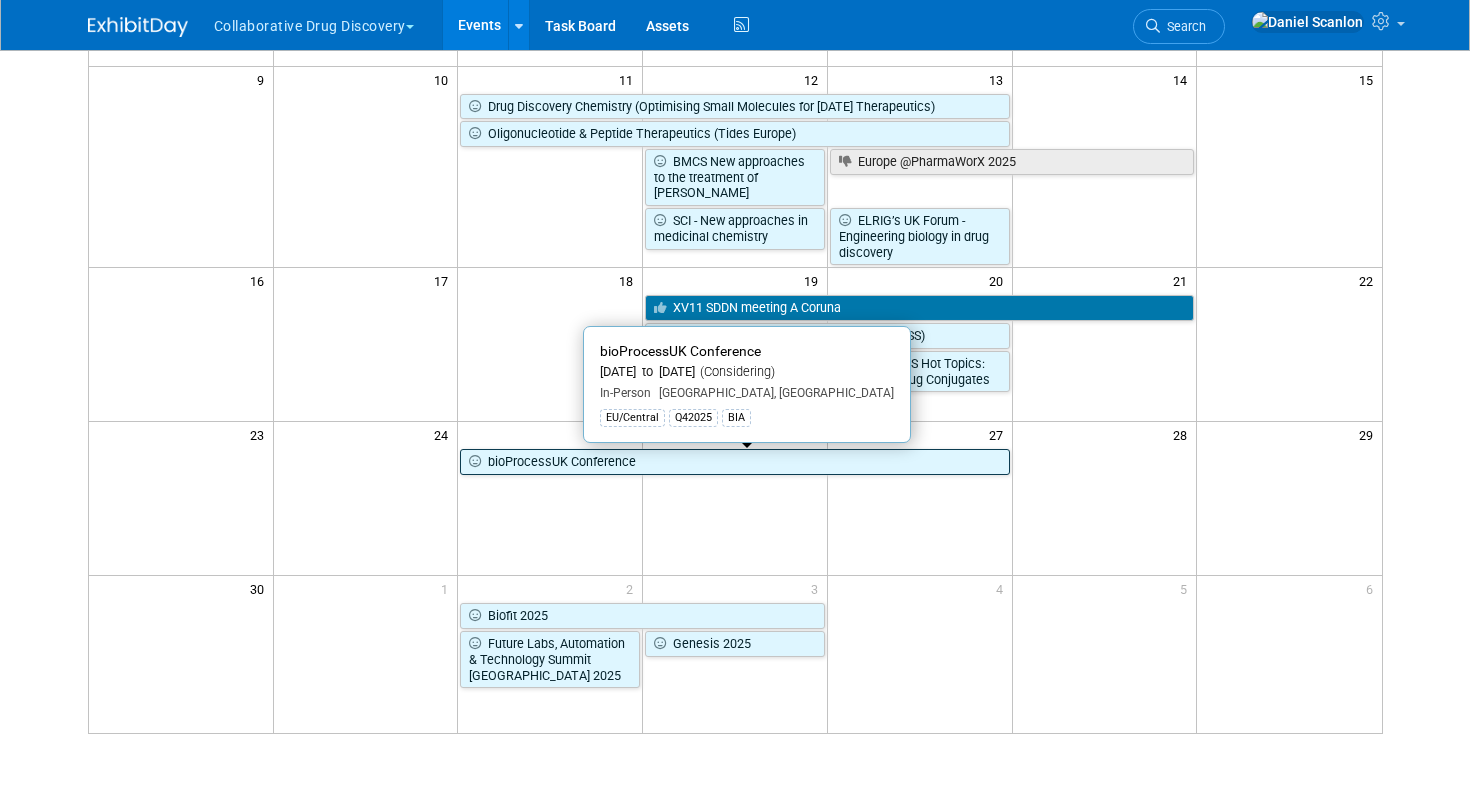scroll, scrollTop: 461, scrollLeft: 0, axis: vertical 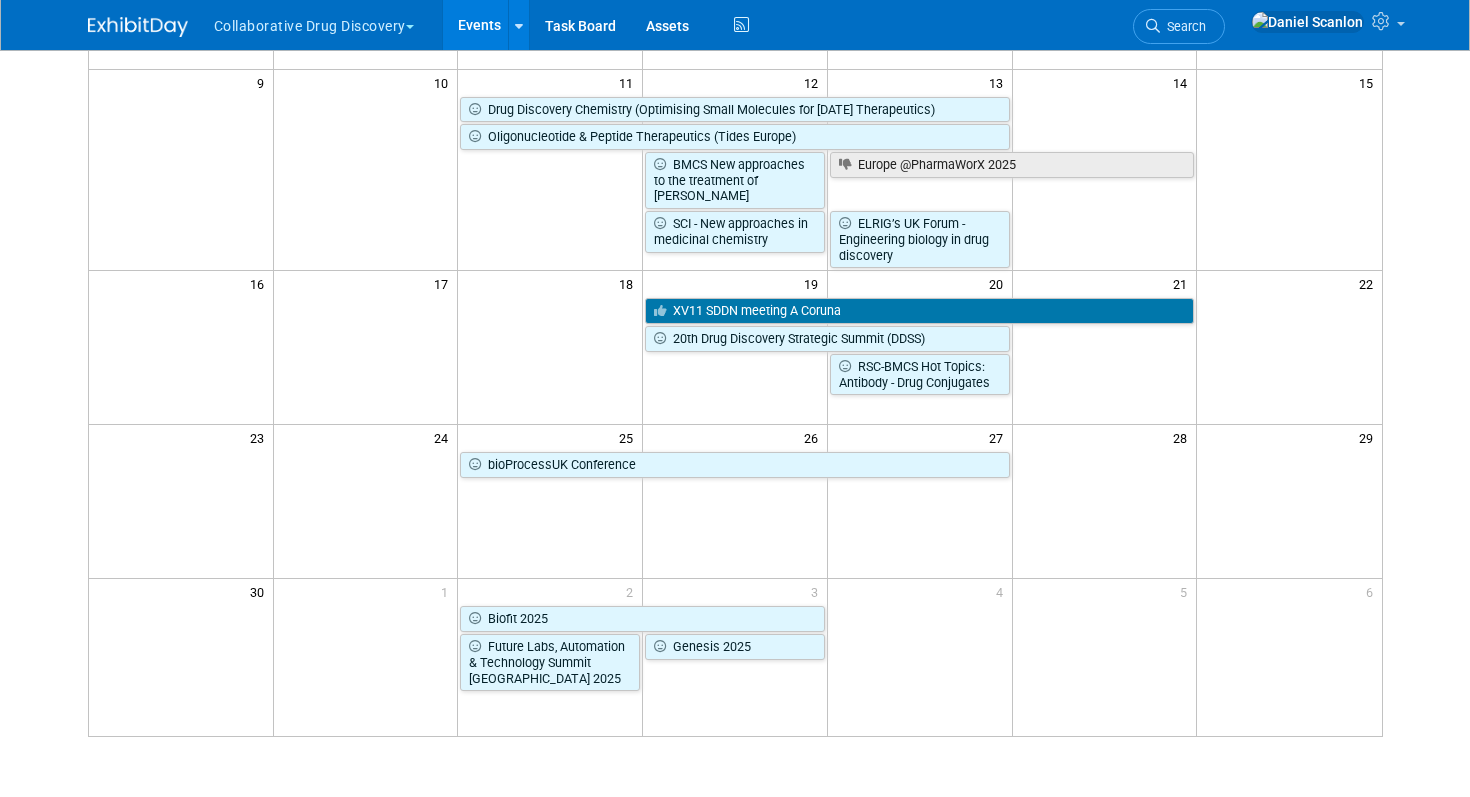 click on "Collaborative Drug Discovery
Choose Workspace:
collaborative drug discovery
Collaborative Drug Discovery
Events
Add Event
Bulk Upload Events
Shareable Event Boards
Recently Viewed Events:
Dutch Medicines Days
Oegstgeest, Netherlands
Oct 8, 2025  to  Oct 9, 2025
BioTechX 2025
Basel, Switzerland
Oct 6, 2025  to  Oct 8, 2025
8th RSC-CICAG/RSC-BMCS in Artificial Intelligence in Chemistry
Cambridge, United Kingdom
Sep 22, 2025  to  Sep 24, 2025
Task Board
Assets
Activity Feed
My Account
My Profile & Preferences
Sync to External Calendar...
Refer & Earn
Contact us
Sign out
Search
Recently Viewed Events:
Dutch Medicines Days" at bounding box center [735, -63] 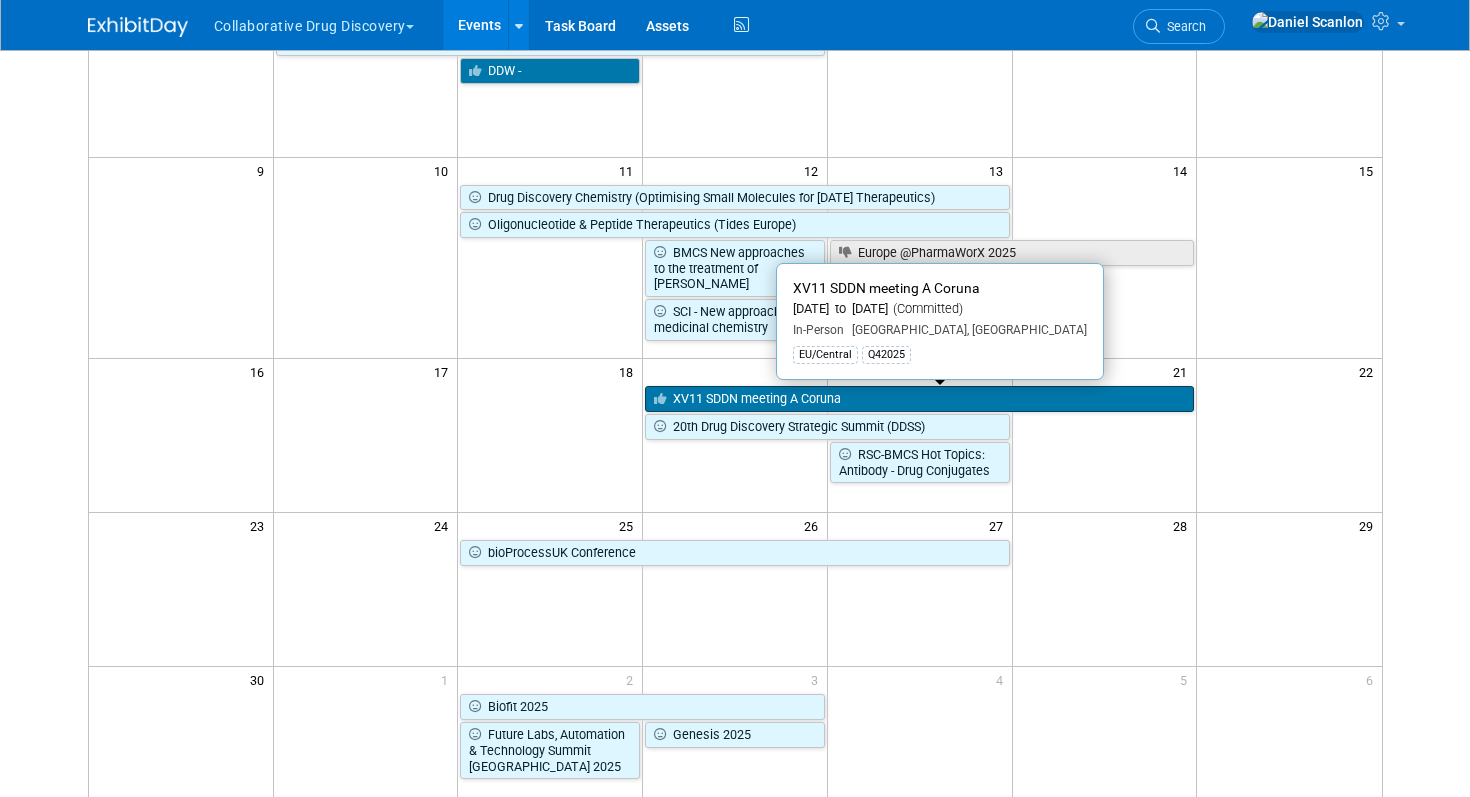 scroll, scrollTop: 367, scrollLeft: 0, axis: vertical 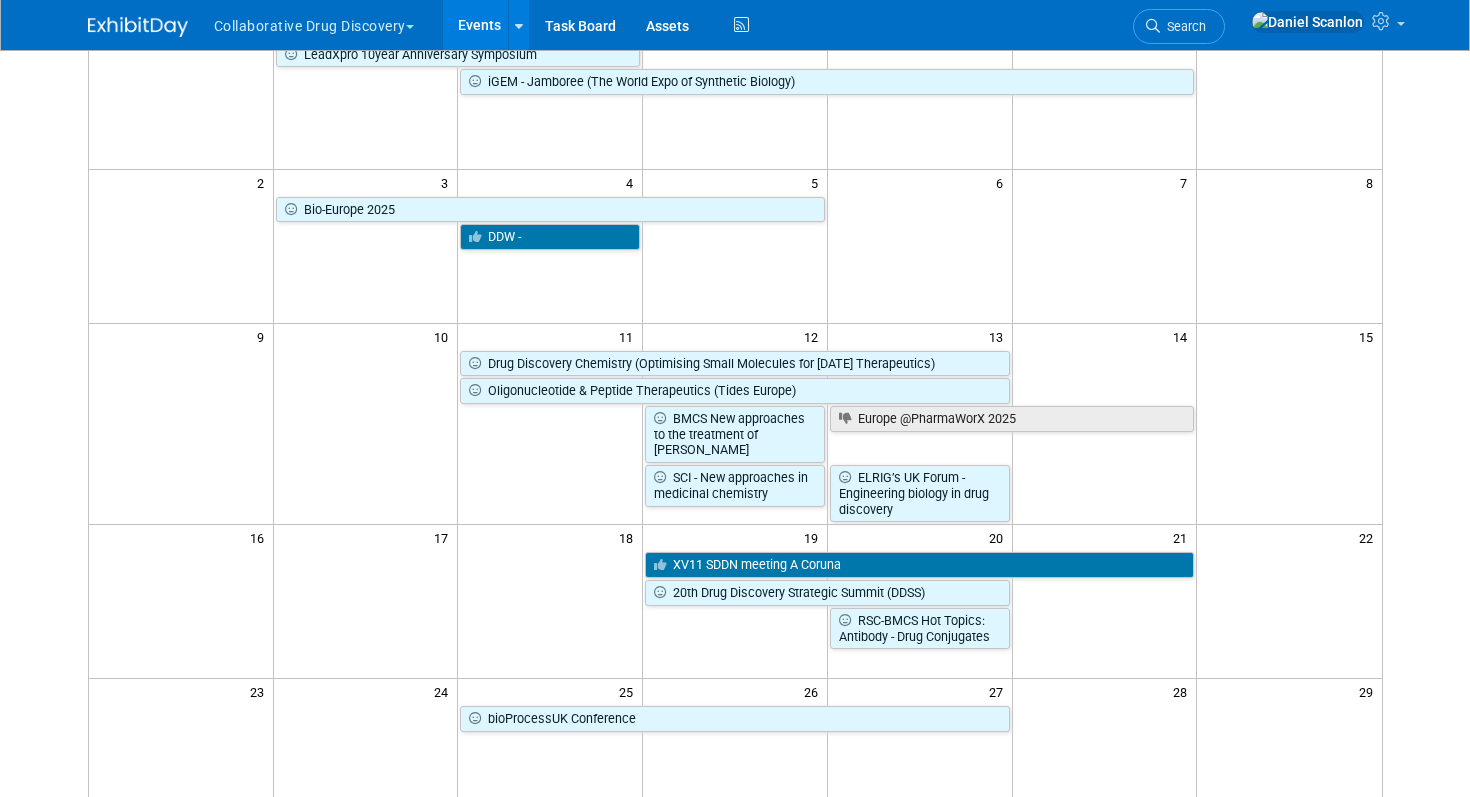 click on "Collaborative Drug Discovery
Choose Workspace:
collaborative drug discovery
Collaborative Drug Discovery
Events
Add Event
Bulk Upload Events
Shareable Event Boards
Recently Viewed Events:
Dutch Medicines Days
Oegstgeest, Netherlands
Oct 8, 2025  to  Oct 9, 2025
BioTechX 2025
Basel, Switzerland
Oct 6, 2025  to  Oct 8, 2025
8th RSC-CICAG/RSC-BMCS in Artificial Intelligence in Chemistry
Cambridge, United Kingdom
Sep 22, 2025  to  Sep 24, 2025
Task Board
Assets
Activity Feed
My Account
My Profile & Preferences
Sync to External Calendar...
Refer & Earn
Contact us
Sign out
Search
Recently Viewed Events:
Dutch Medicines Days" at bounding box center (735, 191) 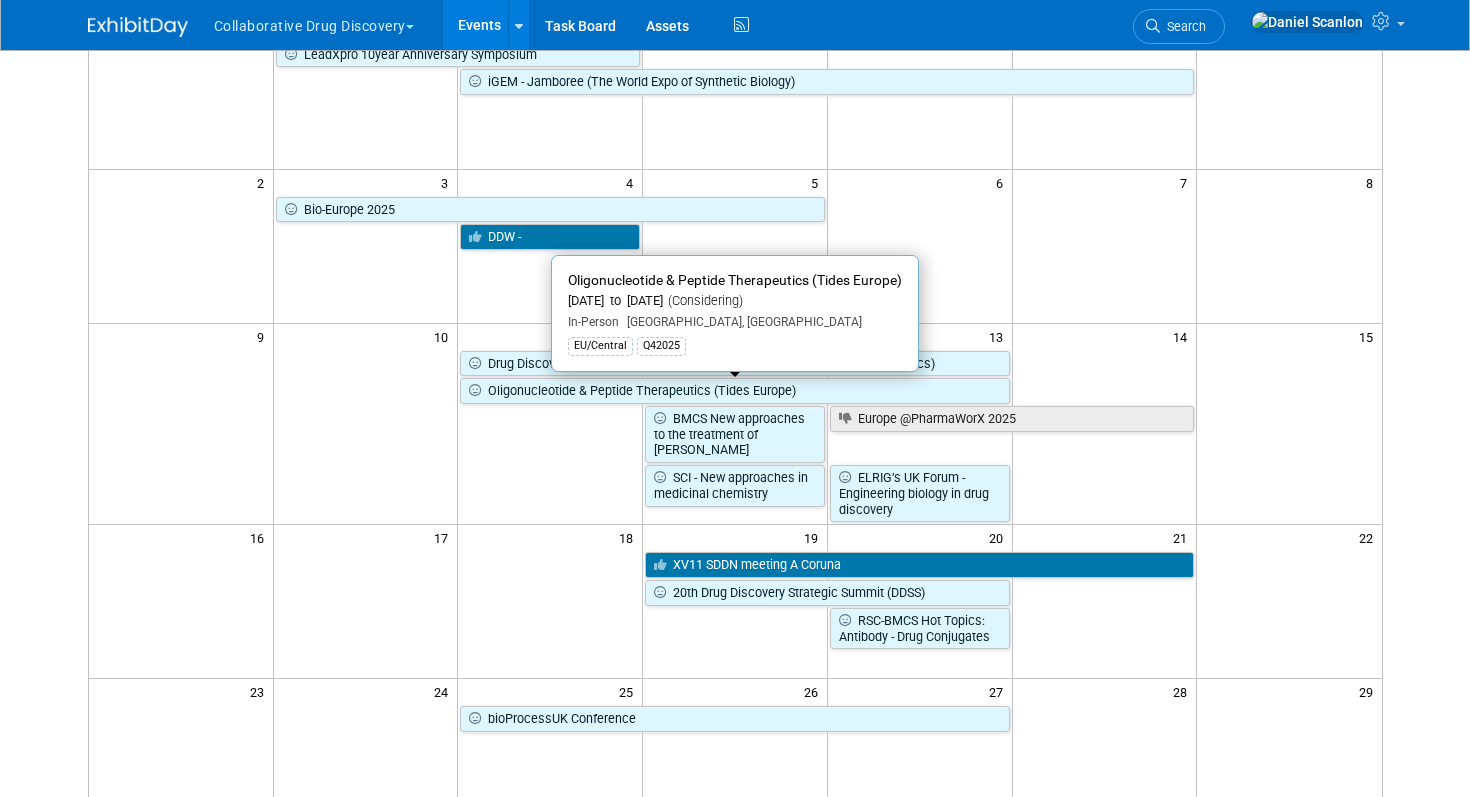 scroll, scrollTop: 0, scrollLeft: 0, axis: both 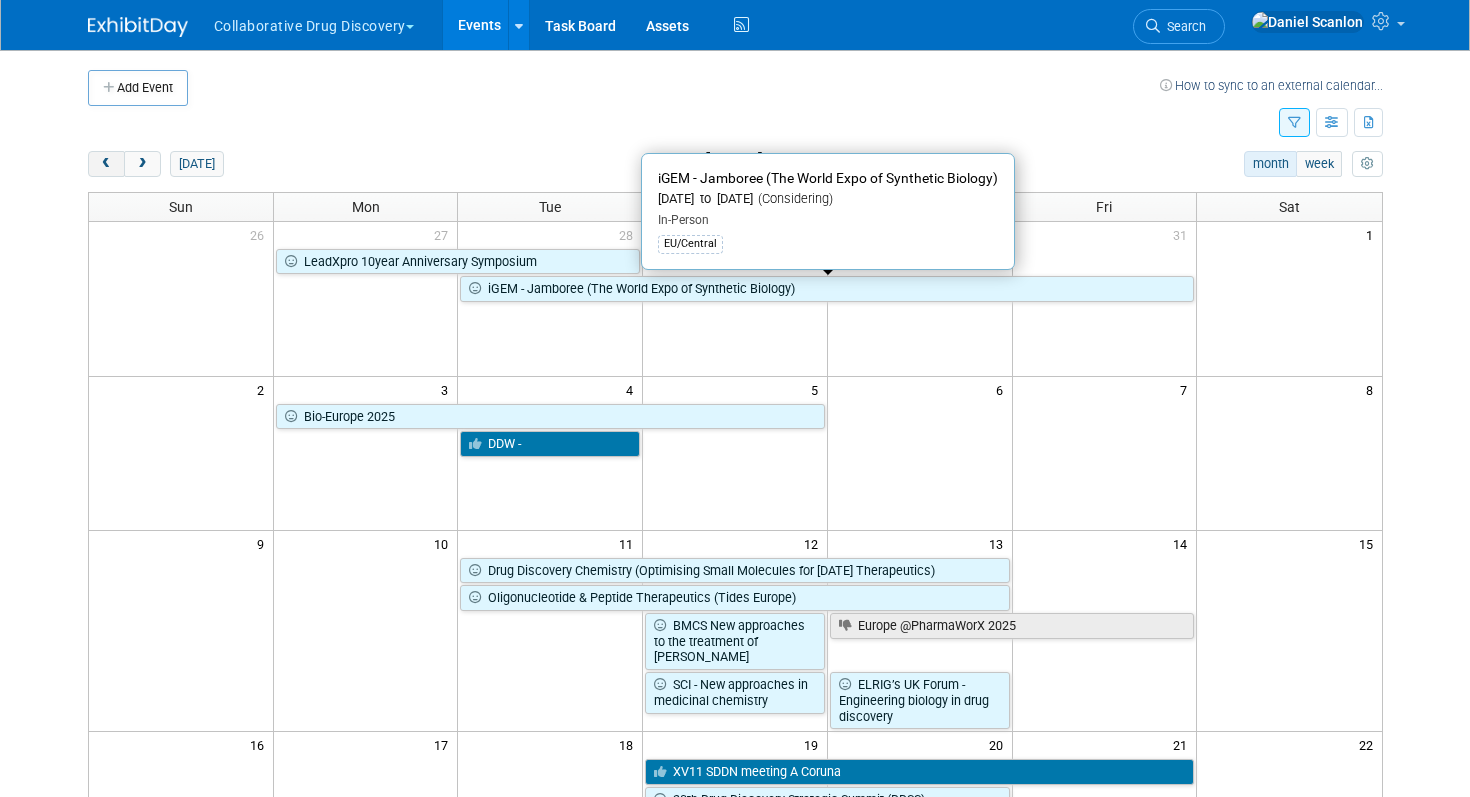 click at bounding box center (106, 164) 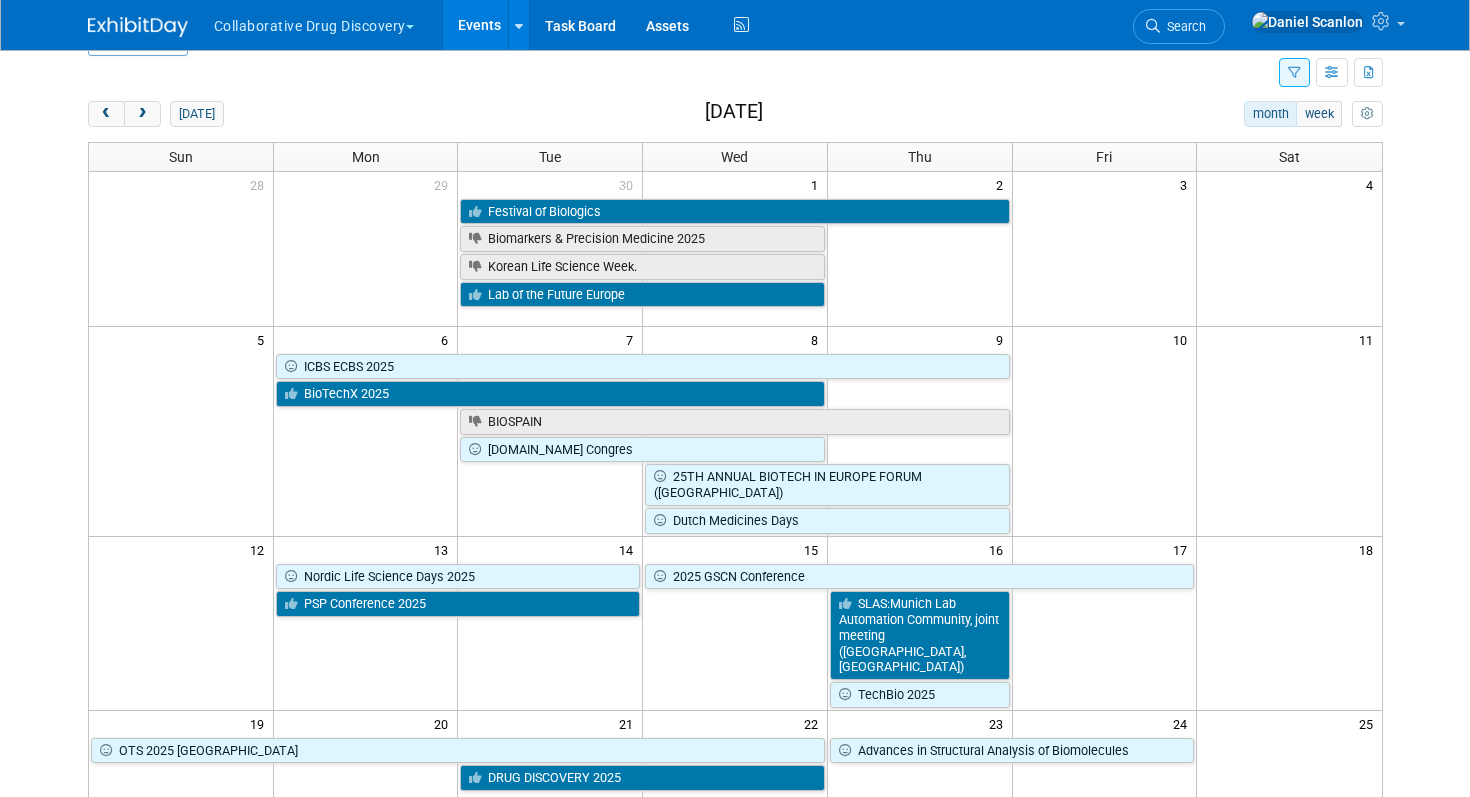 scroll, scrollTop: 48, scrollLeft: 0, axis: vertical 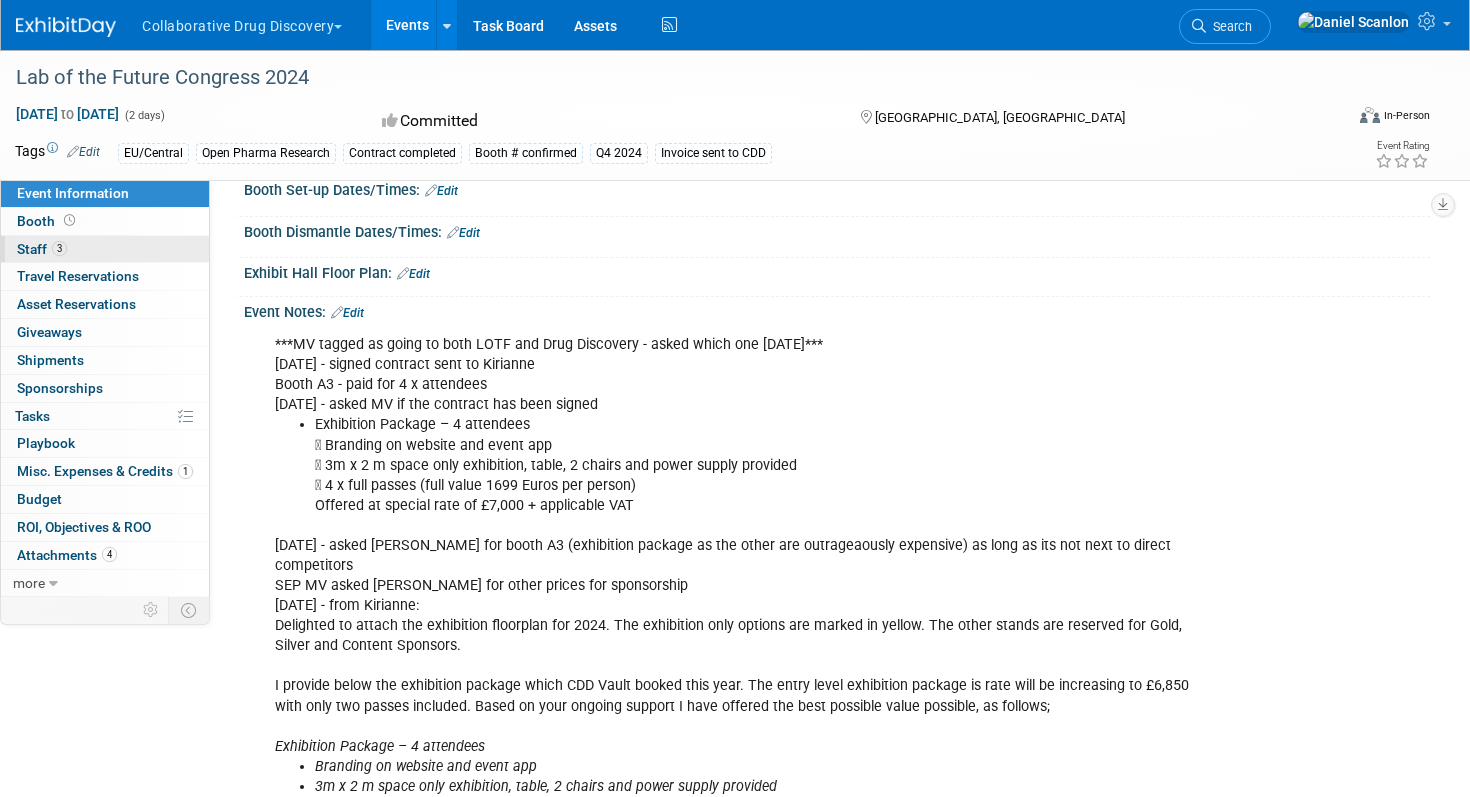click on "3
Staff 3" at bounding box center (105, 249) 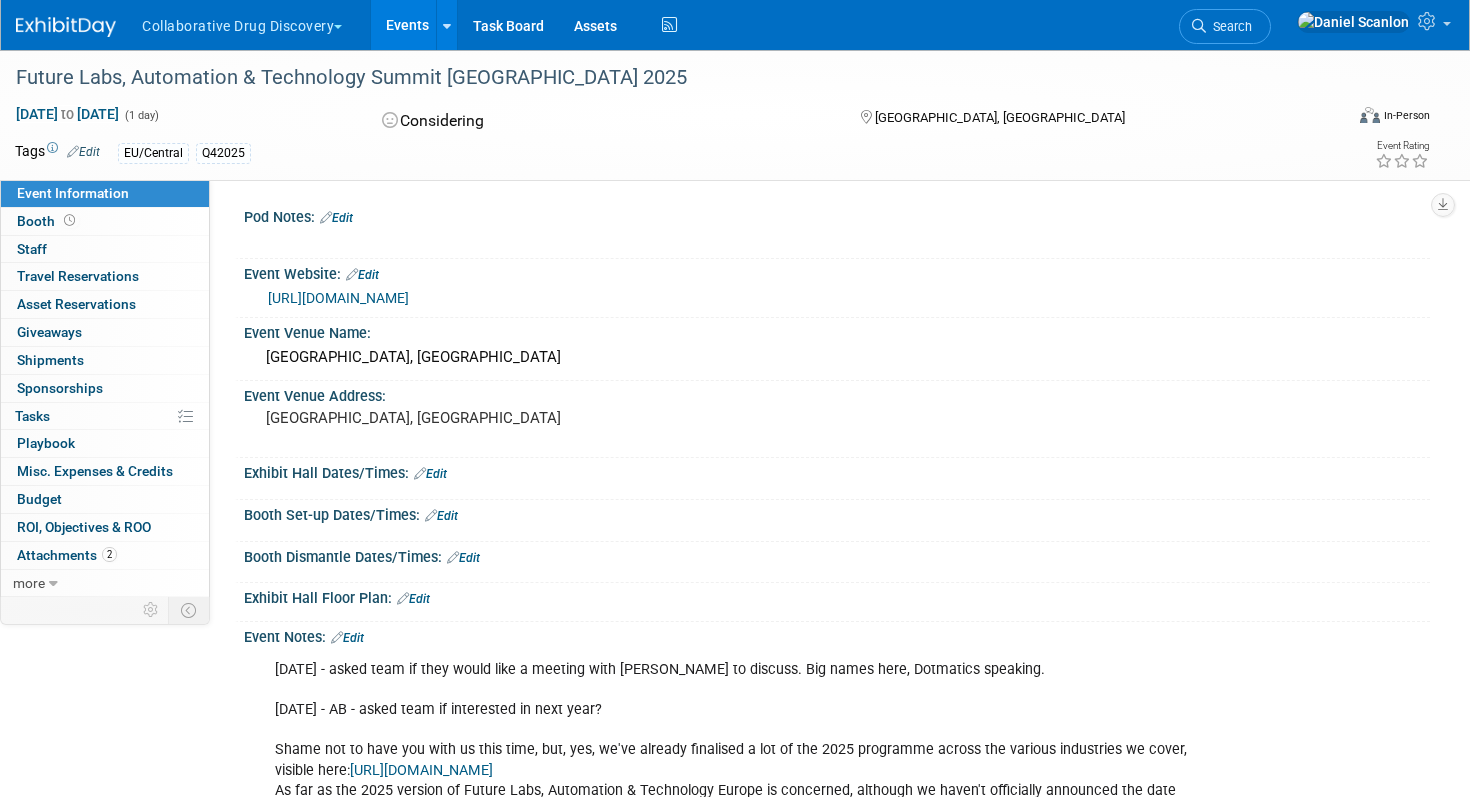 scroll, scrollTop: 0, scrollLeft: 0, axis: both 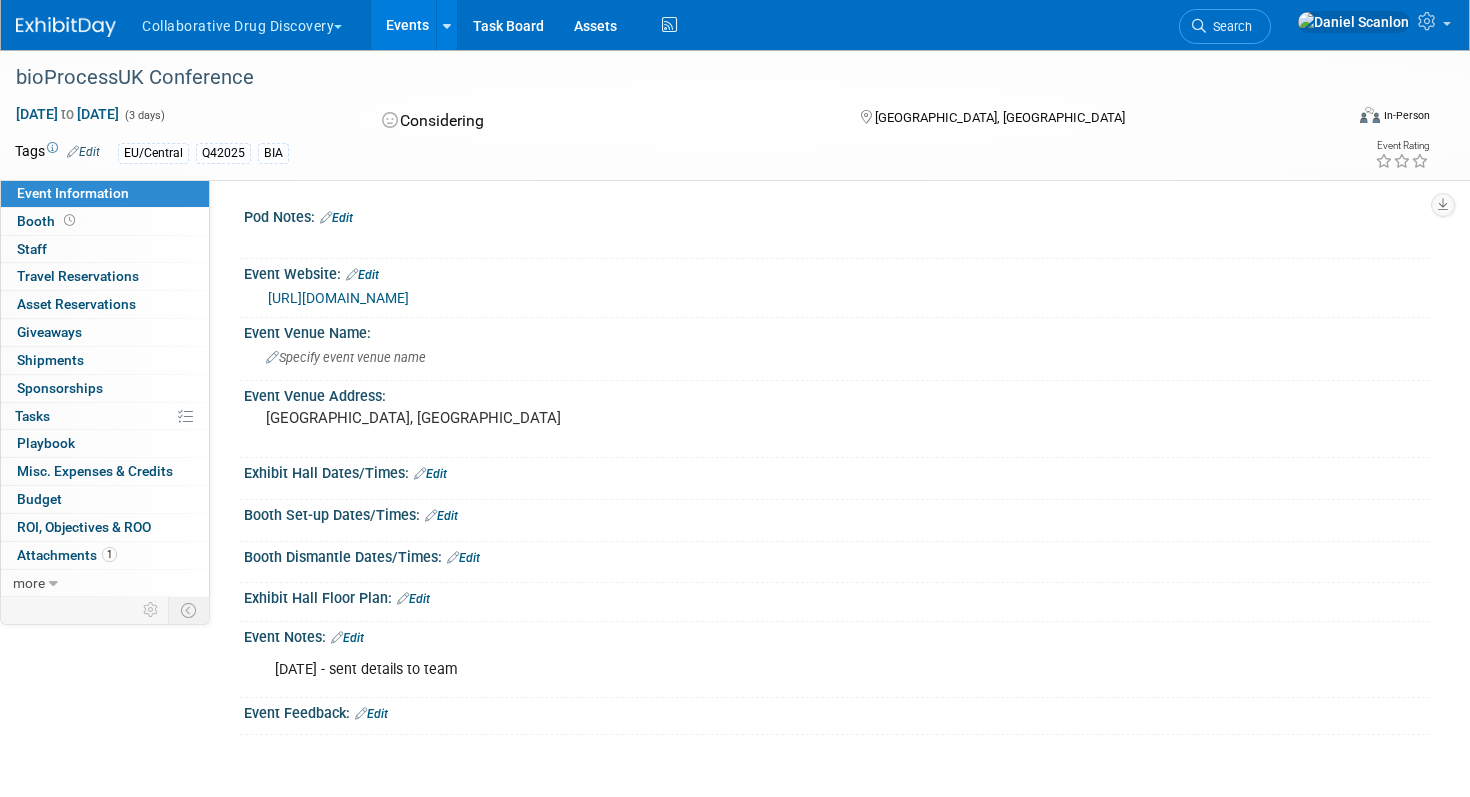 click on "[URL][DOMAIN_NAME]" at bounding box center [338, 298] 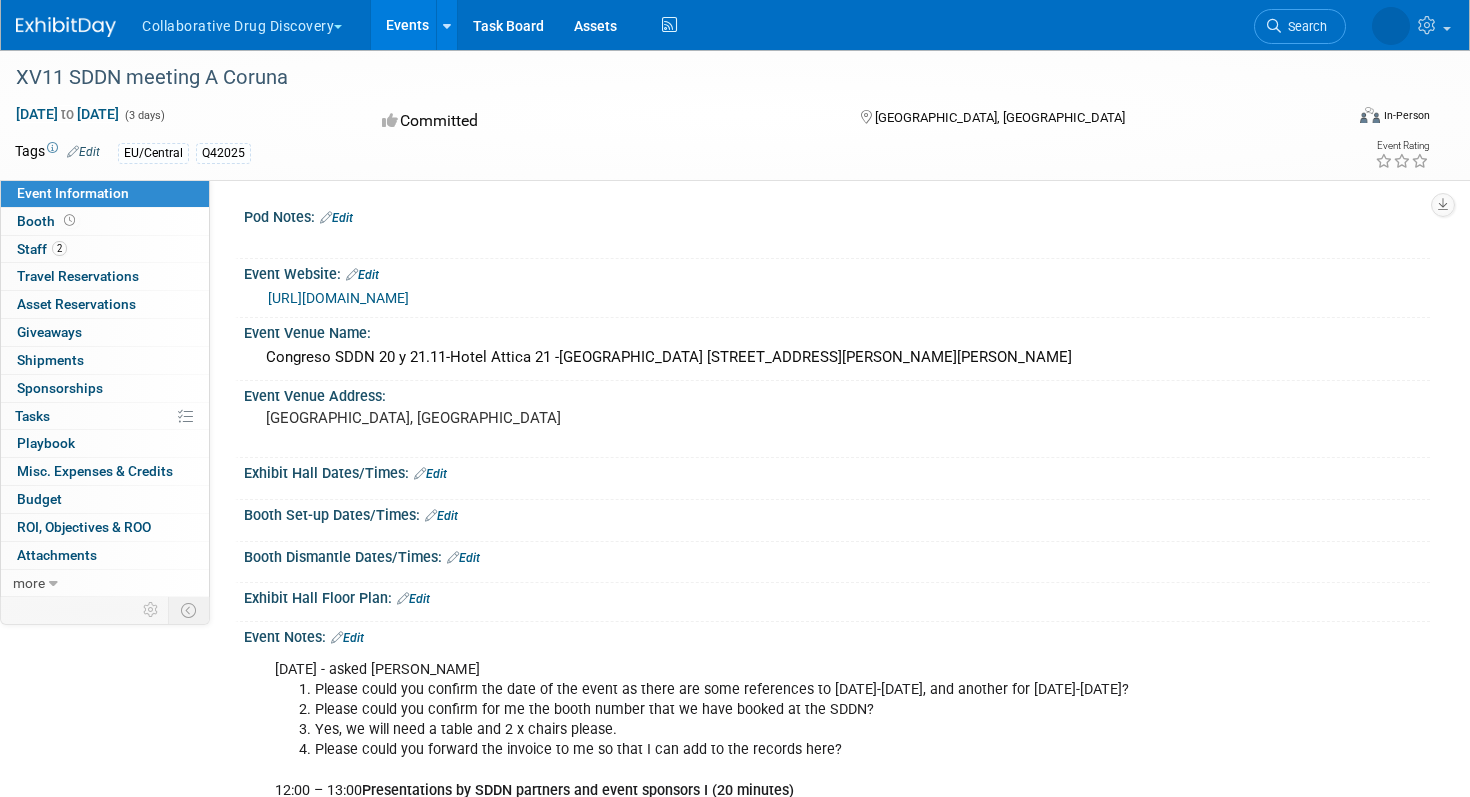 scroll, scrollTop: 0, scrollLeft: 0, axis: both 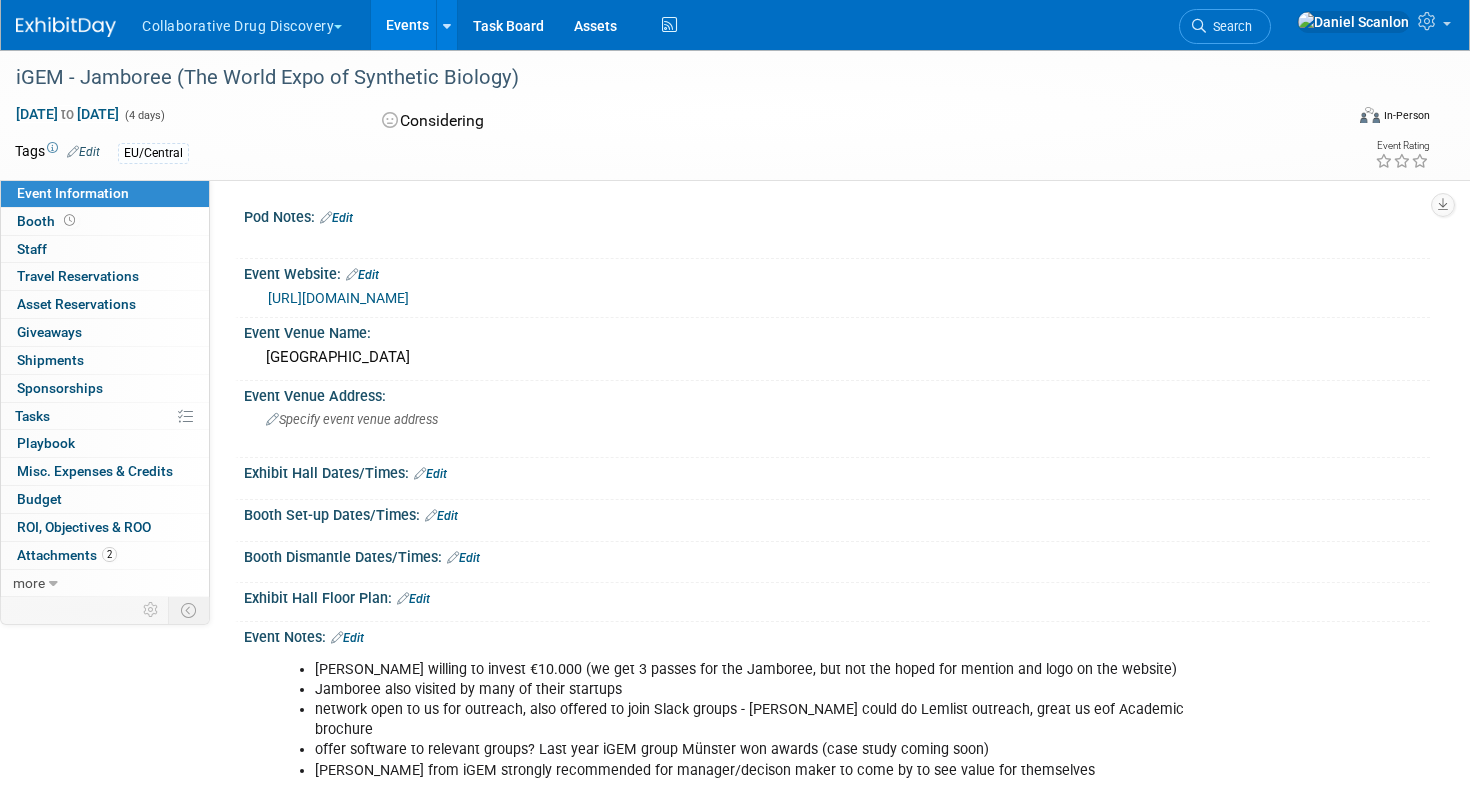 click on "https://jamboree.igem.org/2025" at bounding box center [338, 298] 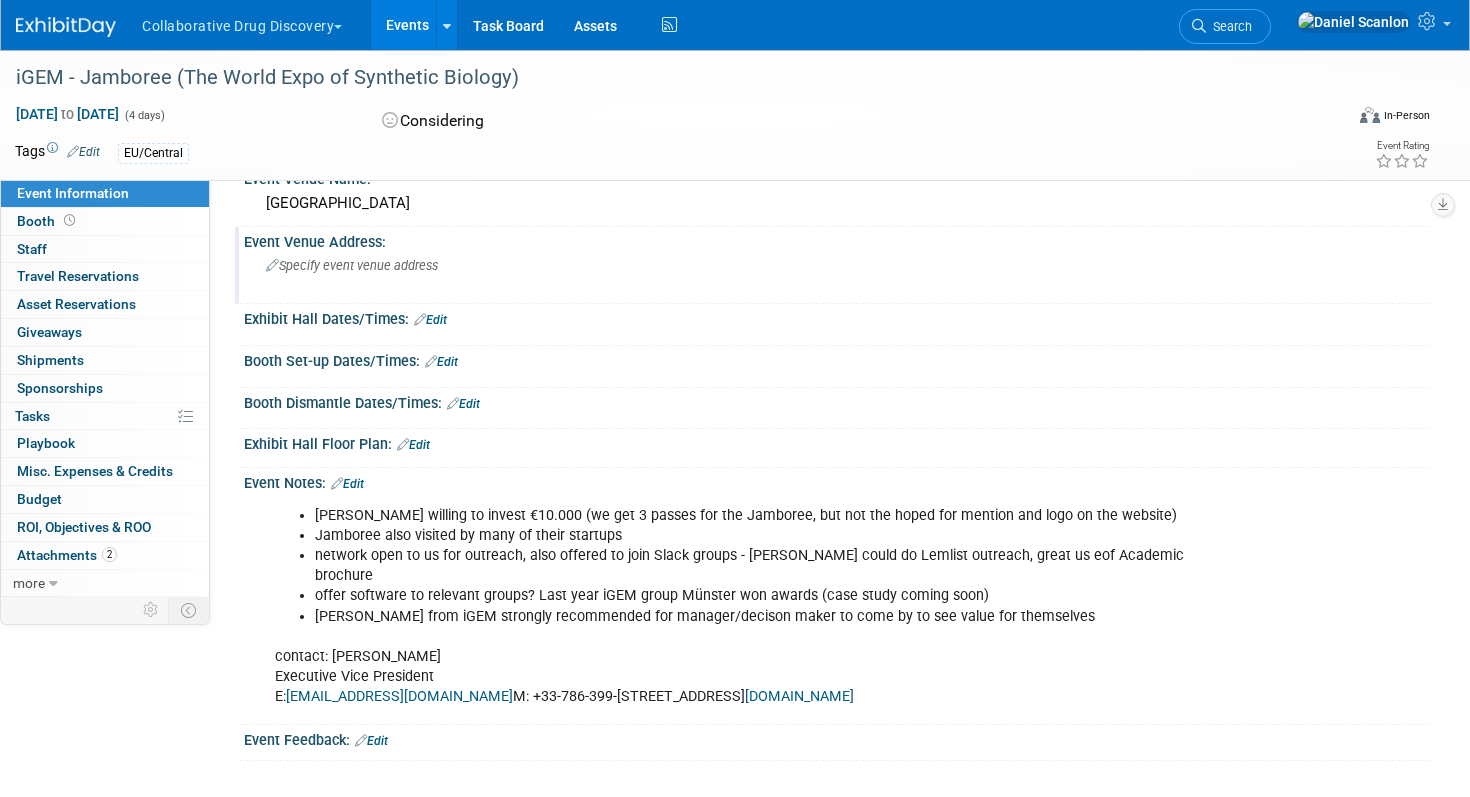 scroll, scrollTop: 314, scrollLeft: 0, axis: vertical 